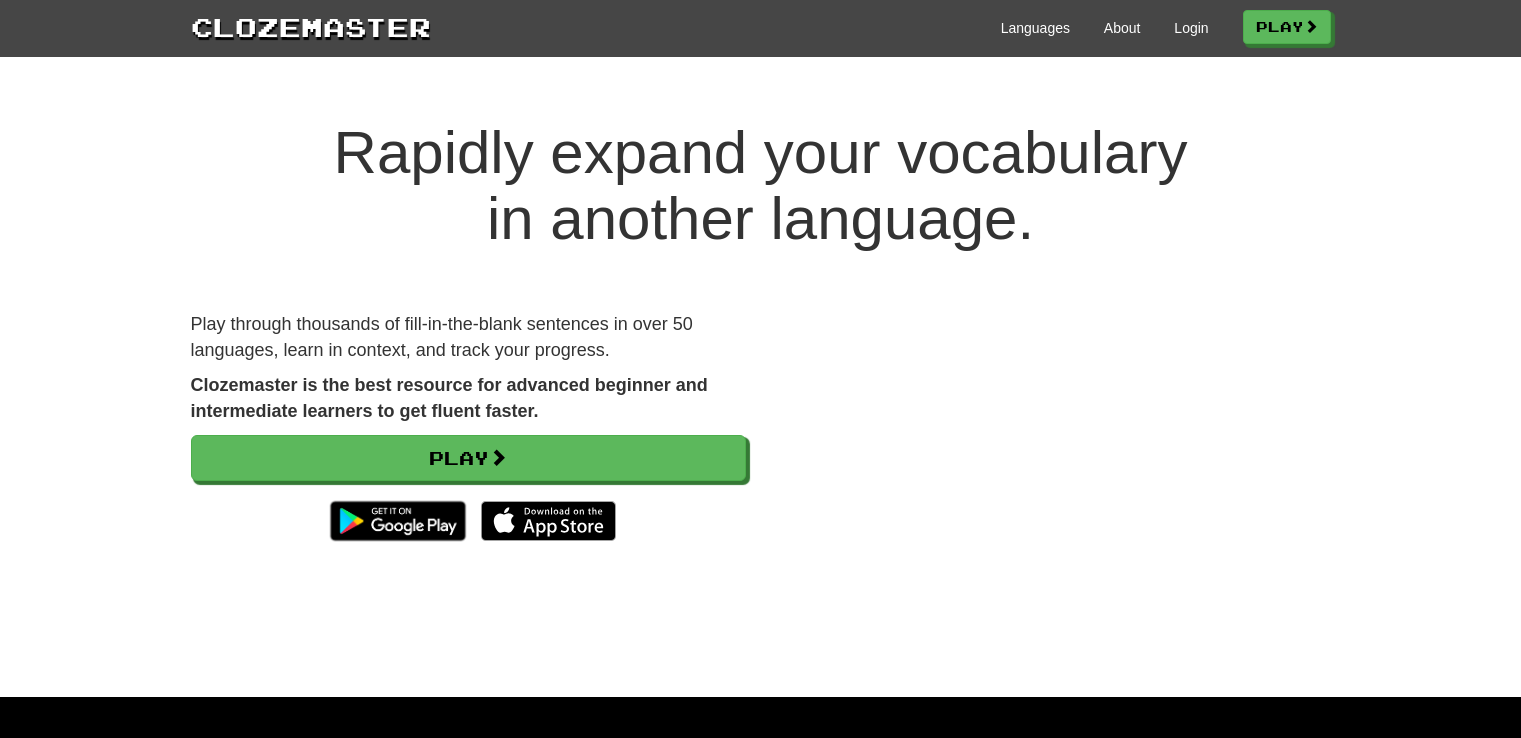 scroll, scrollTop: 0, scrollLeft: 0, axis: both 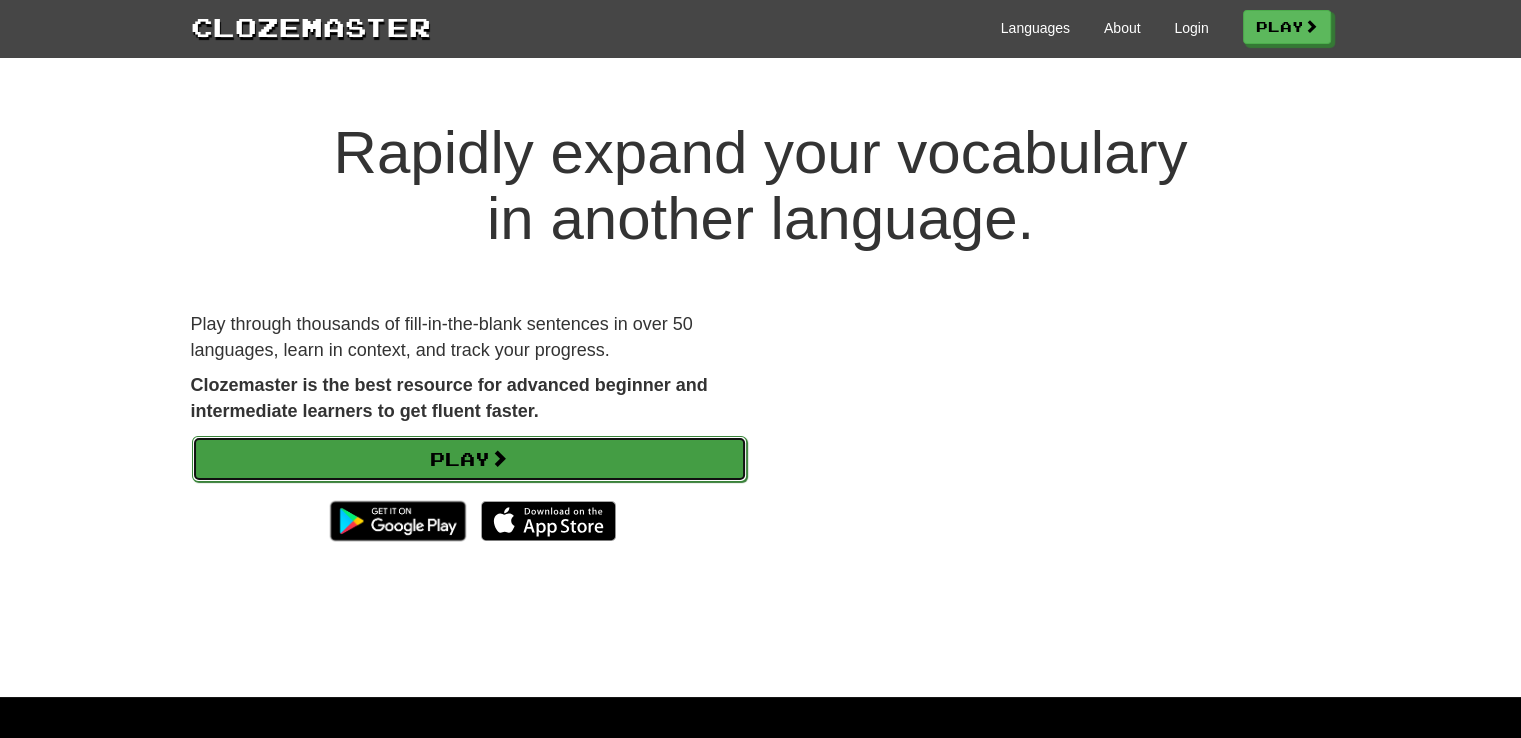 click on "Play" at bounding box center [469, 459] 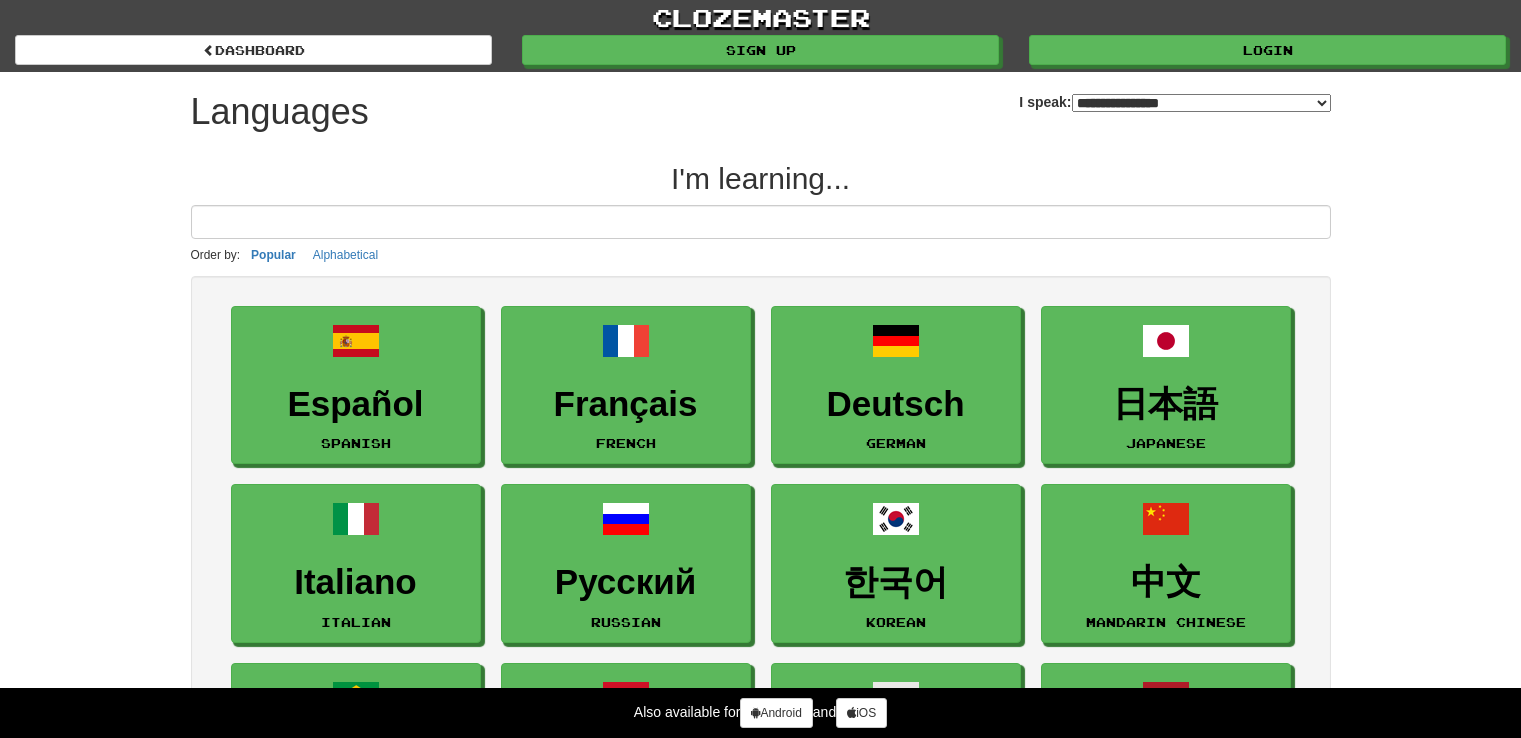 select on "*******" 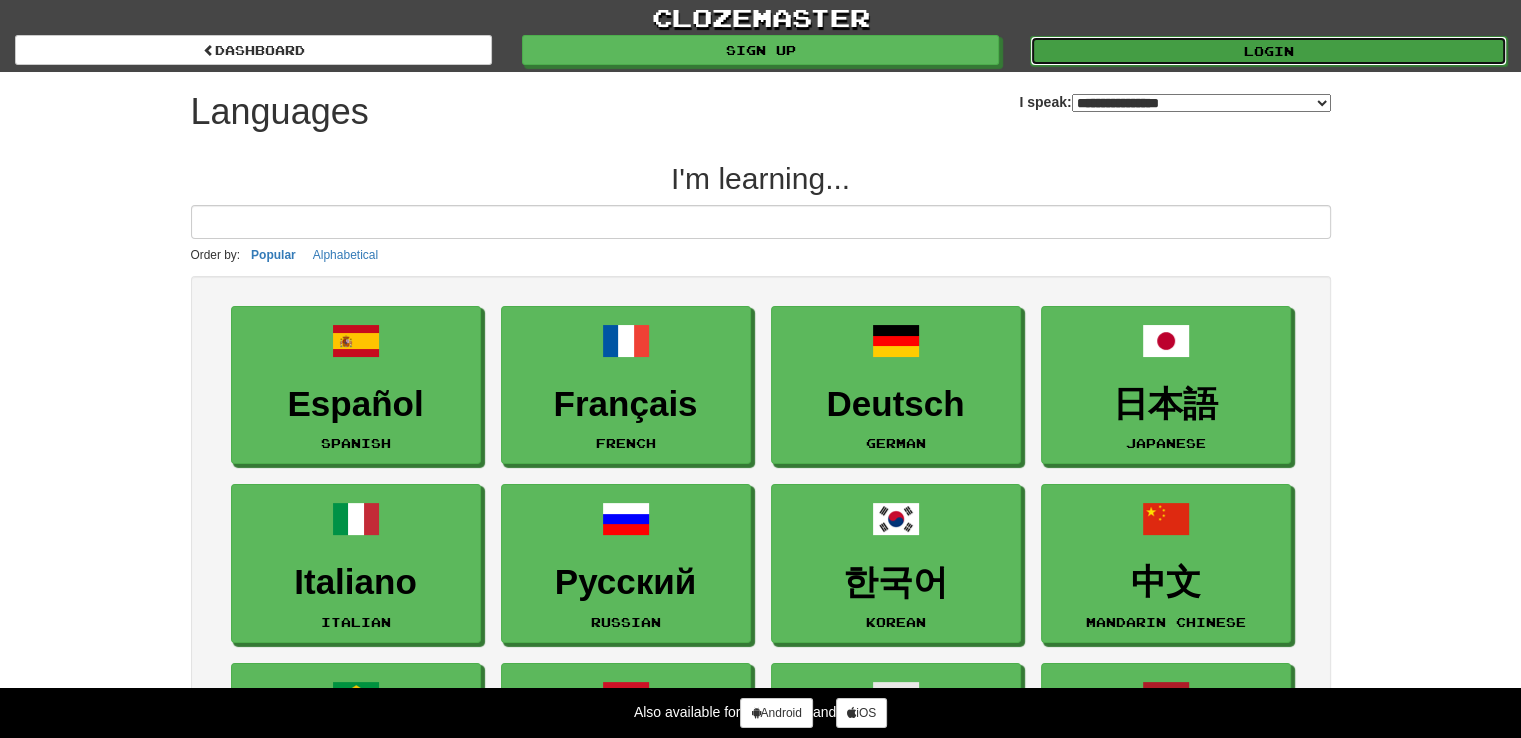click on "Login" at bounding box center [1268, 51] 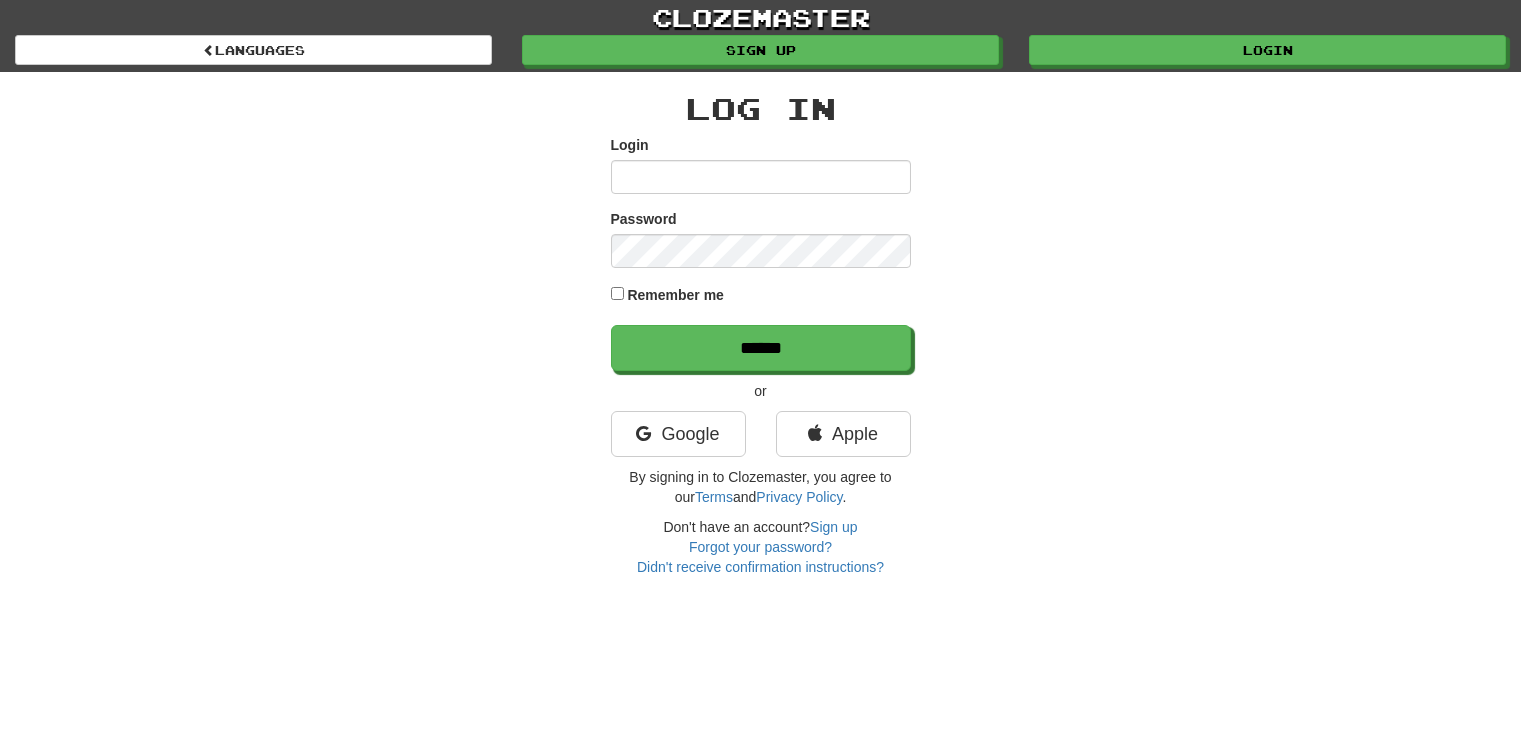 scroll, scrollTop: 0, scrollLeft: 0, axis: both 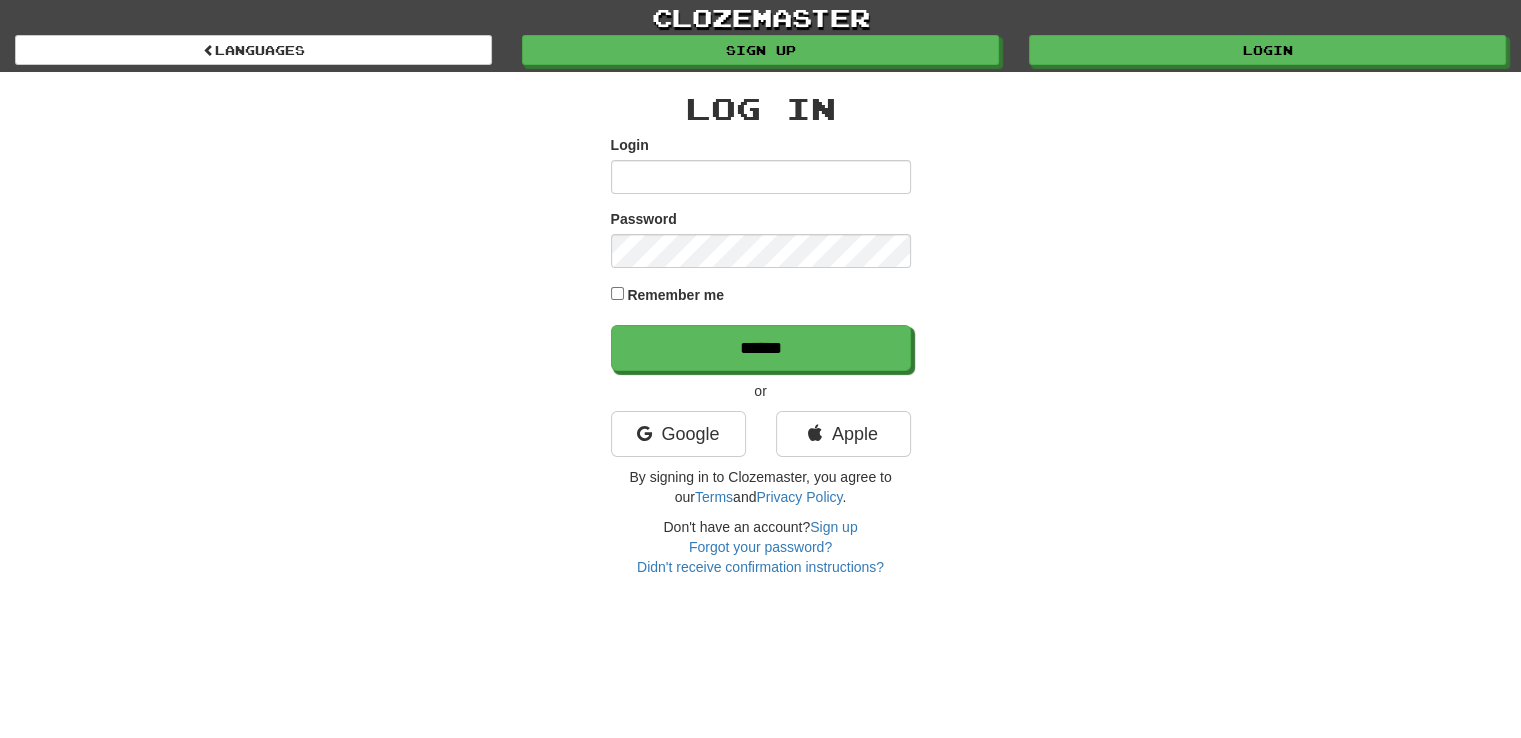 type on "*" 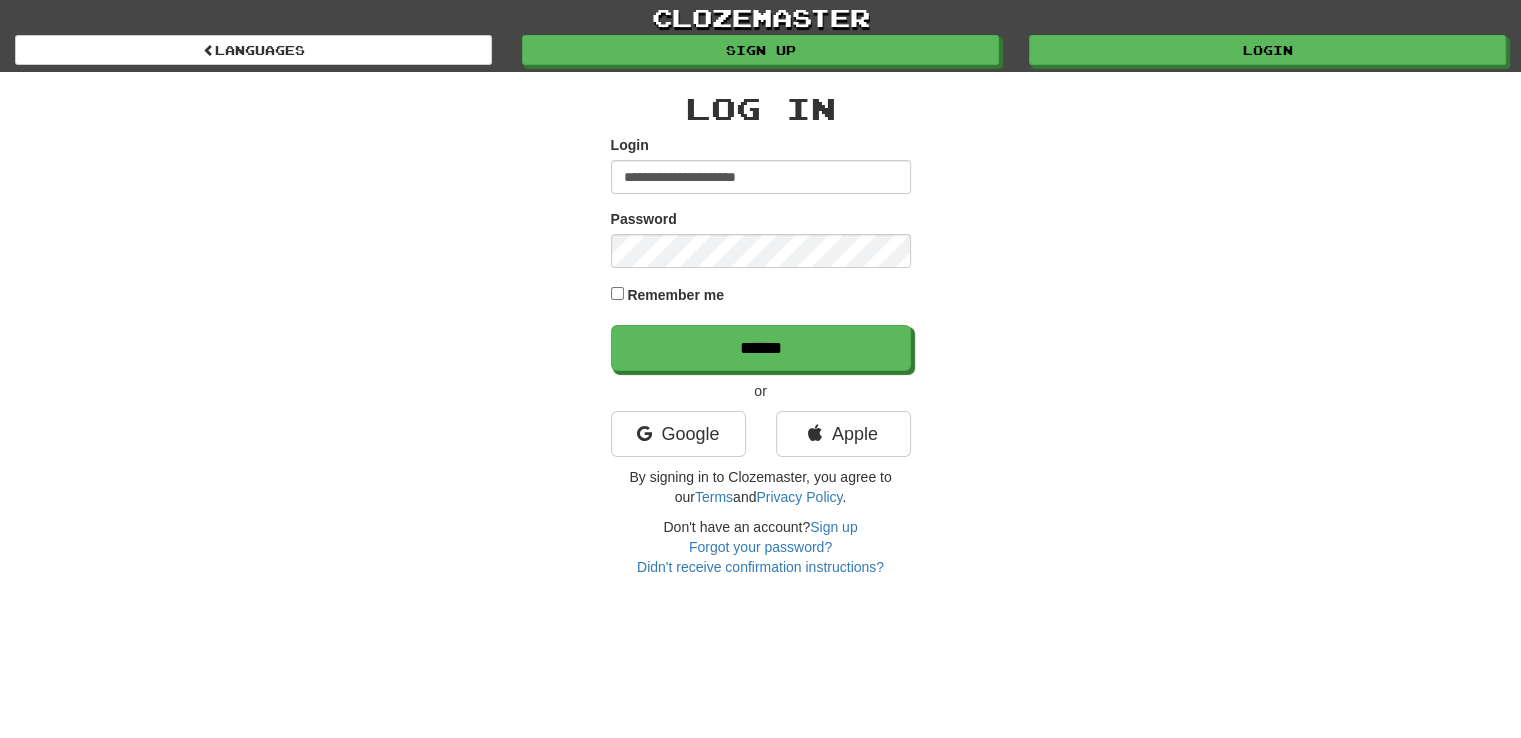 type on "**********" 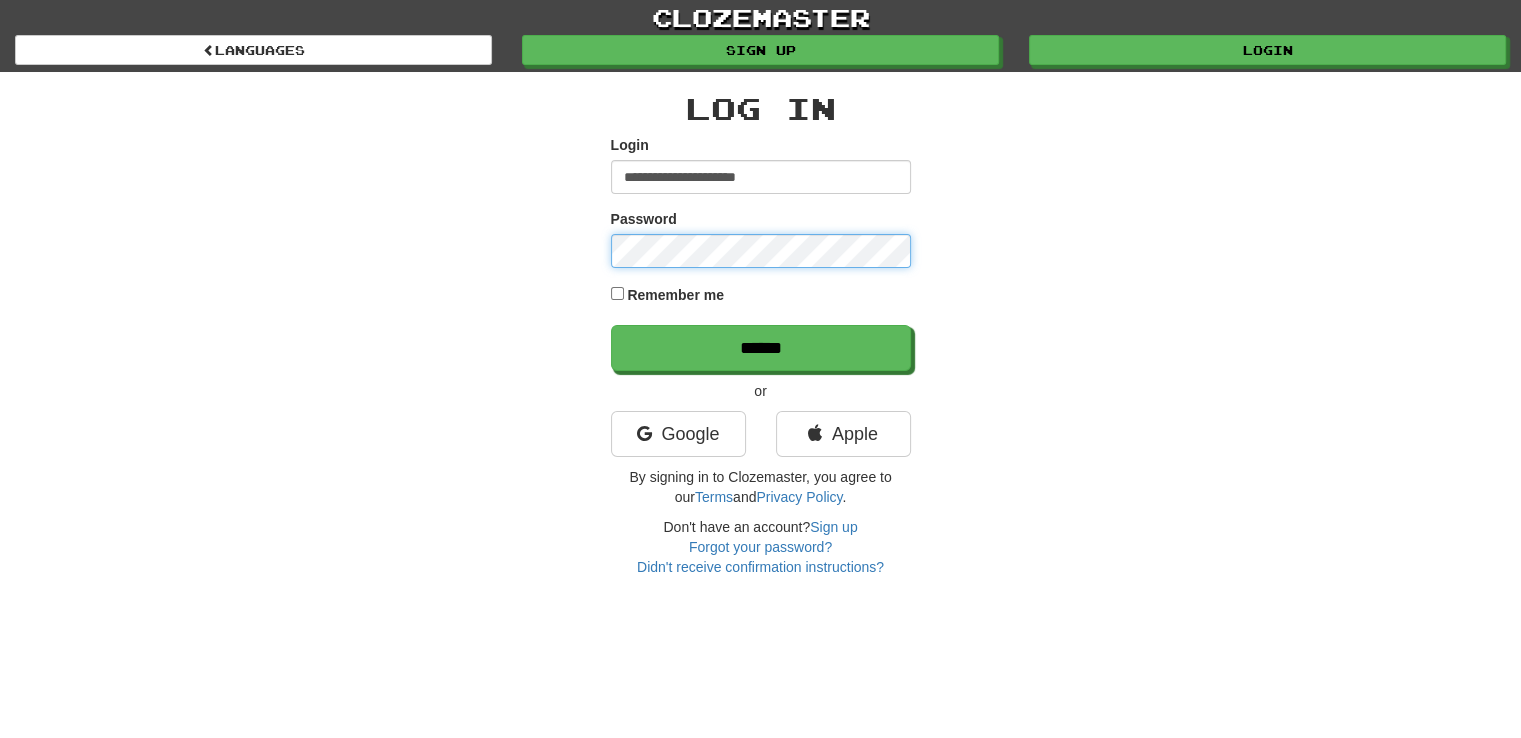 click on "******" at bounding box center (761, 348) 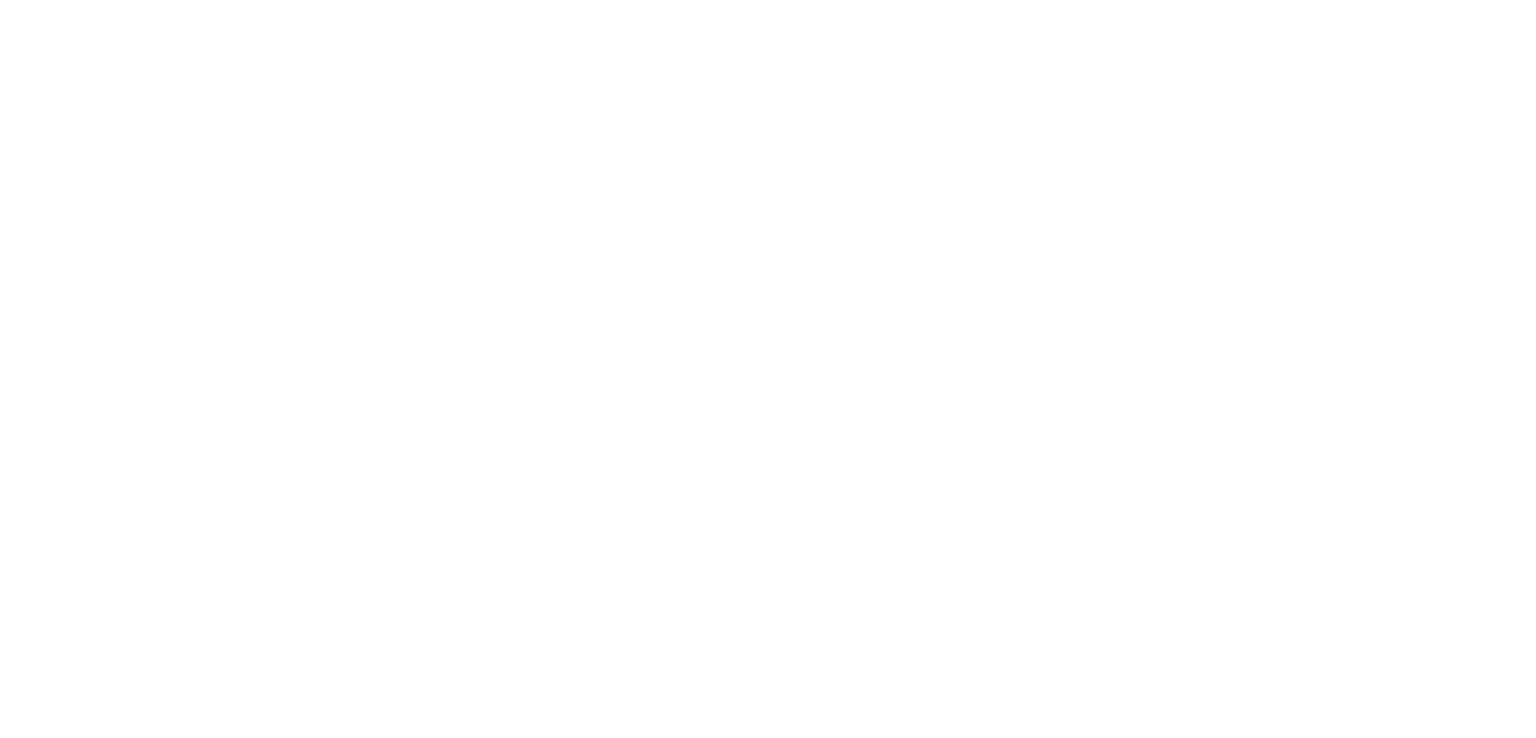 scroll, scrollTop: 0, scrollLeft: 0, axis: both 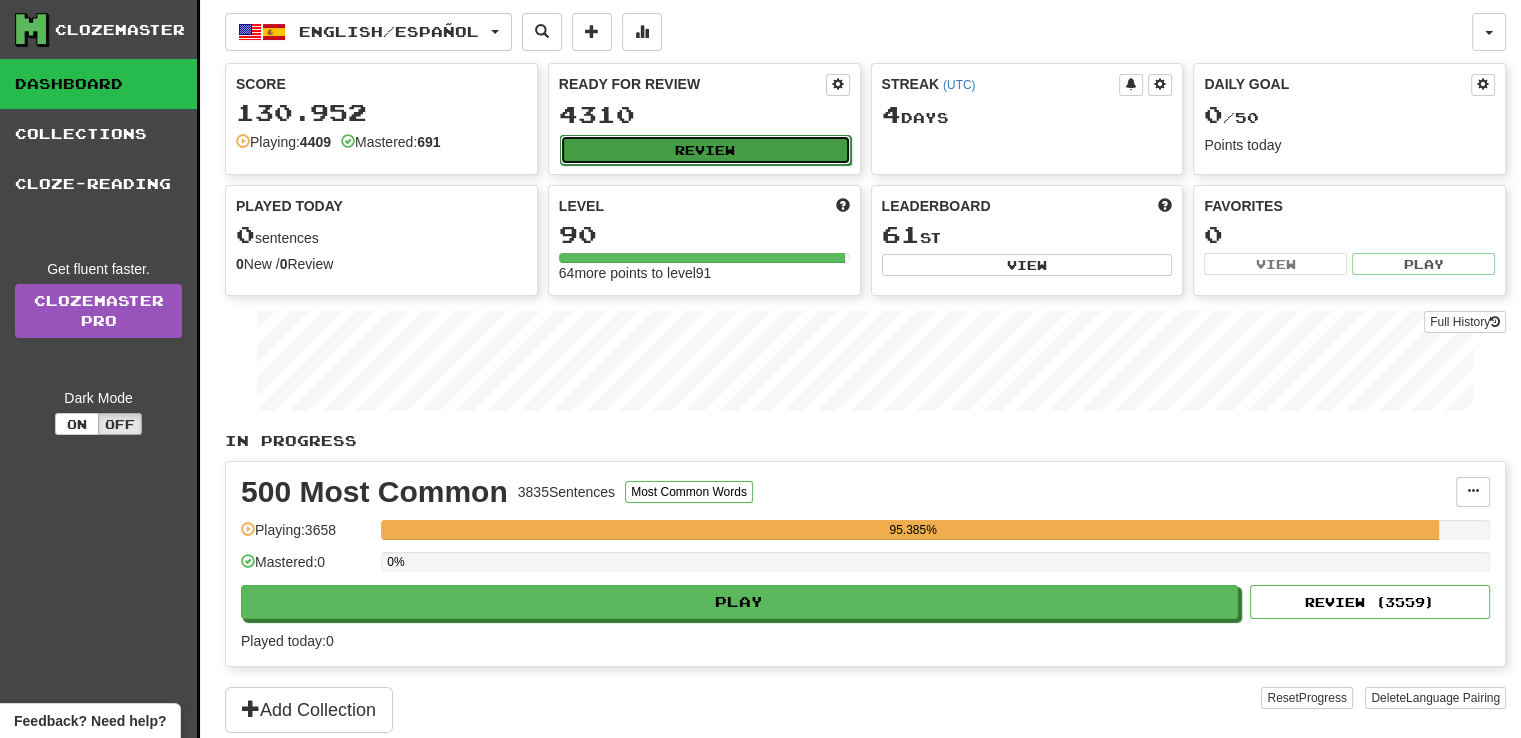 click on "Review" at bounding box center [705, 150] 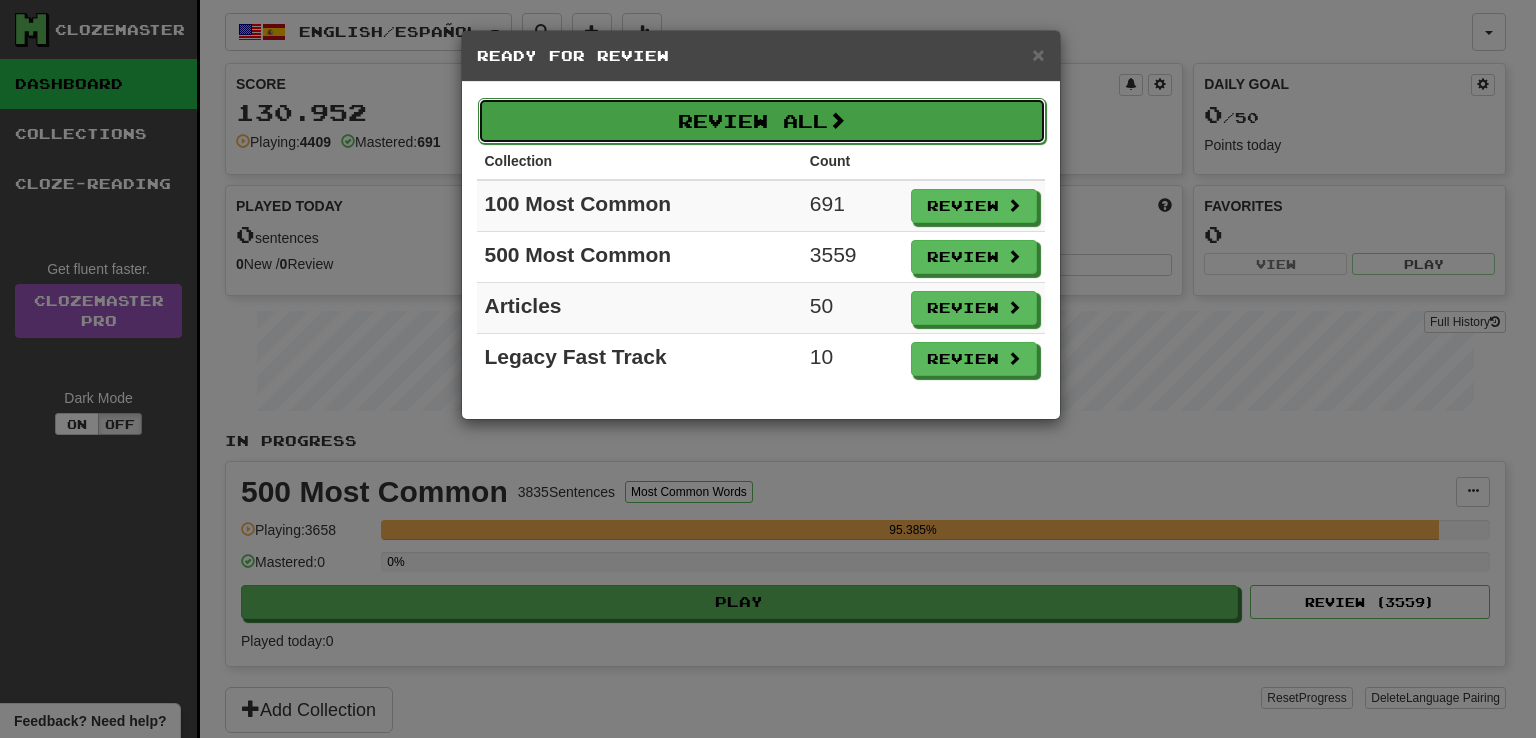 click on "Review All" at bounding box center [762, 121] 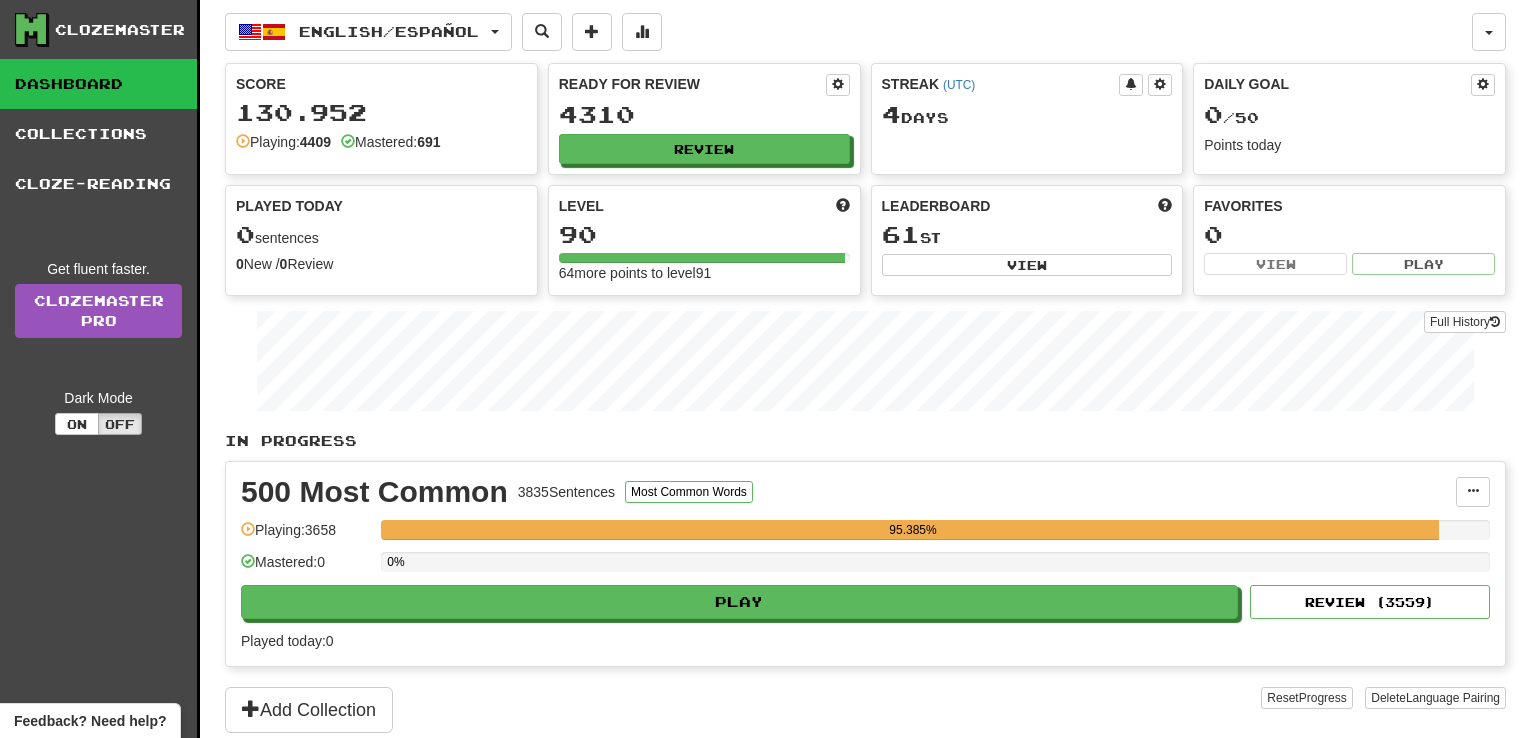 select on "**" 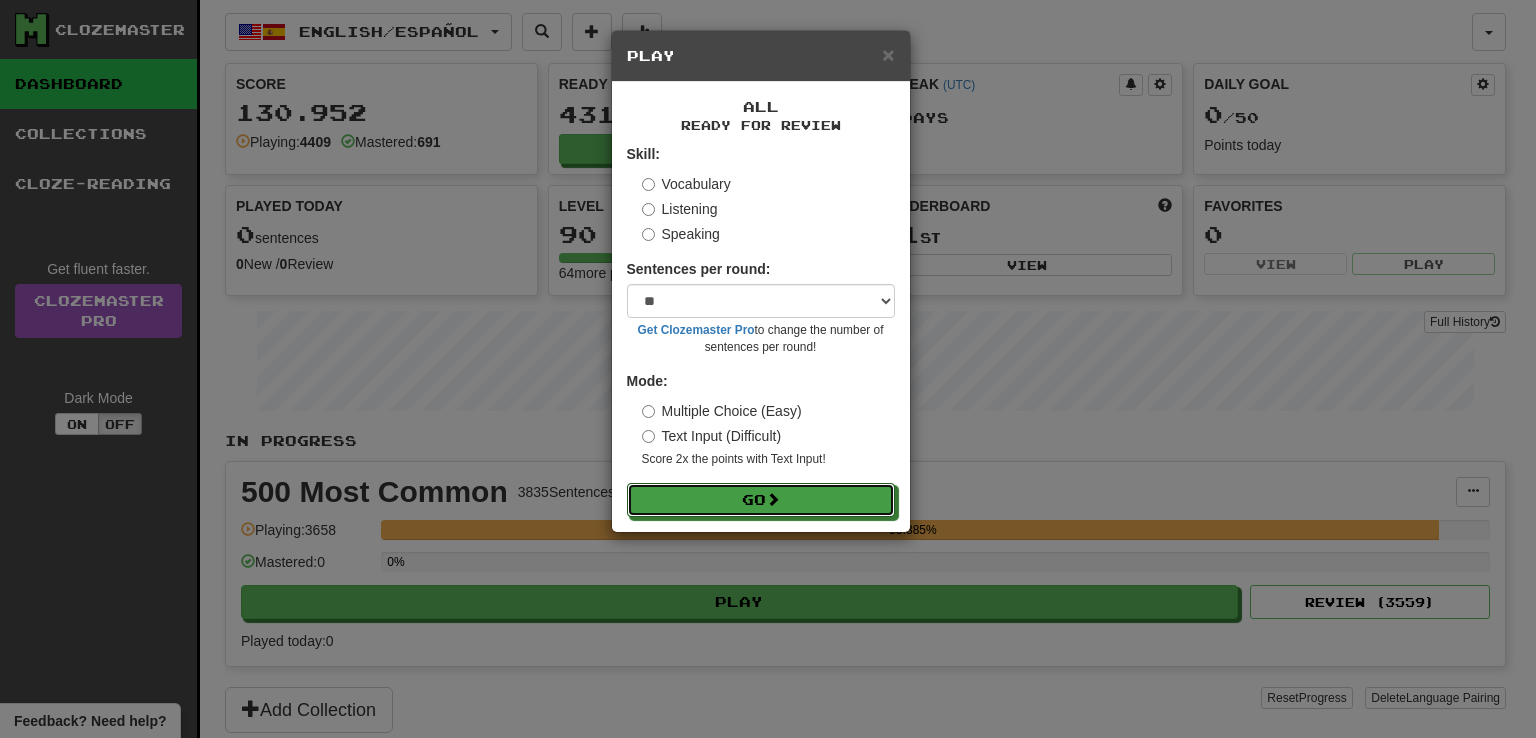 drag, startPoint x: 777, startPoint y: 489, endPoint x: 886, endPoint y: 181, distance: 326.71854 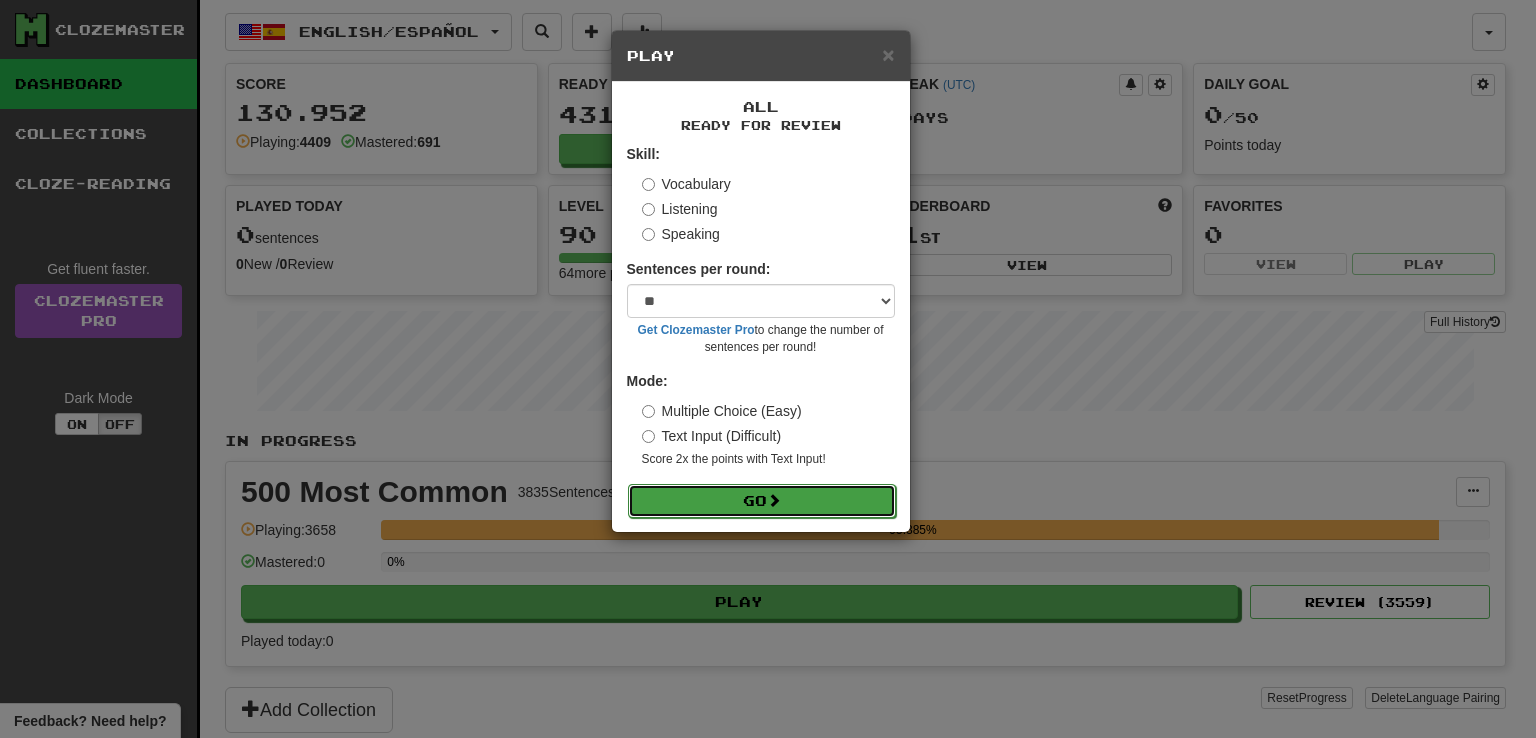 click on "Go" at bounding box center [762, 501] 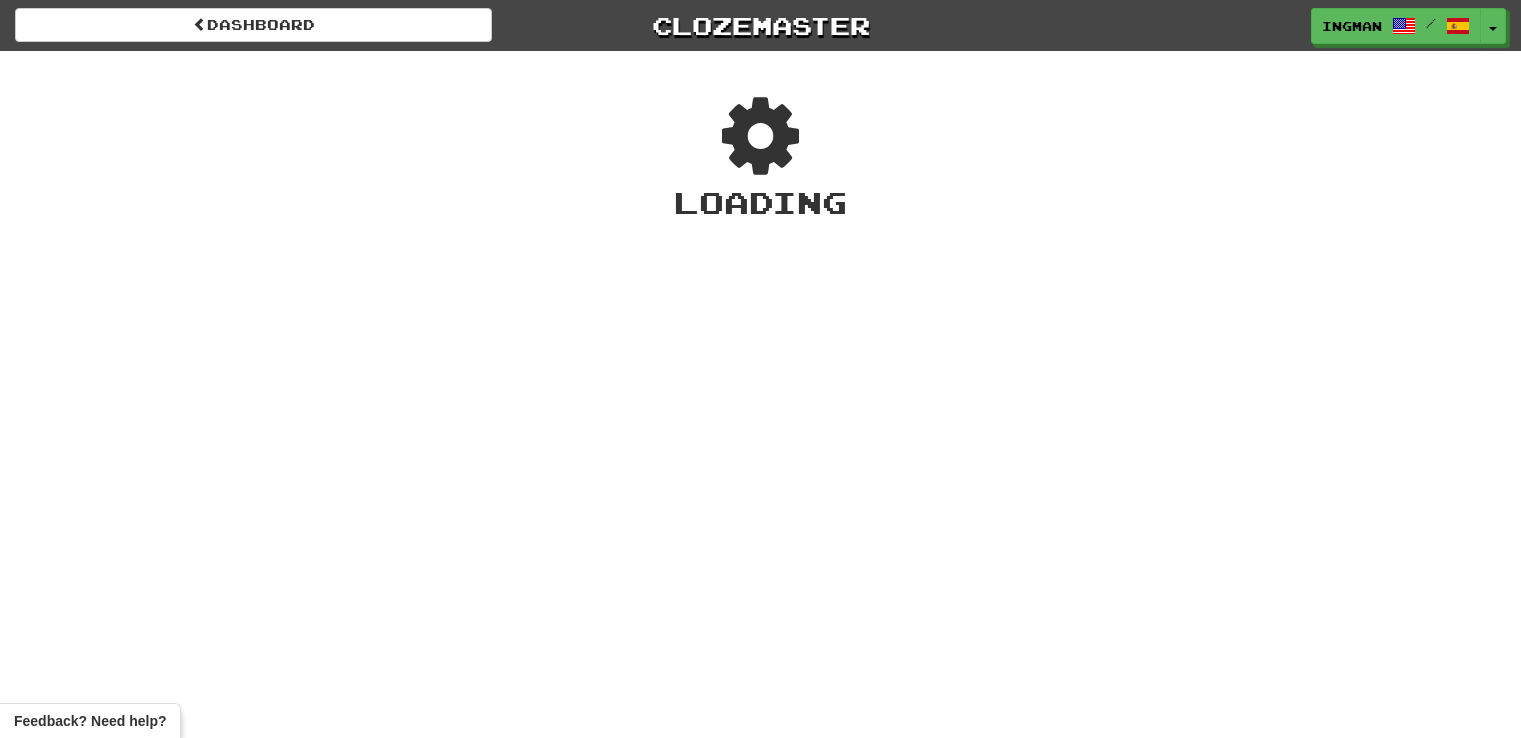 scroll, scrollTop: 0, scrollLeft: 0, axis: both 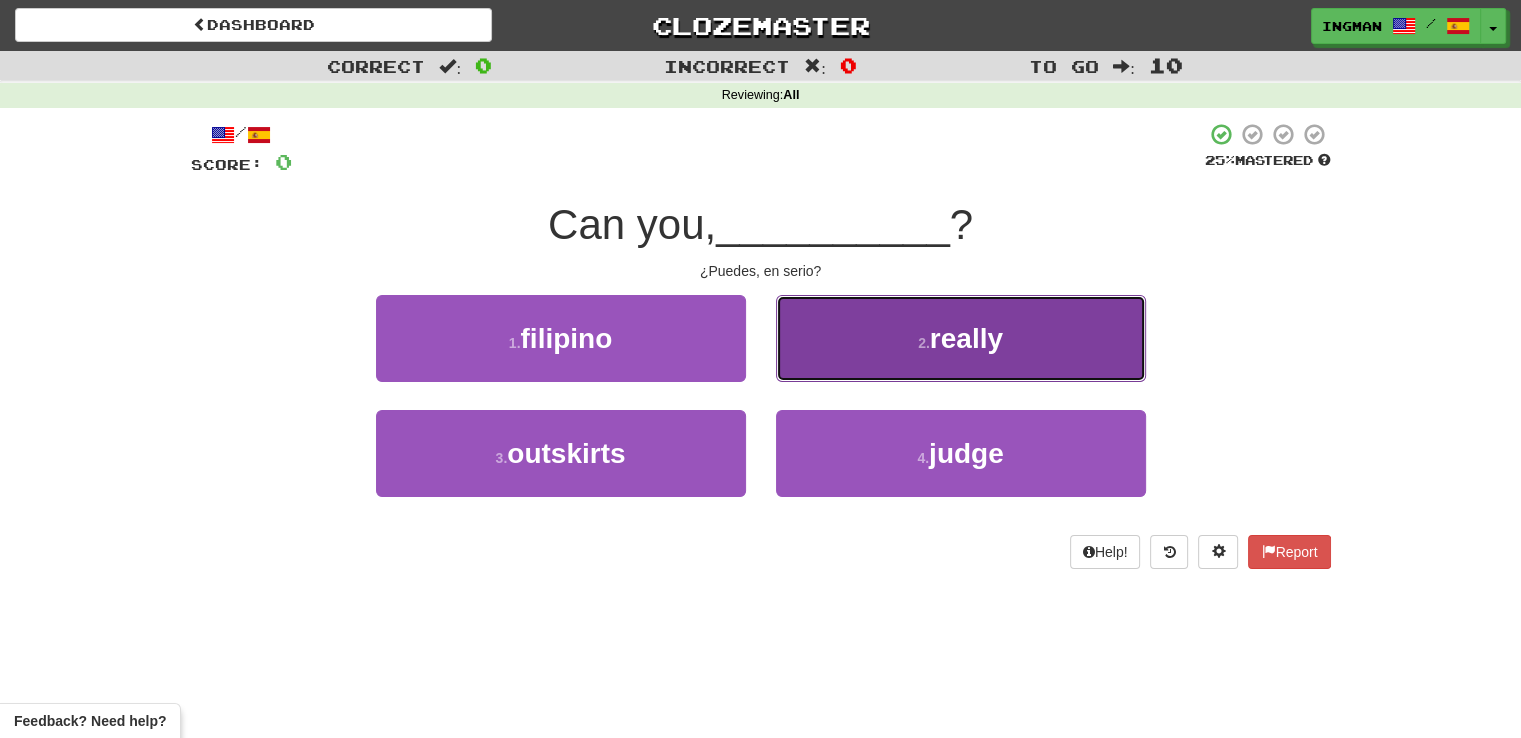 click on "2 .  really" at bounding box center (961, 338) 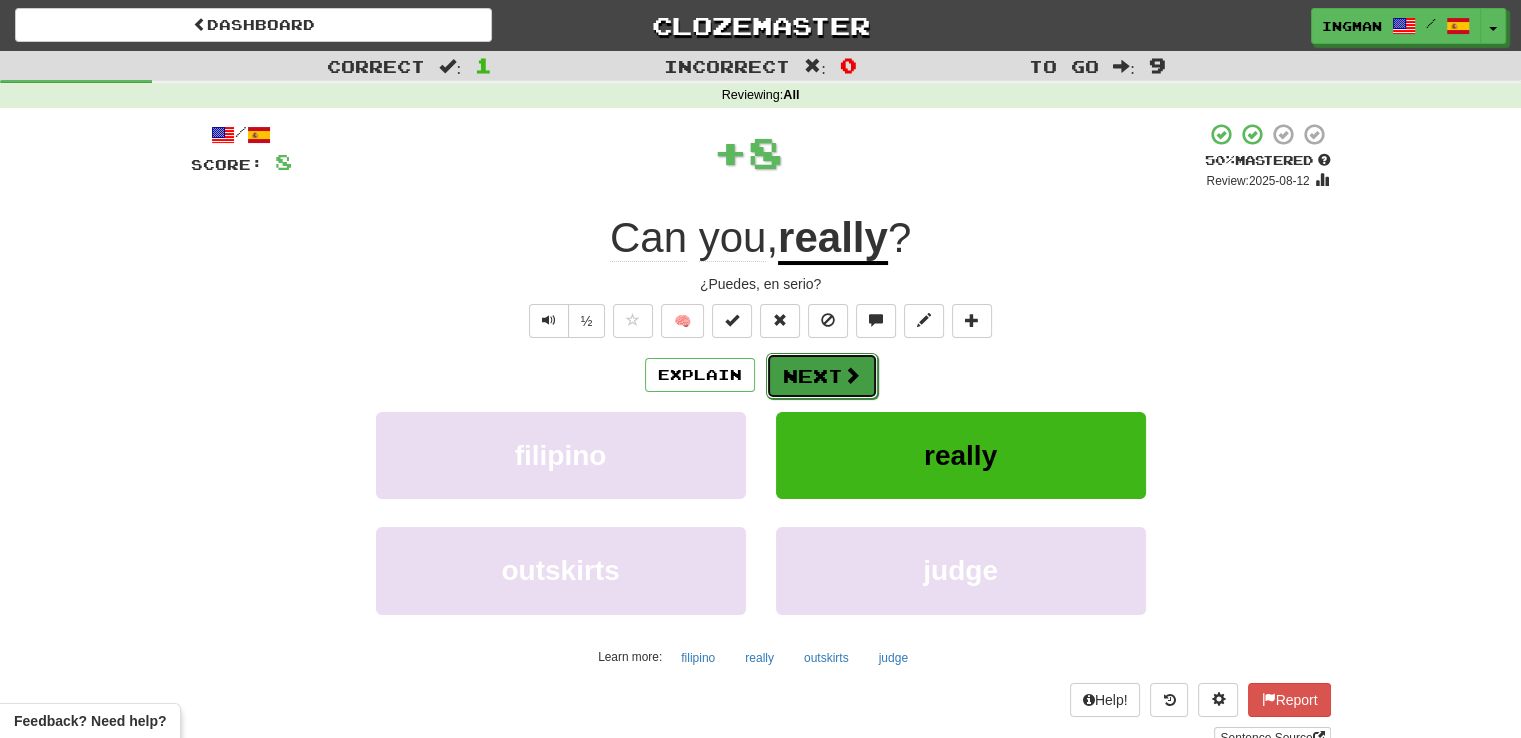 click on "Next" at bounding box center [822, 376] 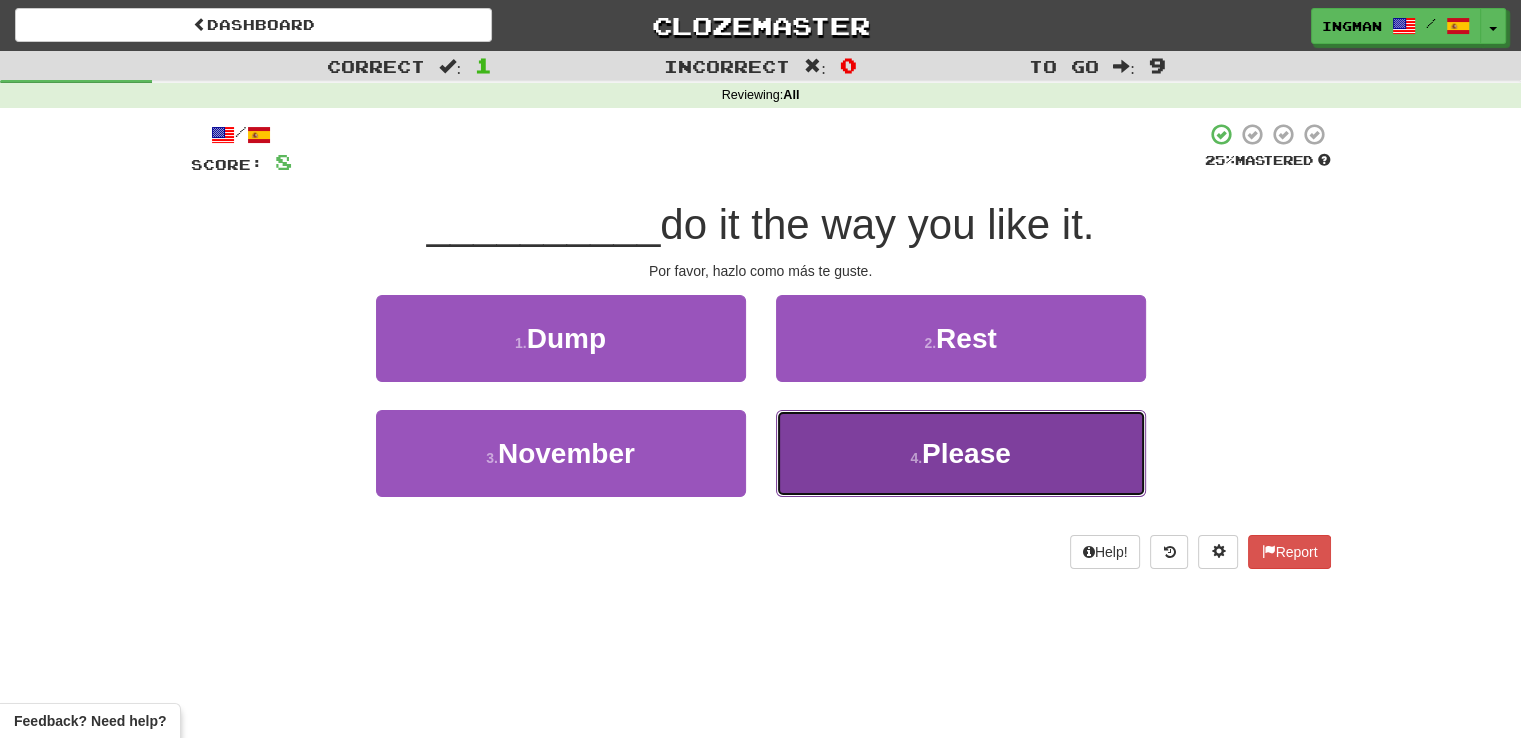 click on "4 .  Please" at bounding box center [961, 453] 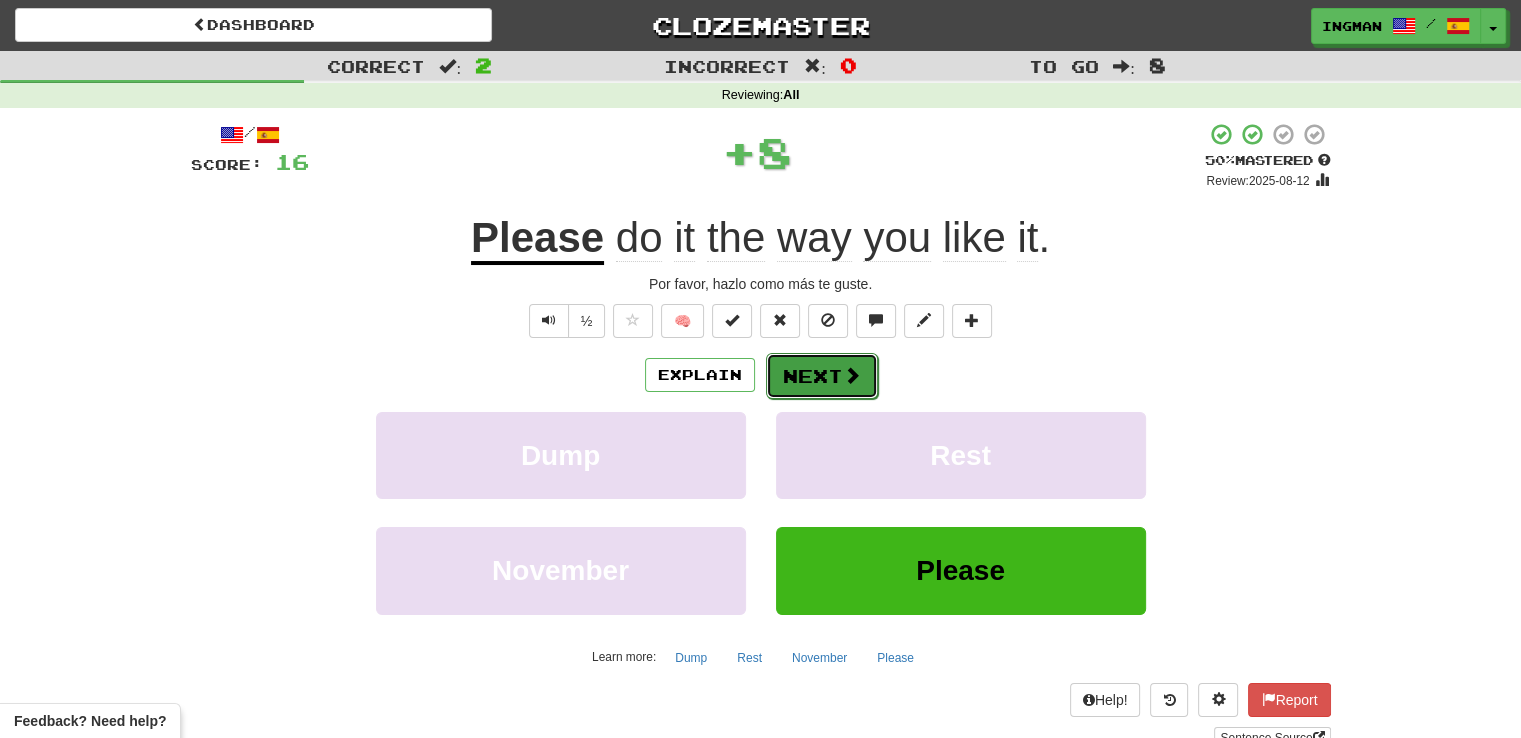 click on "Next" at bounding box center [822, 376] 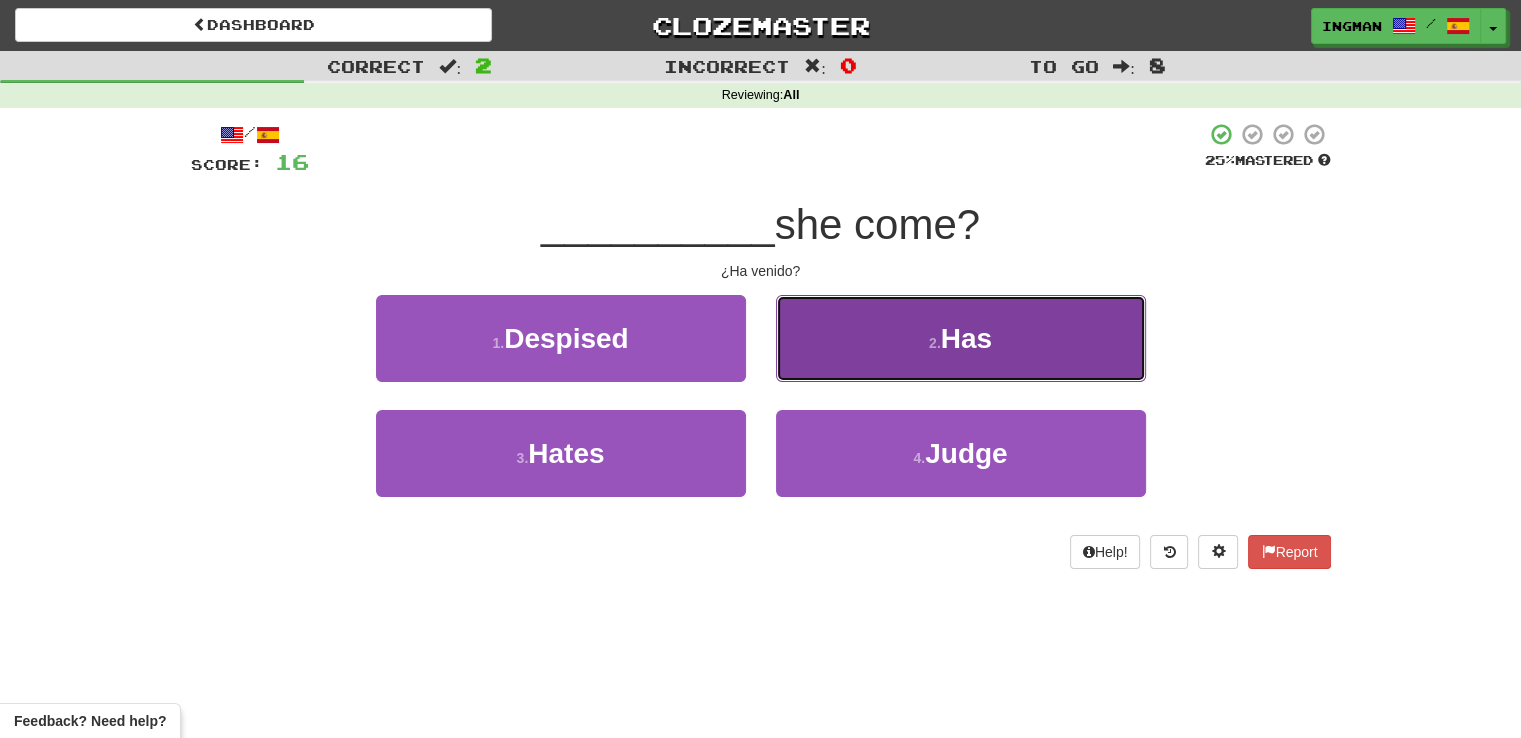 click on "2 .  Has" at bounding box center (961, 338) 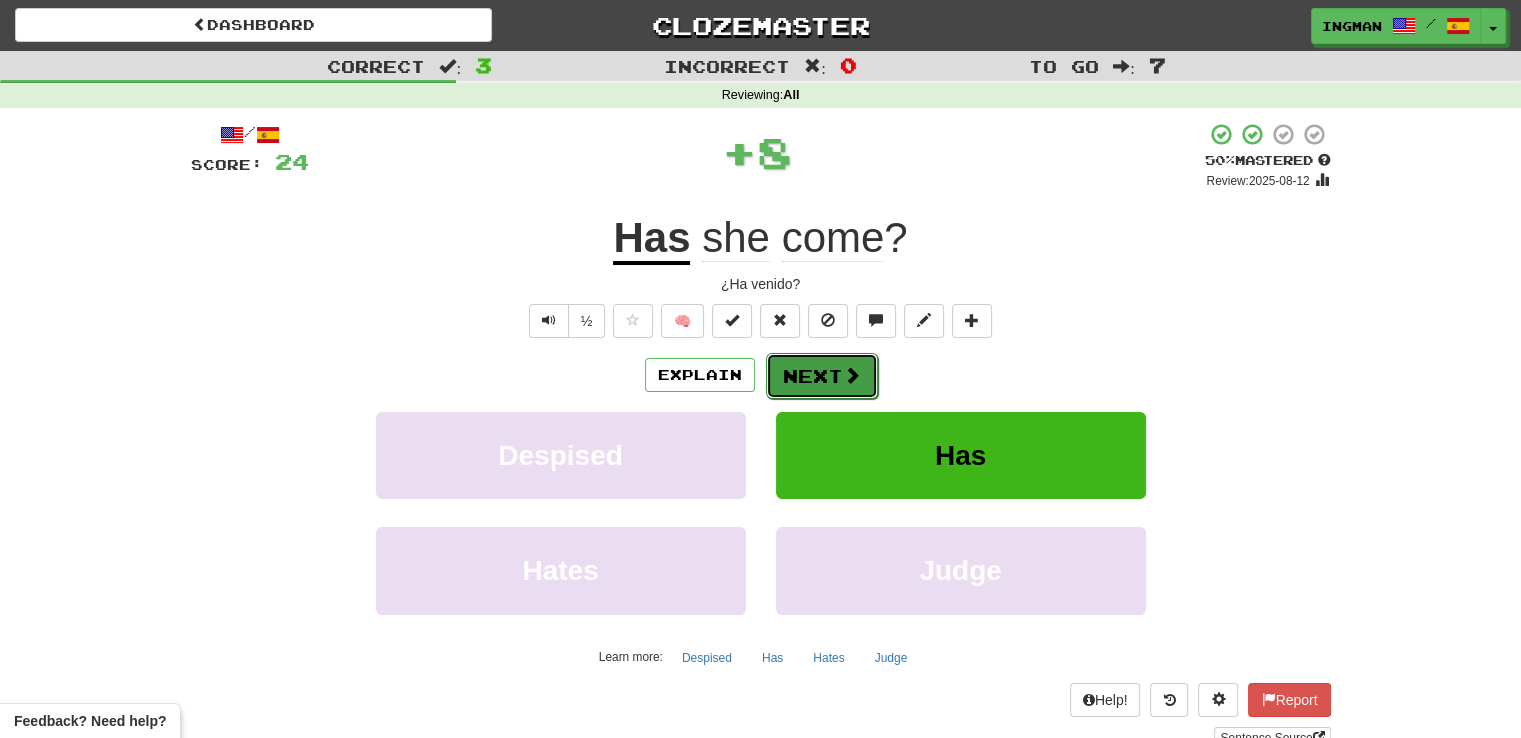 click on "Next" at bounding box center [822, 376] 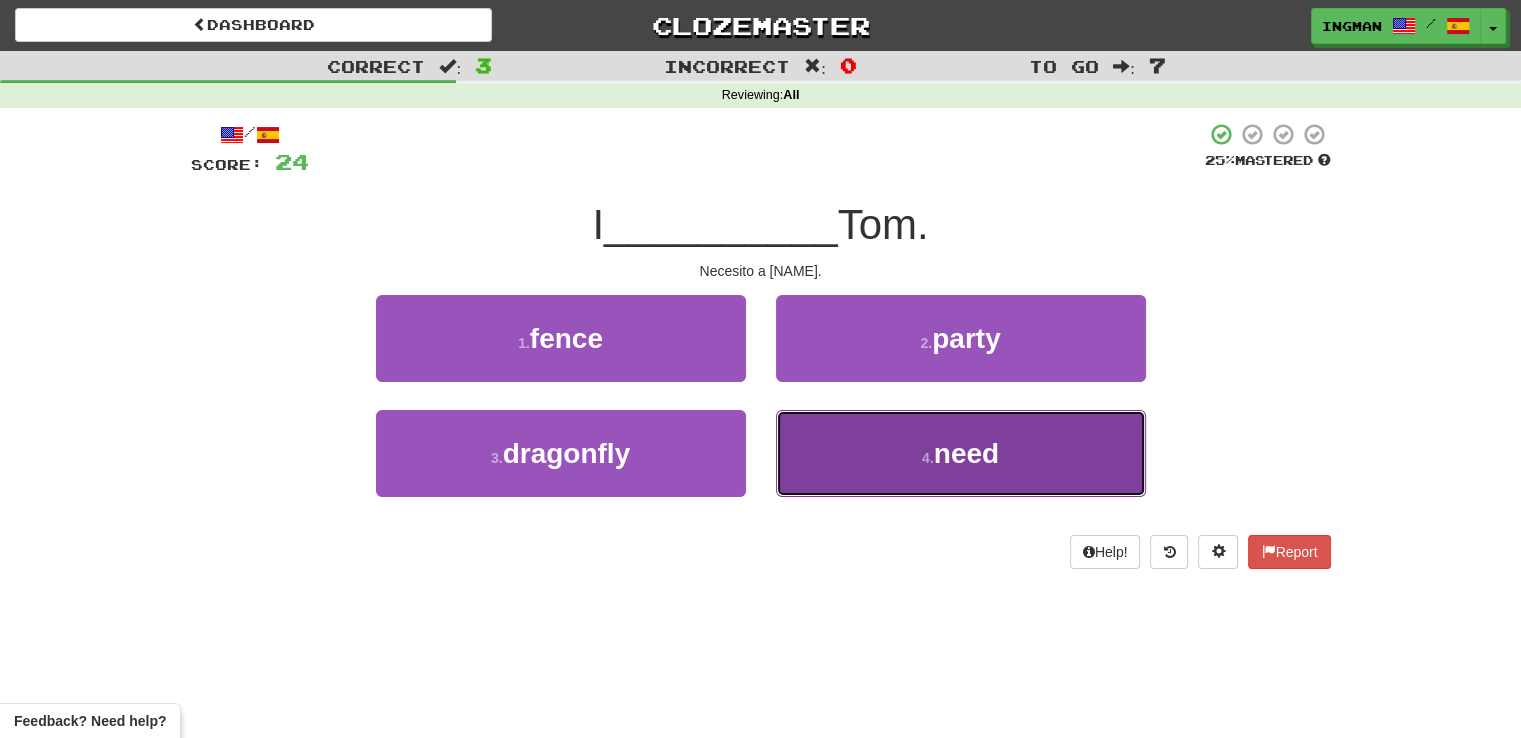 click on "4 .  need" at bounding box center (961, 453) 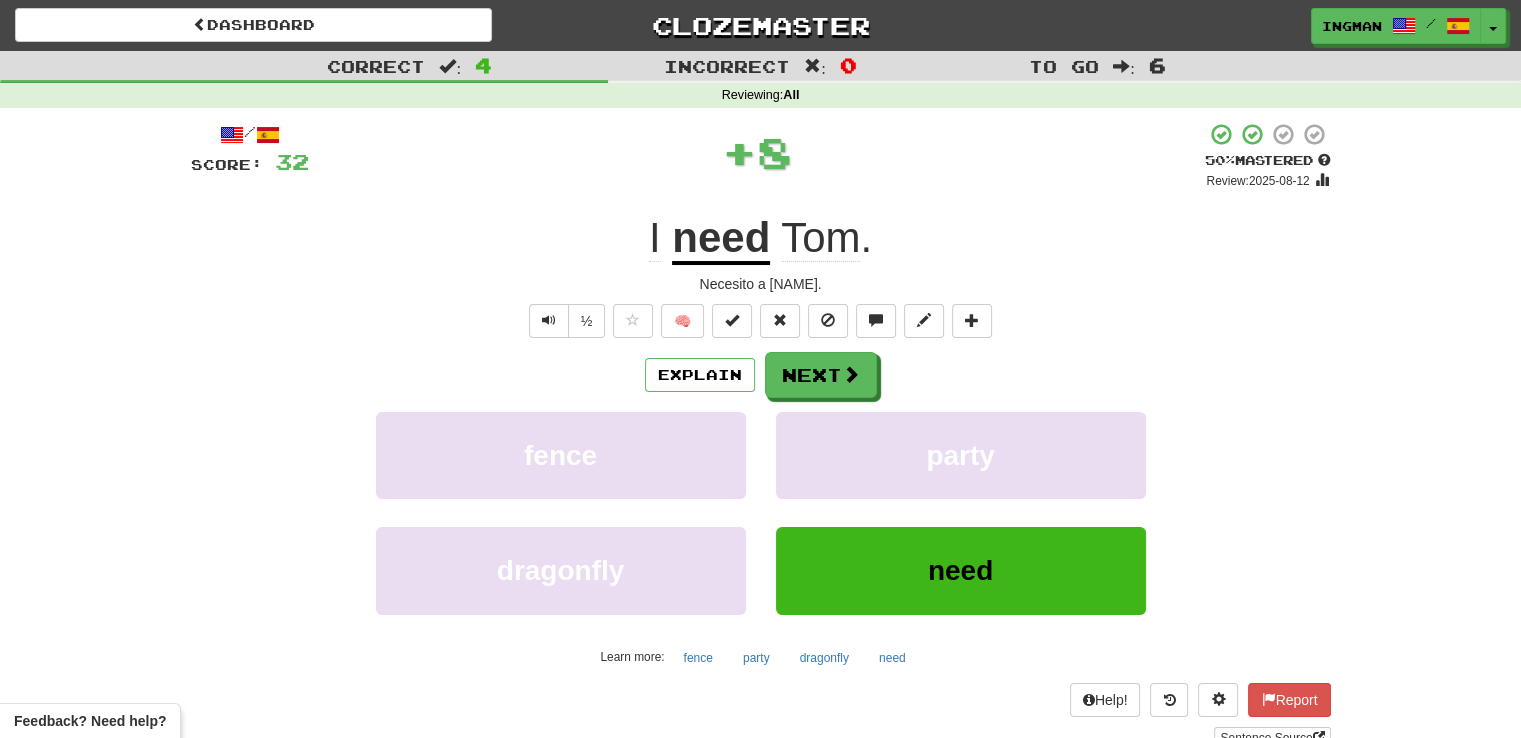 click on "/  Score:   32 + 8 50 %  Mastered Review:  2025-08-12 I   need   Tom . Necesito a Tom. ½ 🧠 Explain Next fence party dragonfly need Learn more: fence party dragonfly need  Help!  Report Sentence Source" at bounding box center [761, 435] 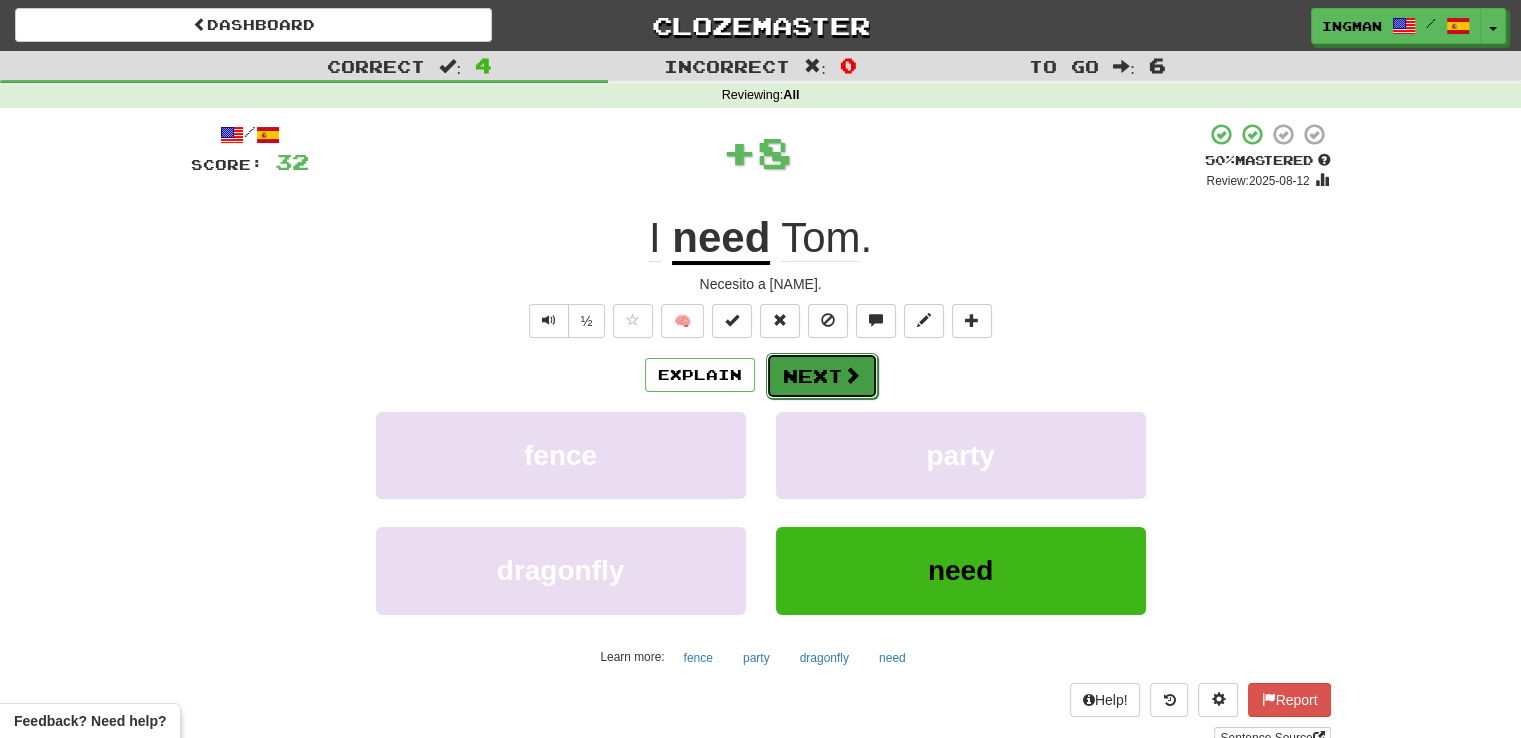 click at bounding box center (852, 375) 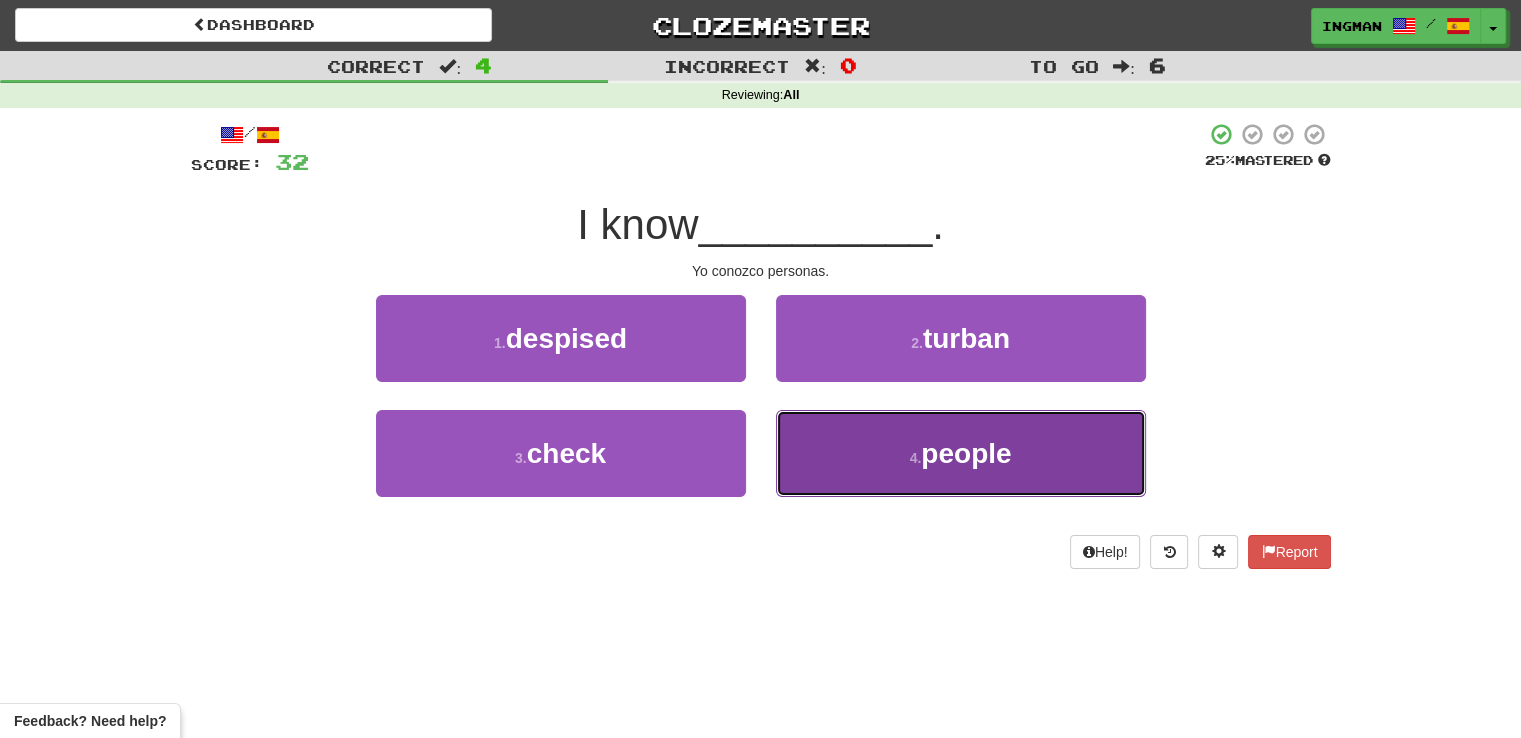 click on "4 .  people" at bounding box center [961, 453] 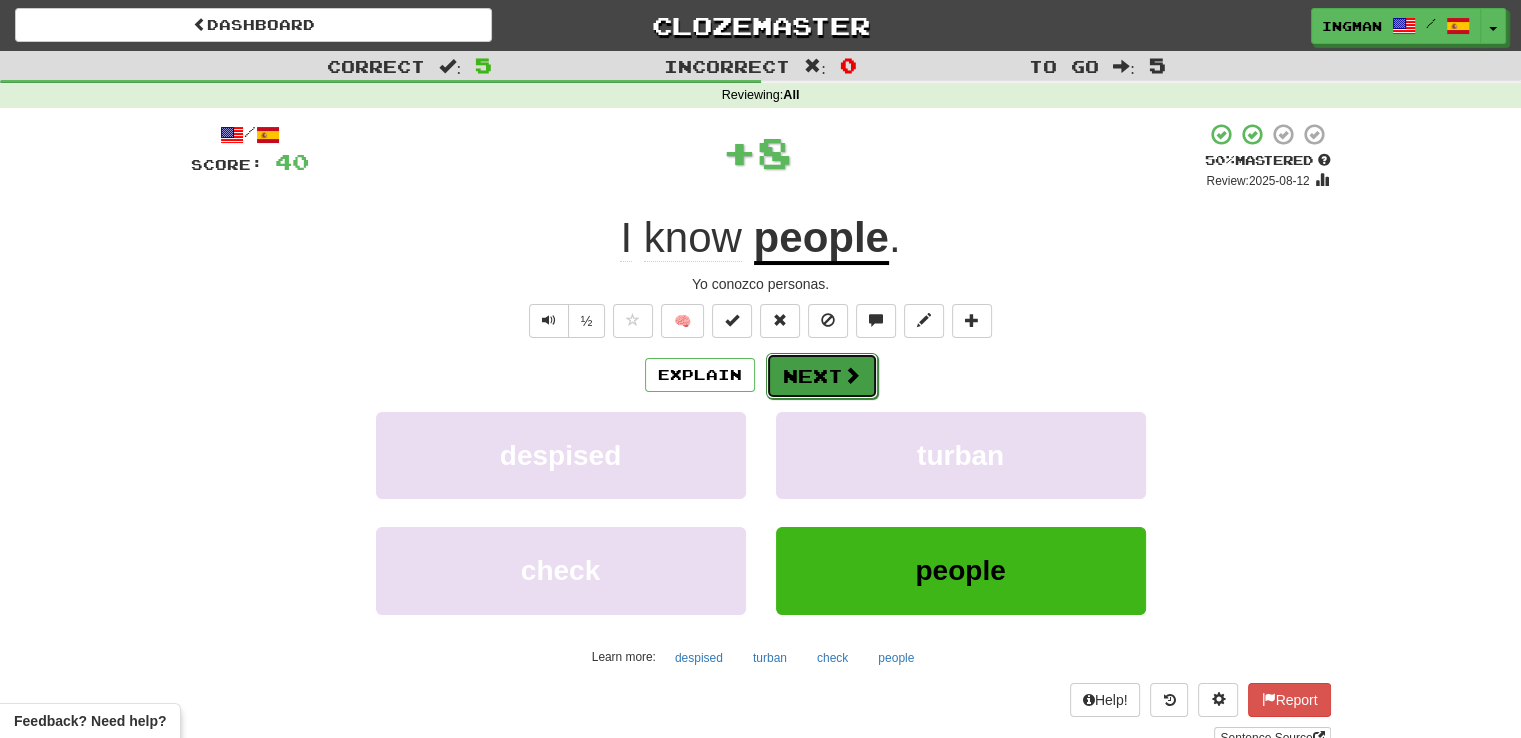 click on "Next" at bounding box center [822, 376] 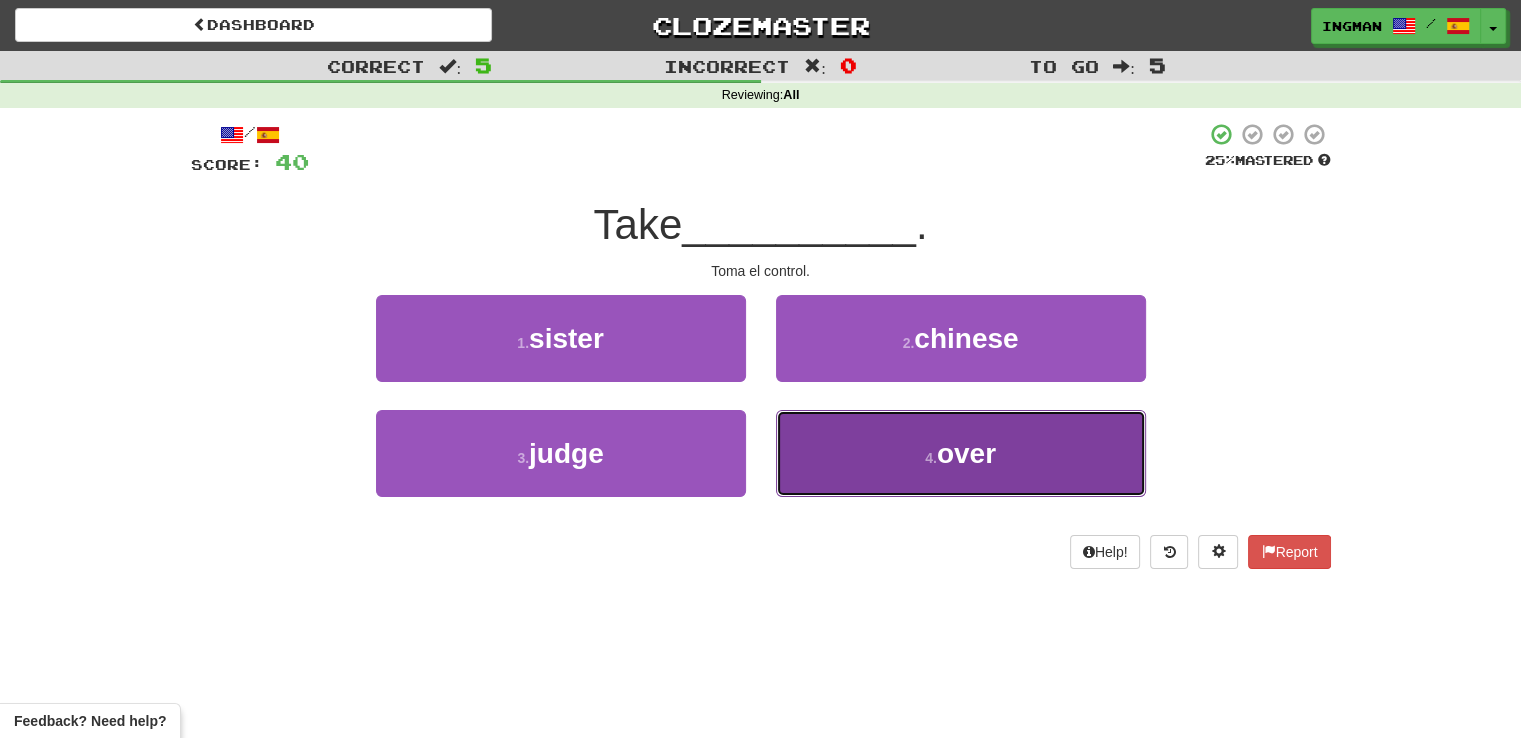 click on "4 .  over" at bounding box center [961, 453] 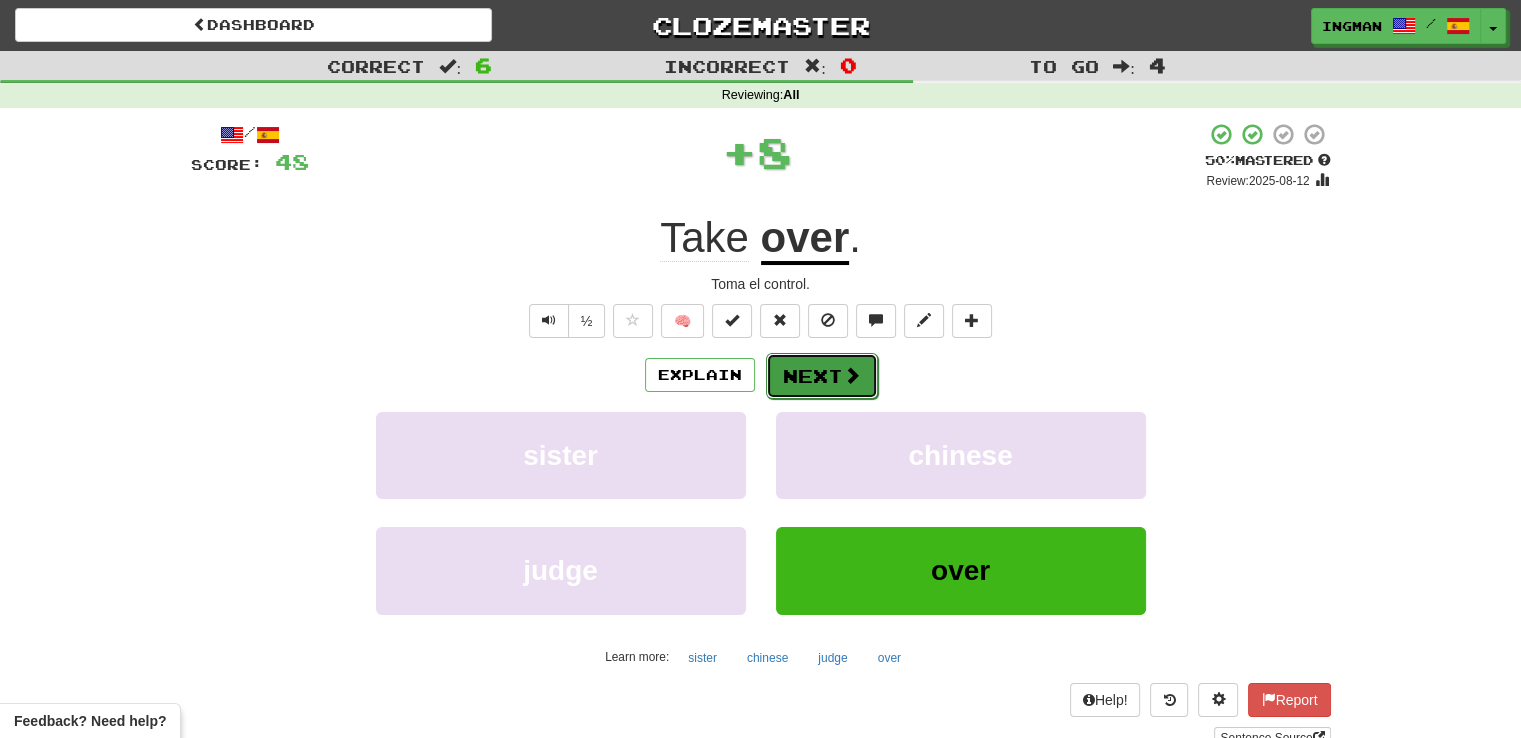 click on "Next" at bounding box center [822, 376] 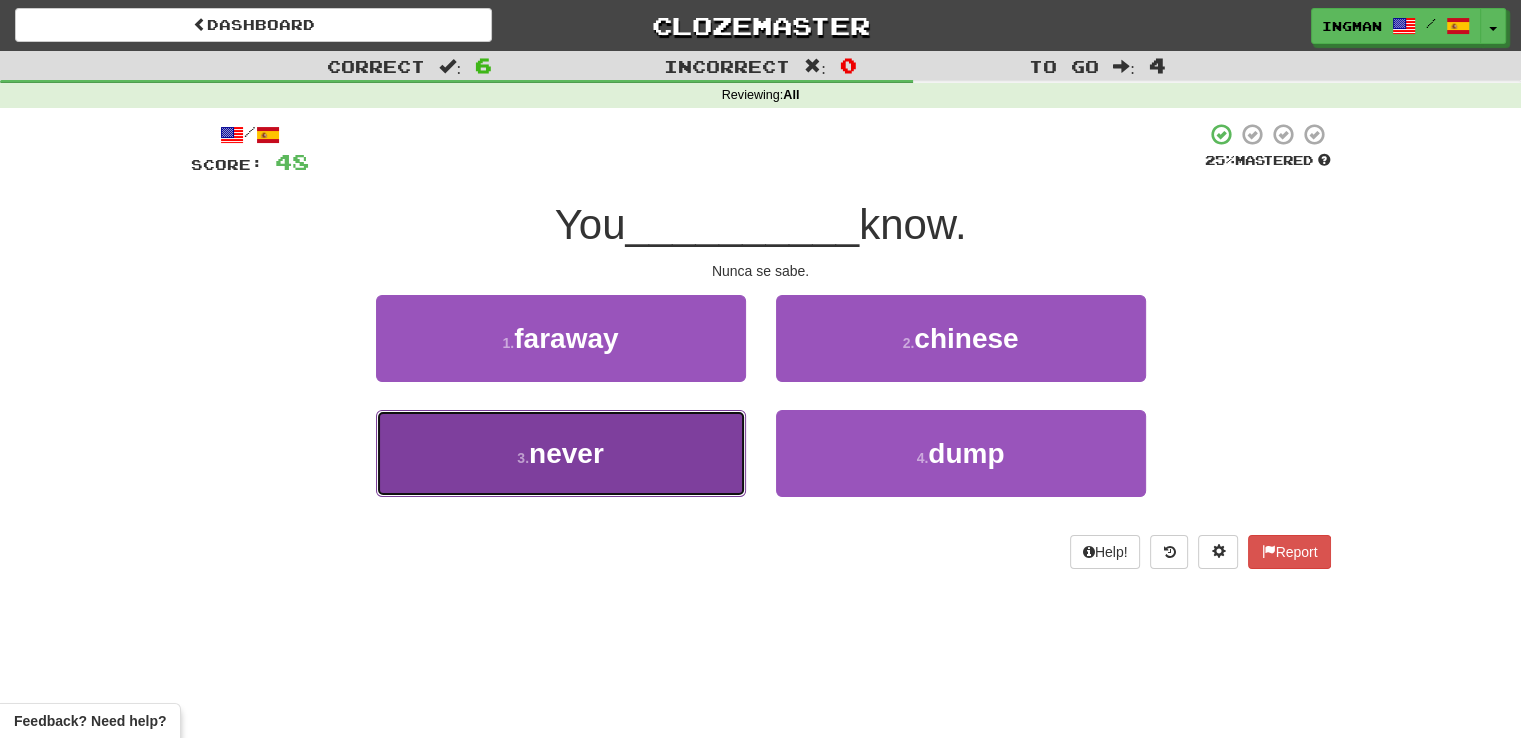 click on "3 .  never" at bounding box center (561, 453) 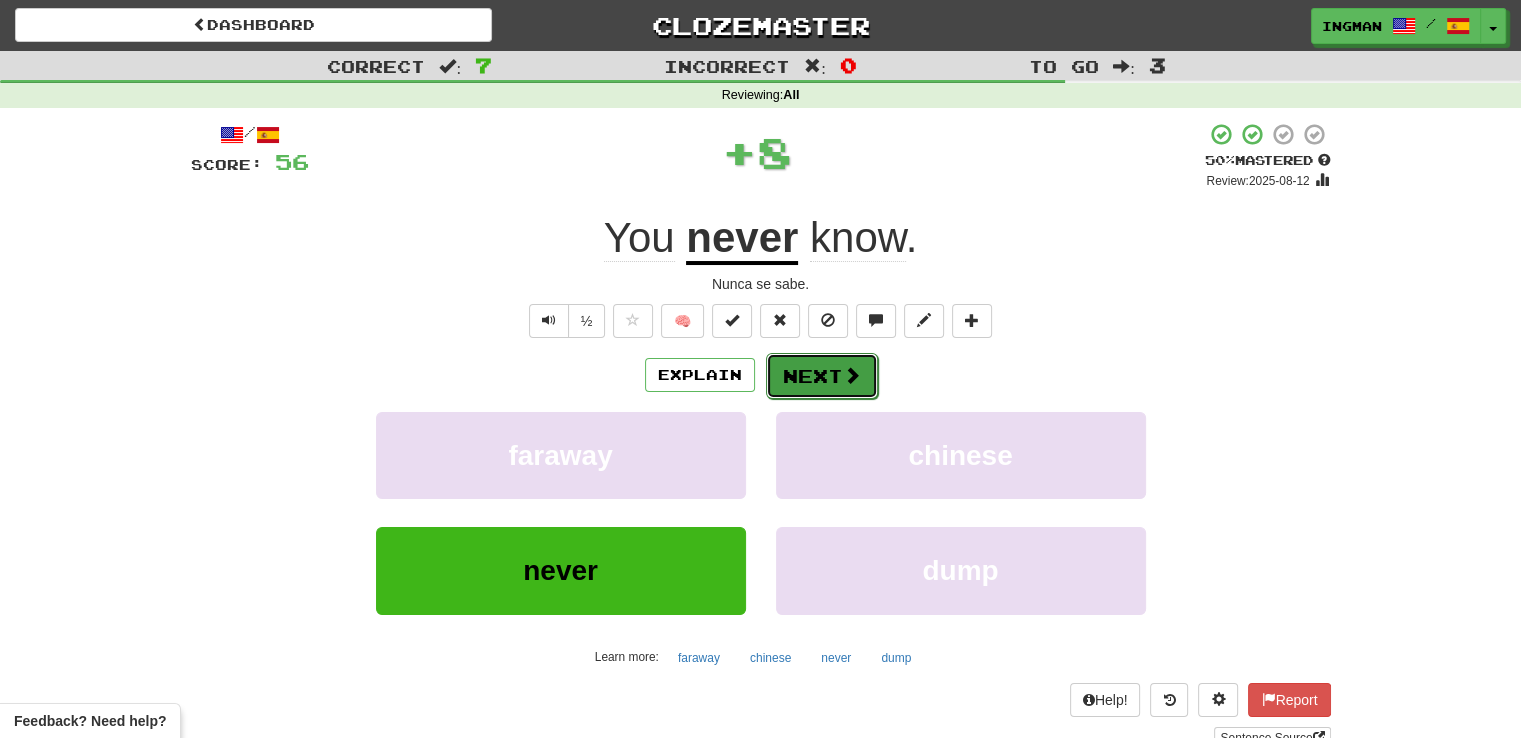 click on "Next" at bounding box center (822, 376) 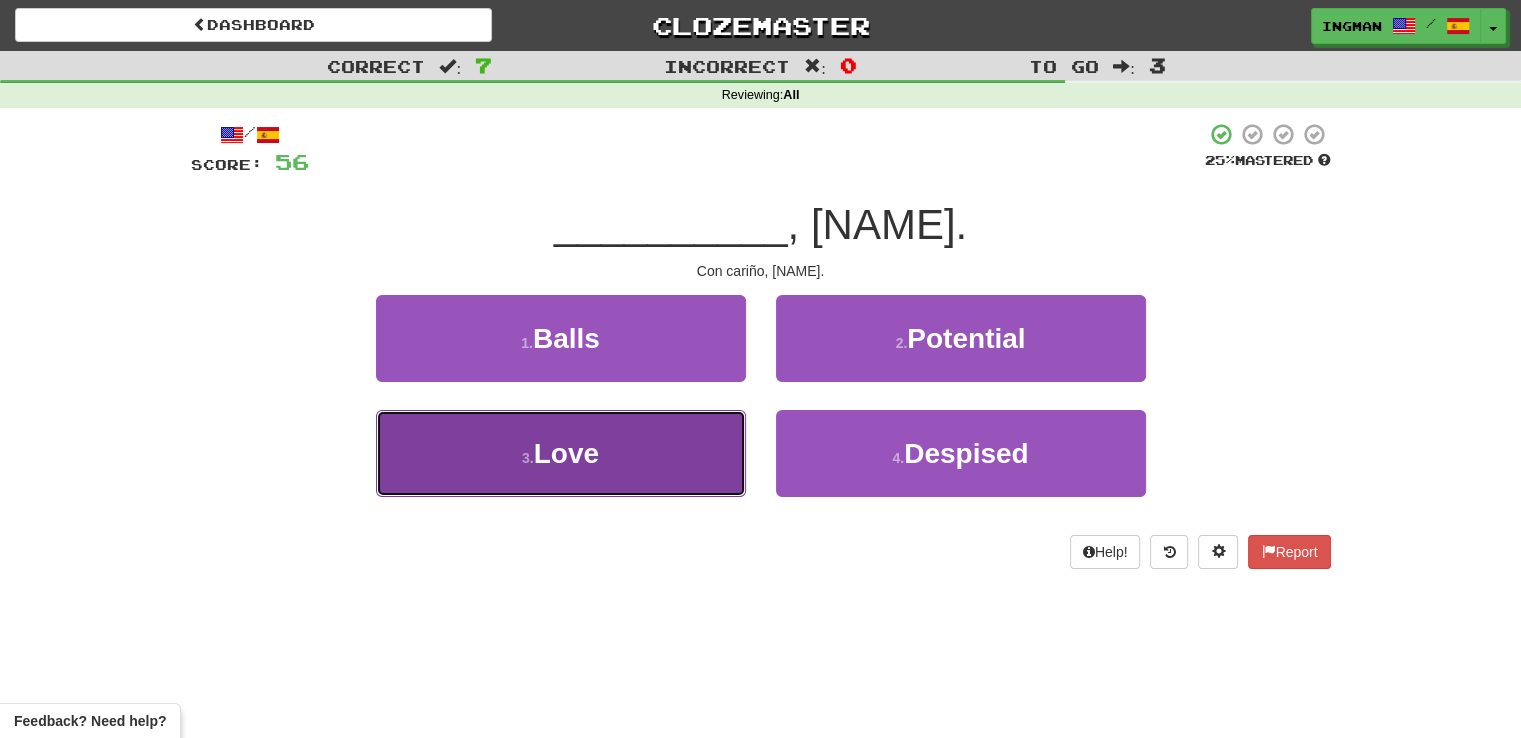 click on "3 .  Love" at bounding box center (561, 453) 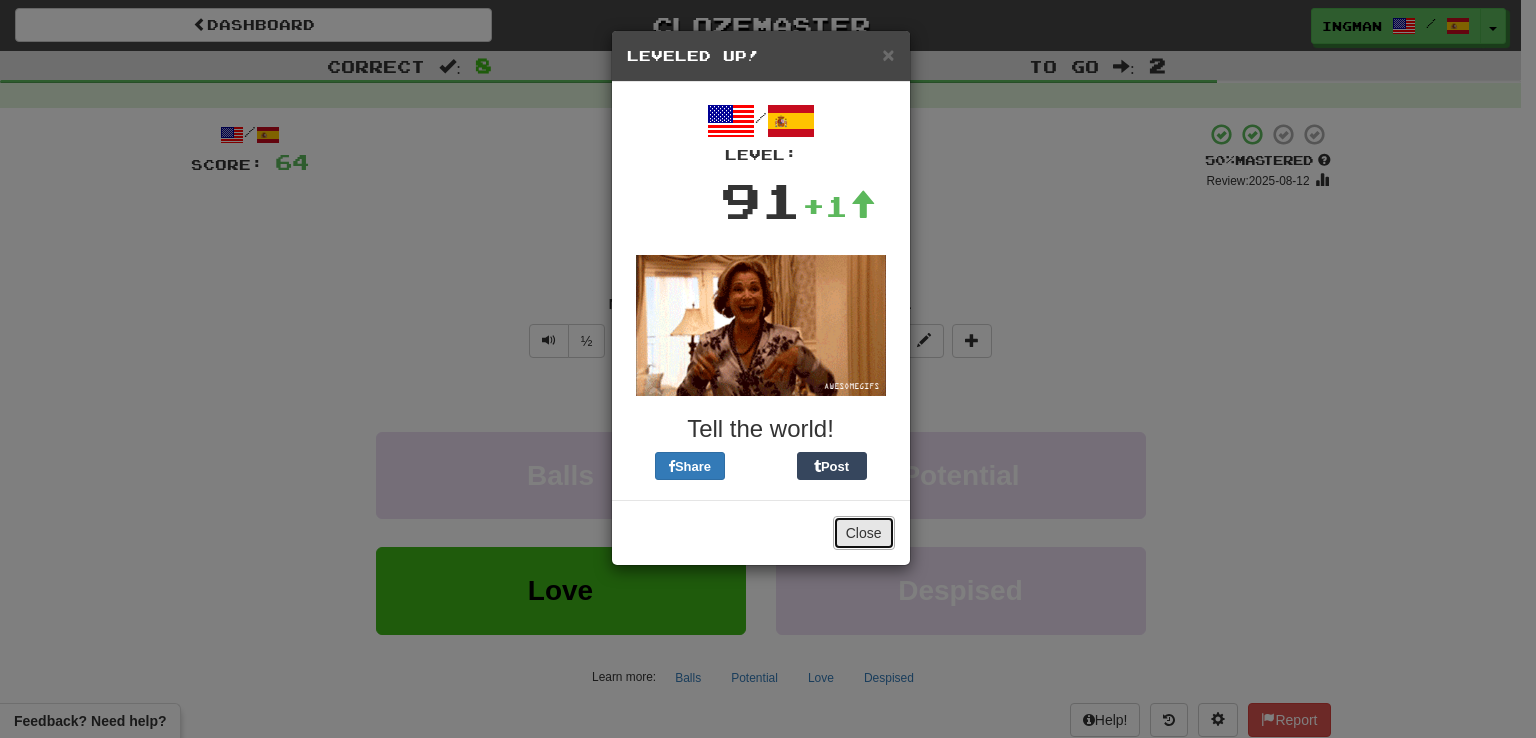 click on "Close" at bounding box center [864, 533] 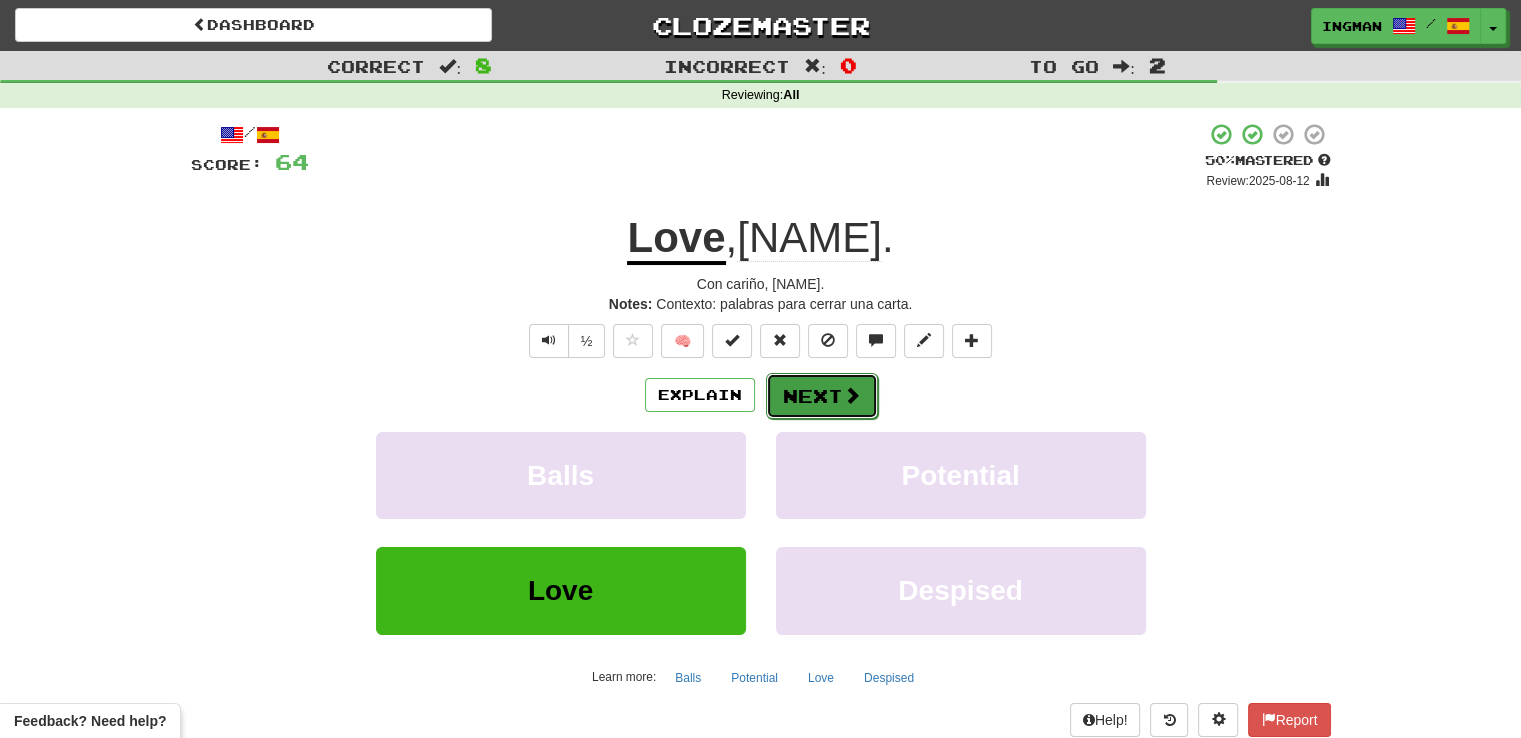 click on "Next" at bounding box center (822, 396) 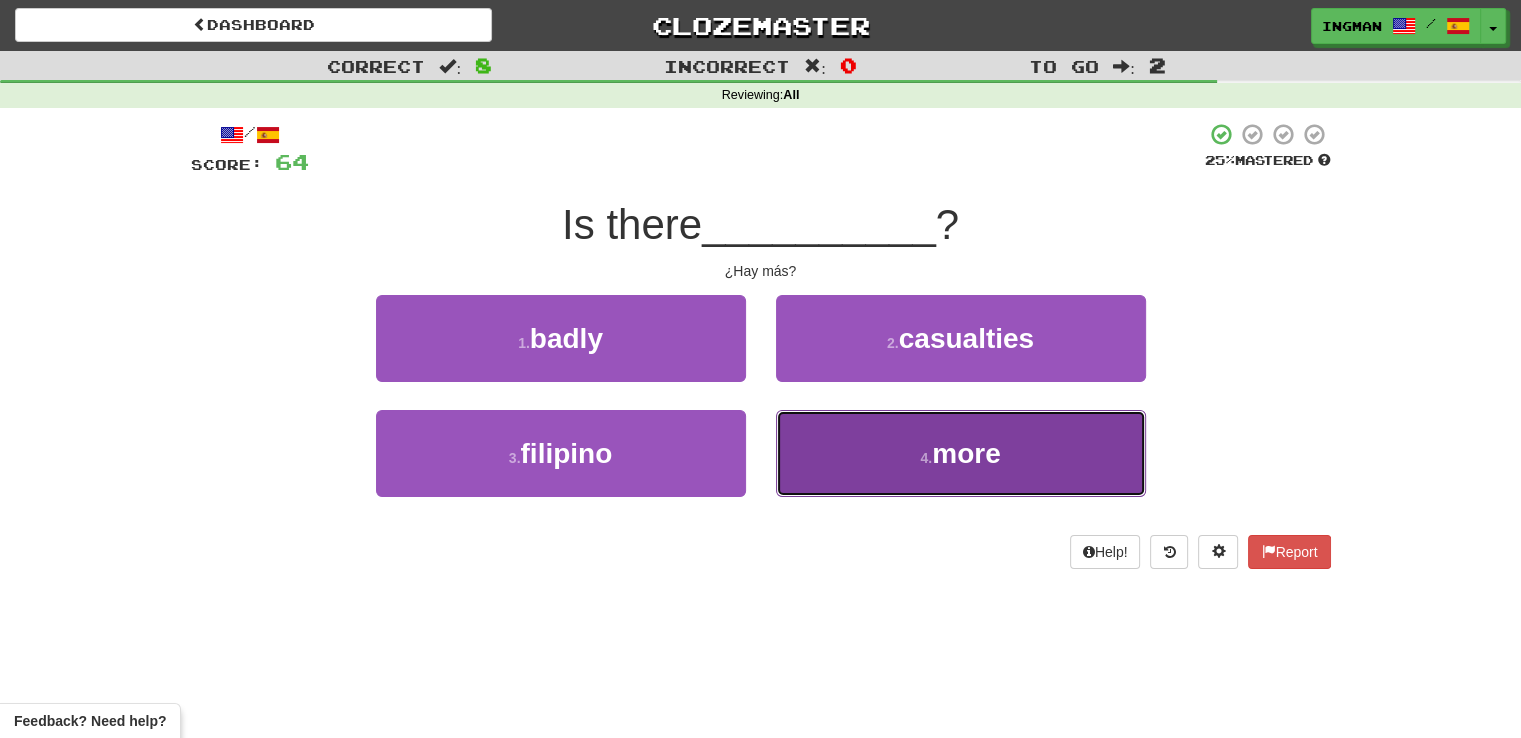click on "4 .  more" at bounding box center (961, 453) 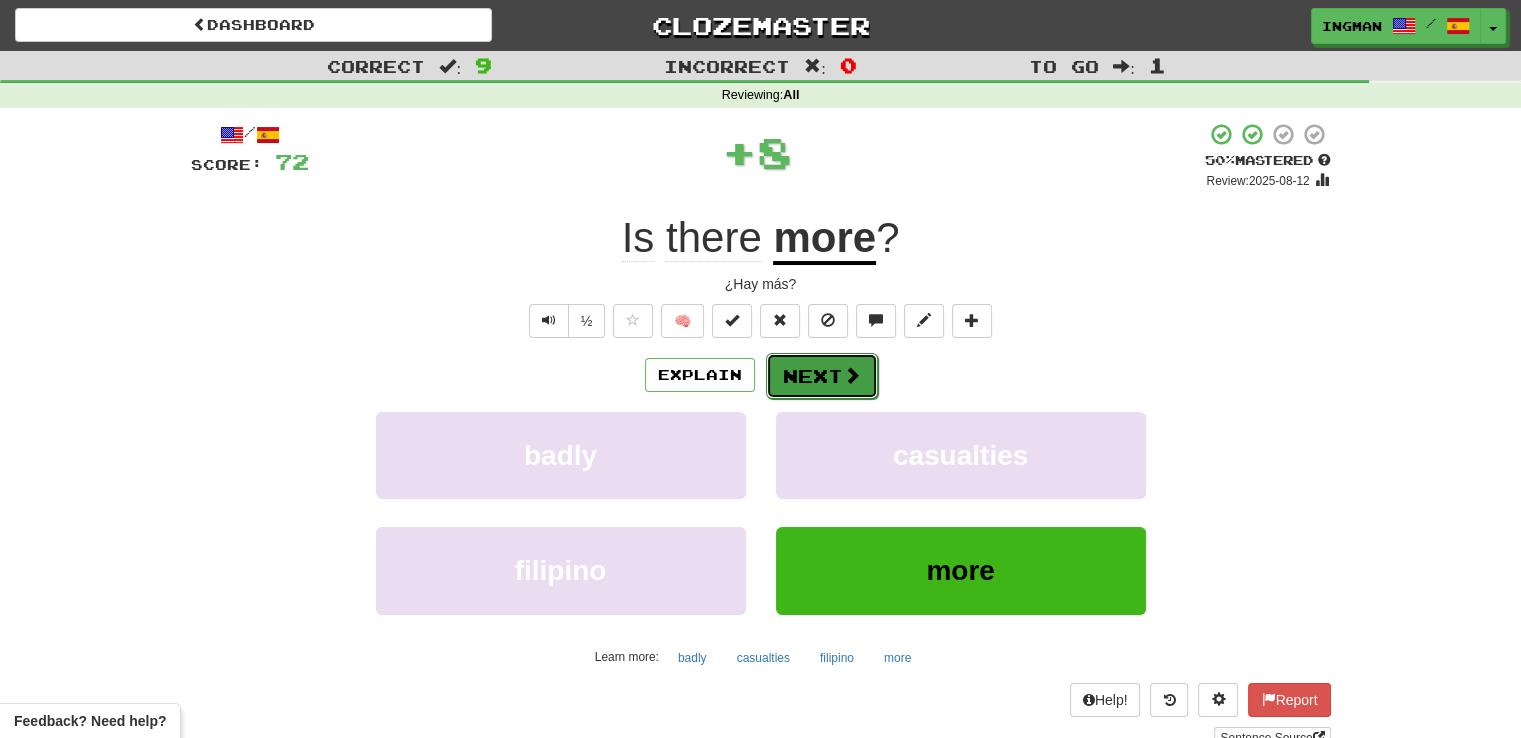 click on "Next" at bounding box center [822, 376] 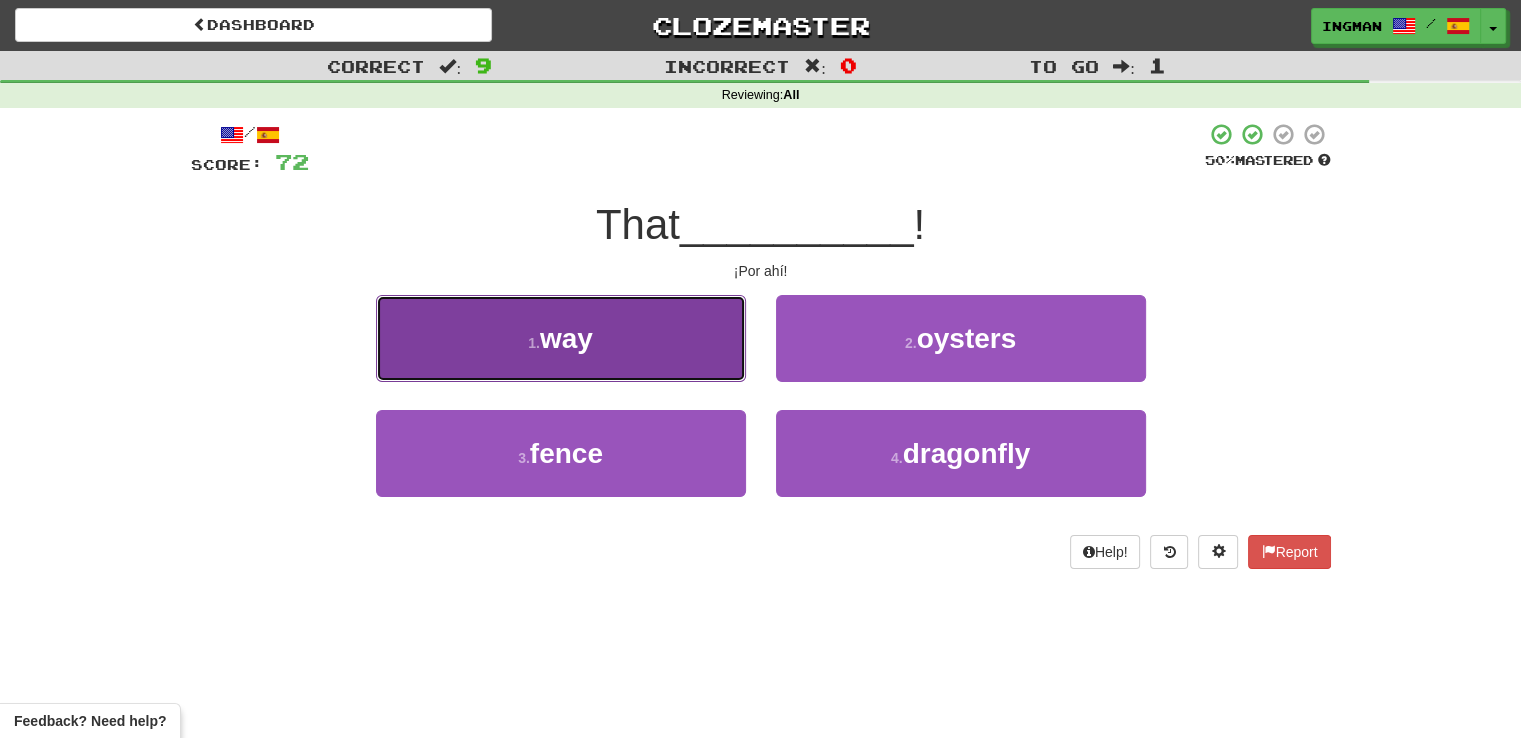 click on "1 .  way" at bounding box center (561, 338) 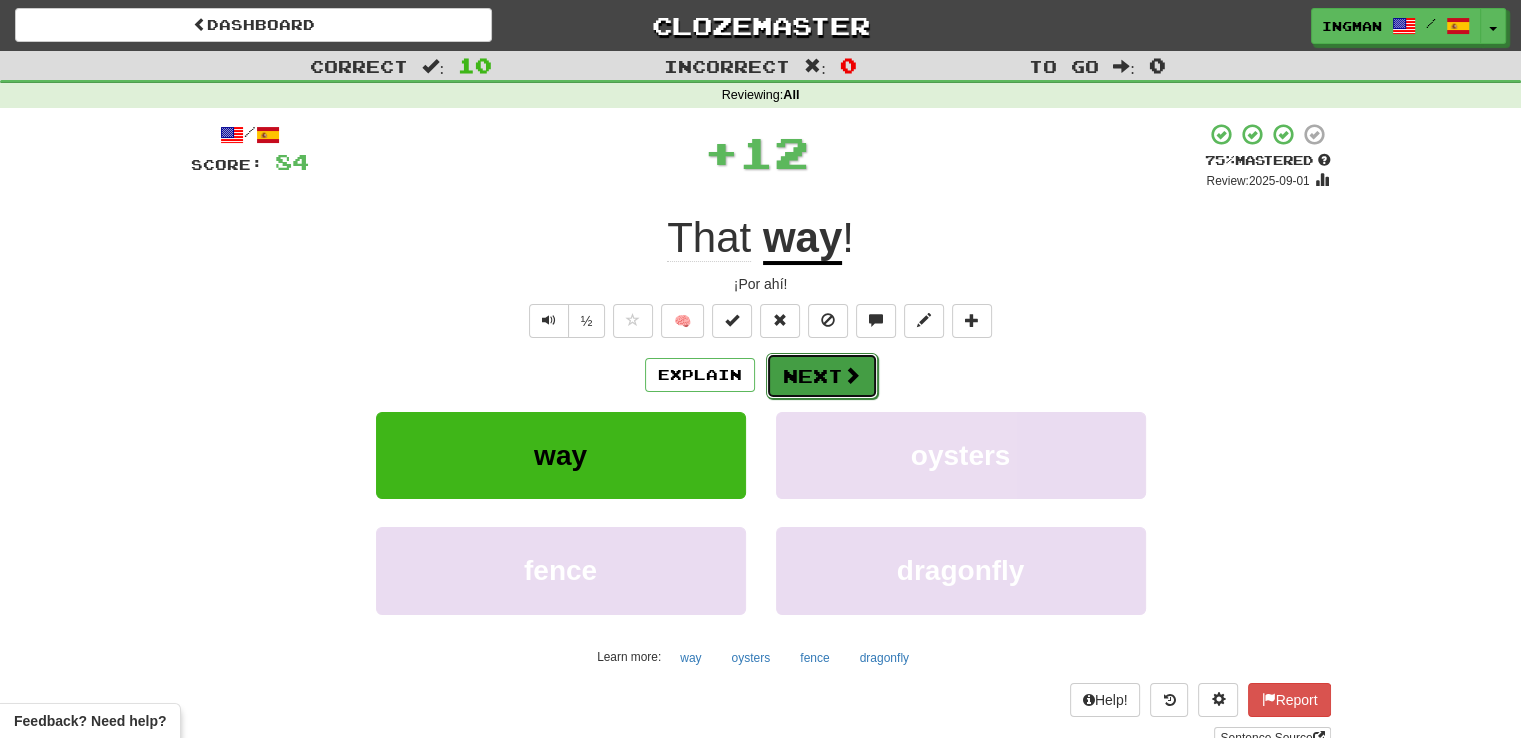 click on "Next" at bounding box center (822, 376) 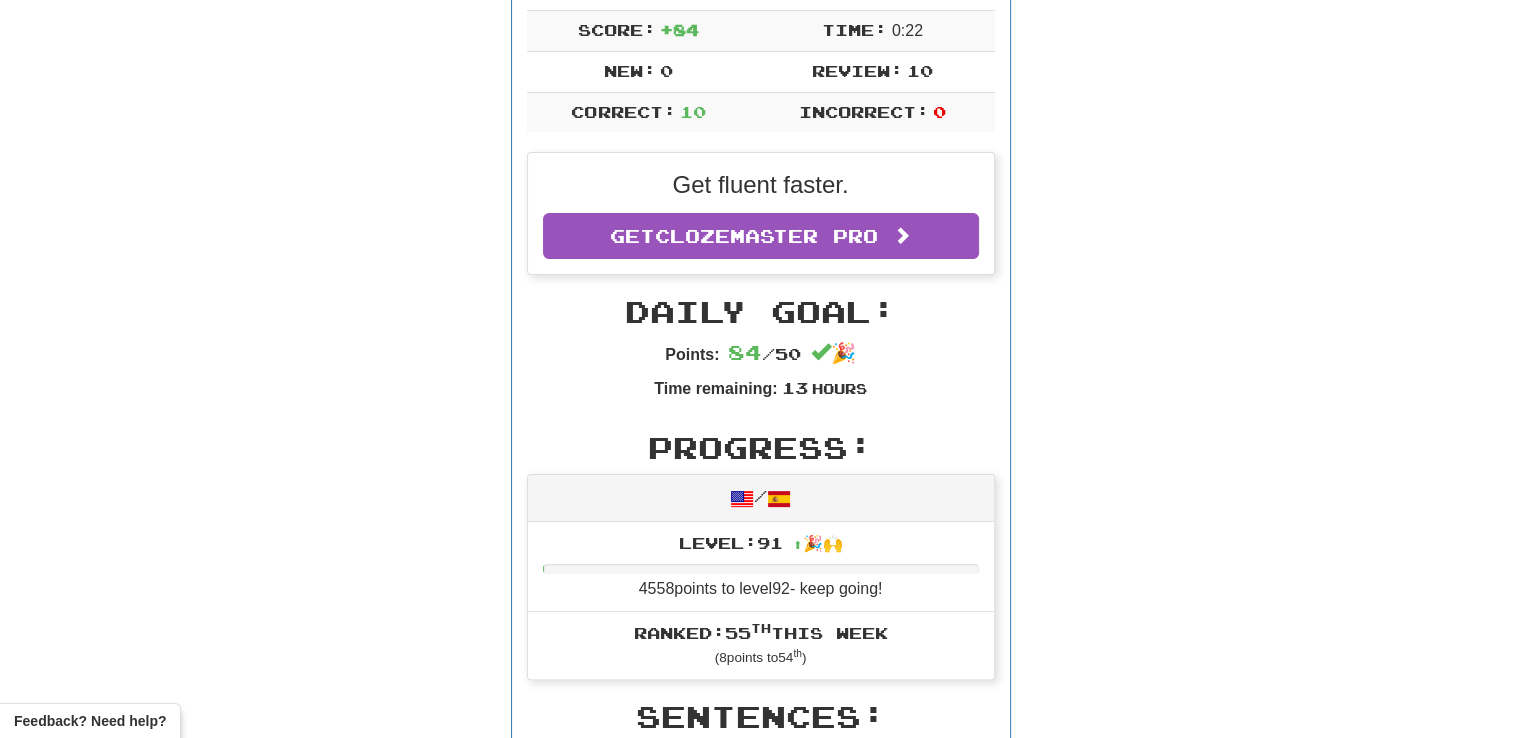 scroll, scrollTop: 362, scrollLeft: 0, axis: vertical 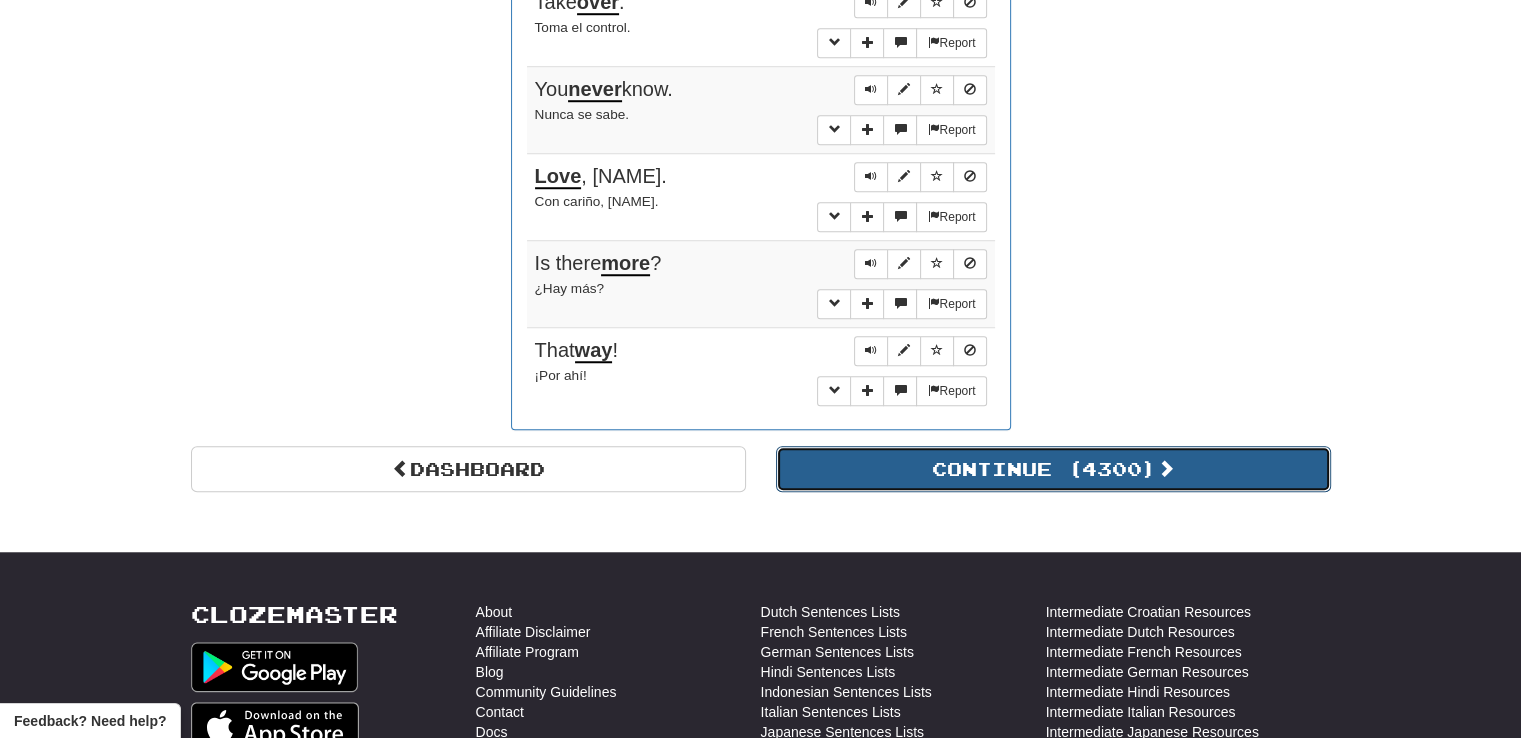 click on "Continue ( 4300 )" at bounding box center (1053, 469) 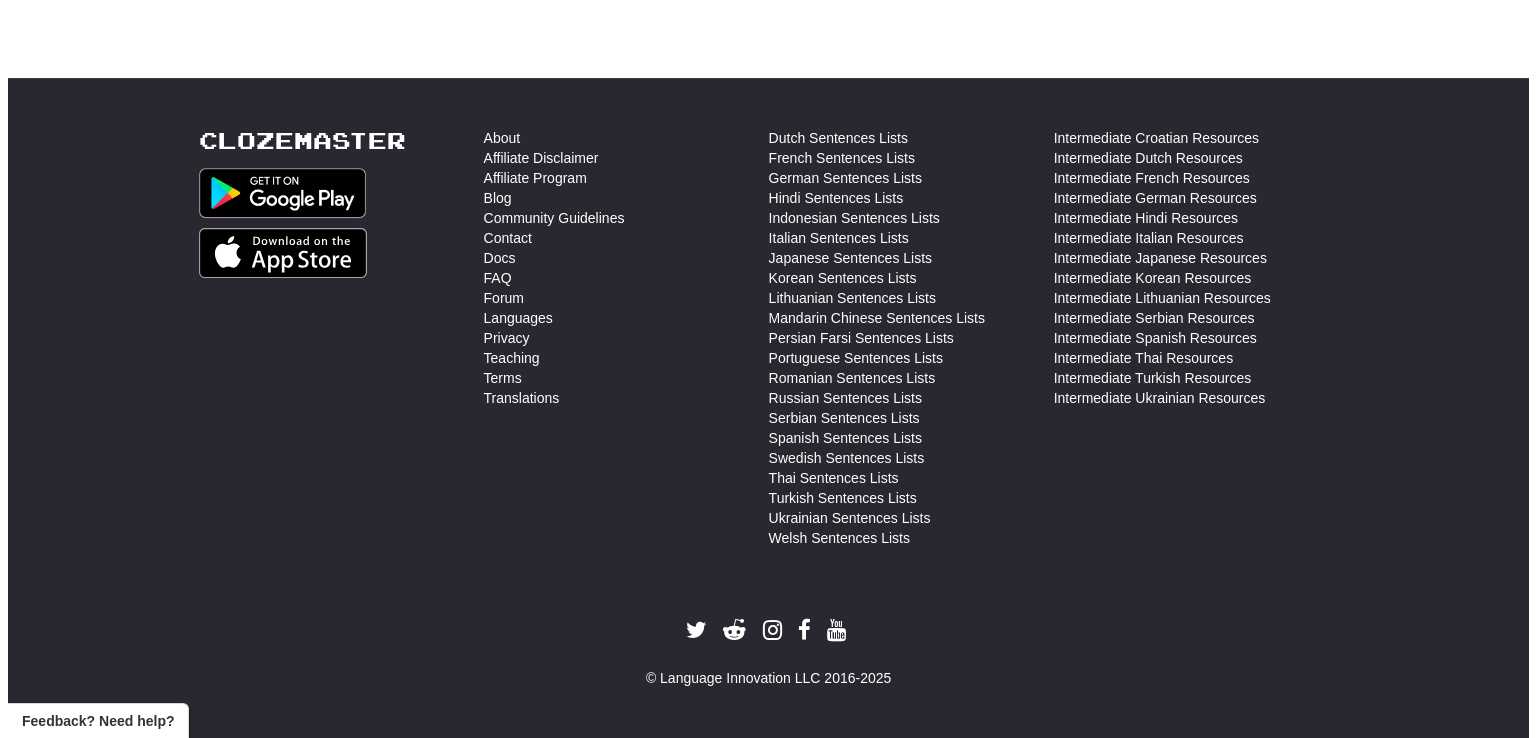 scroll, scrollTop: 0, scrollLeft: 0, axis: both 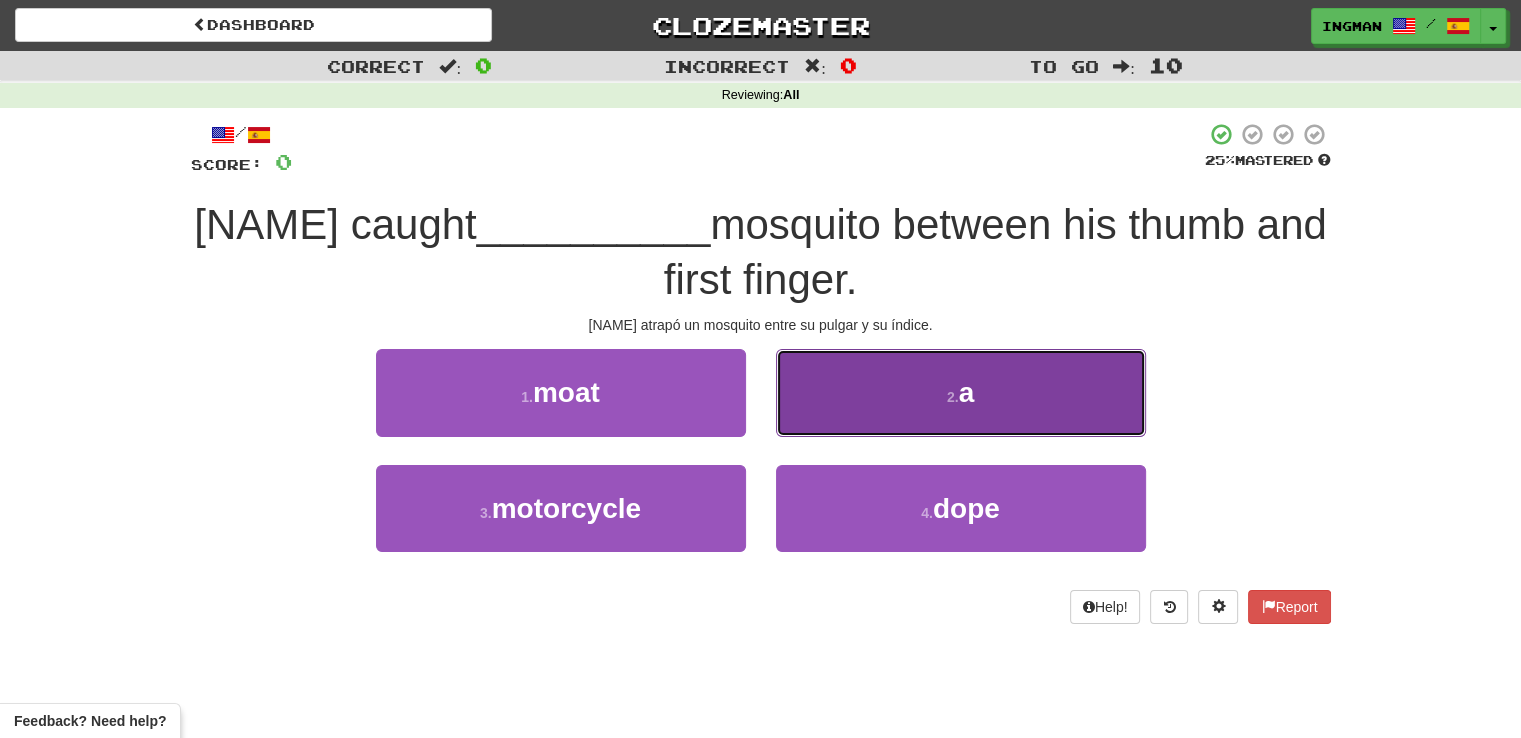 click on "2 .  a" at bounding box center (961, 392) 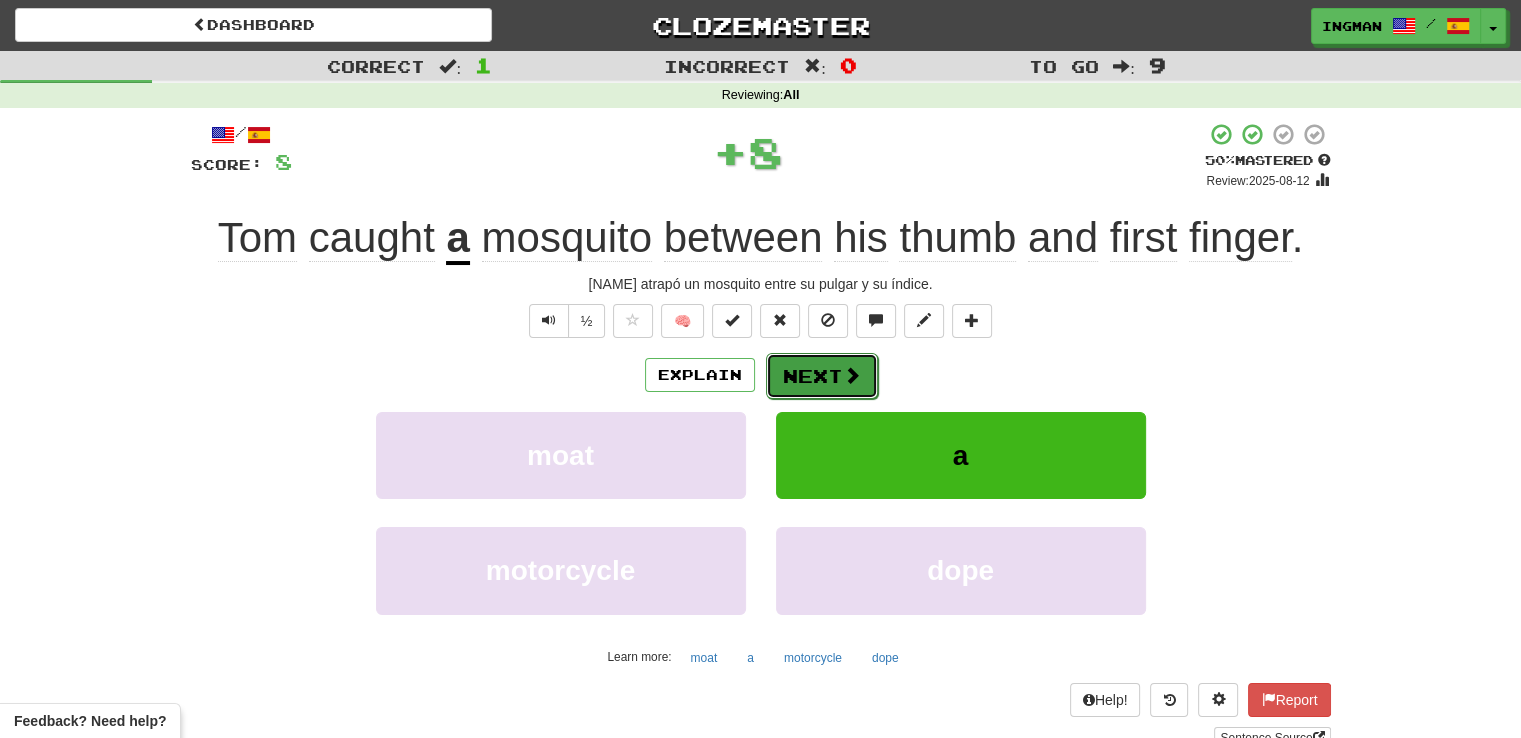 click on "Next" at bounding box center [822, 376] 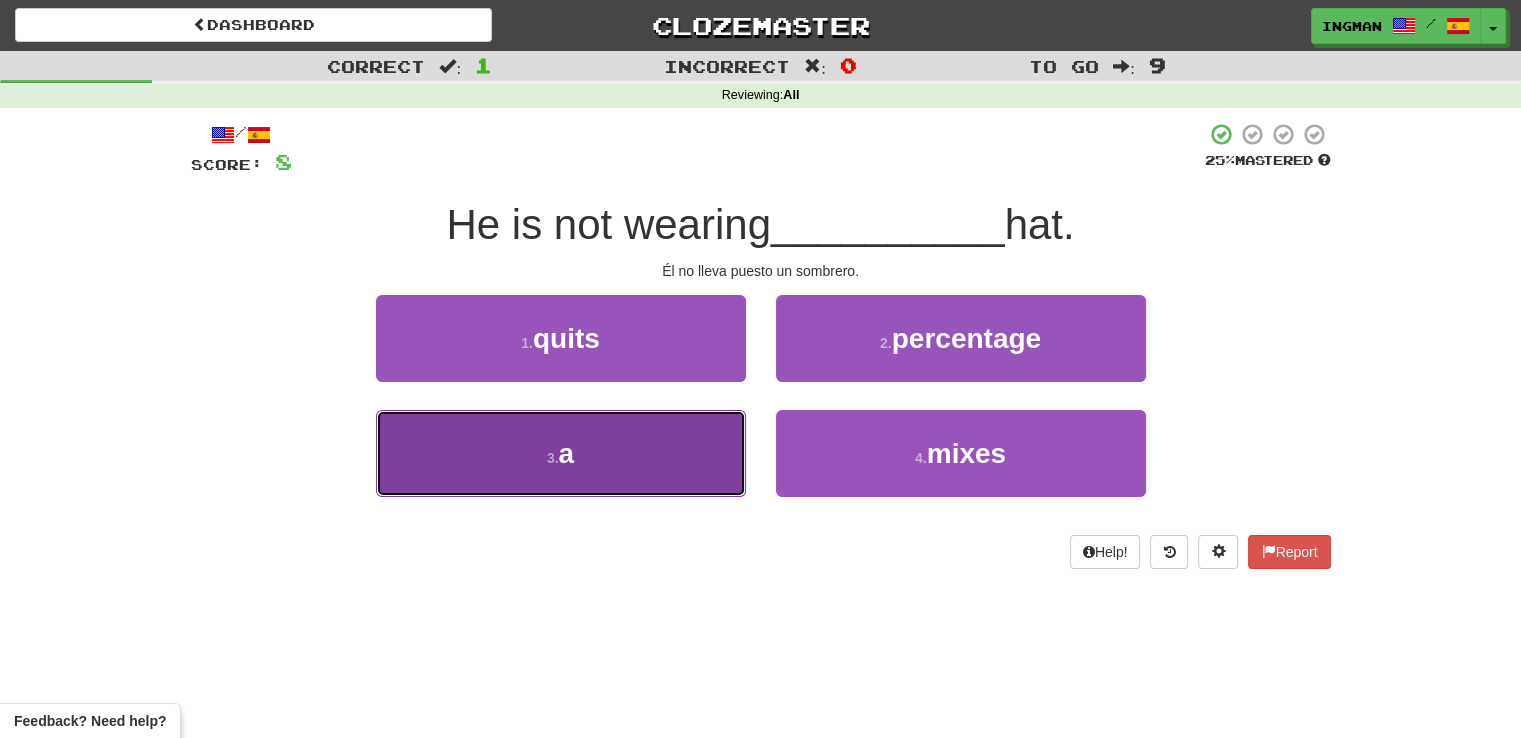 click on "3 .  a" at bounding box center (561, 453) 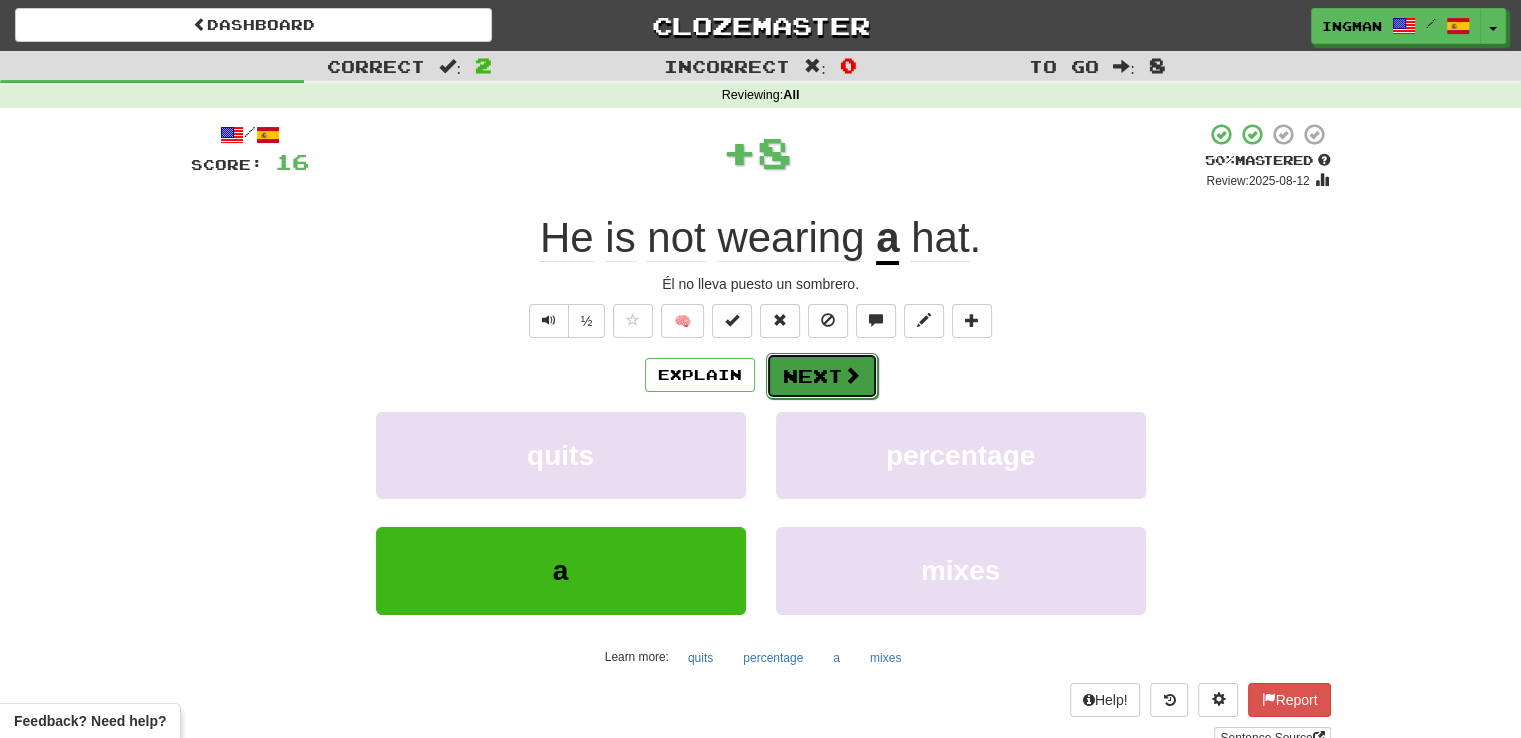 click on "Next" at bounding box center (822, 376) 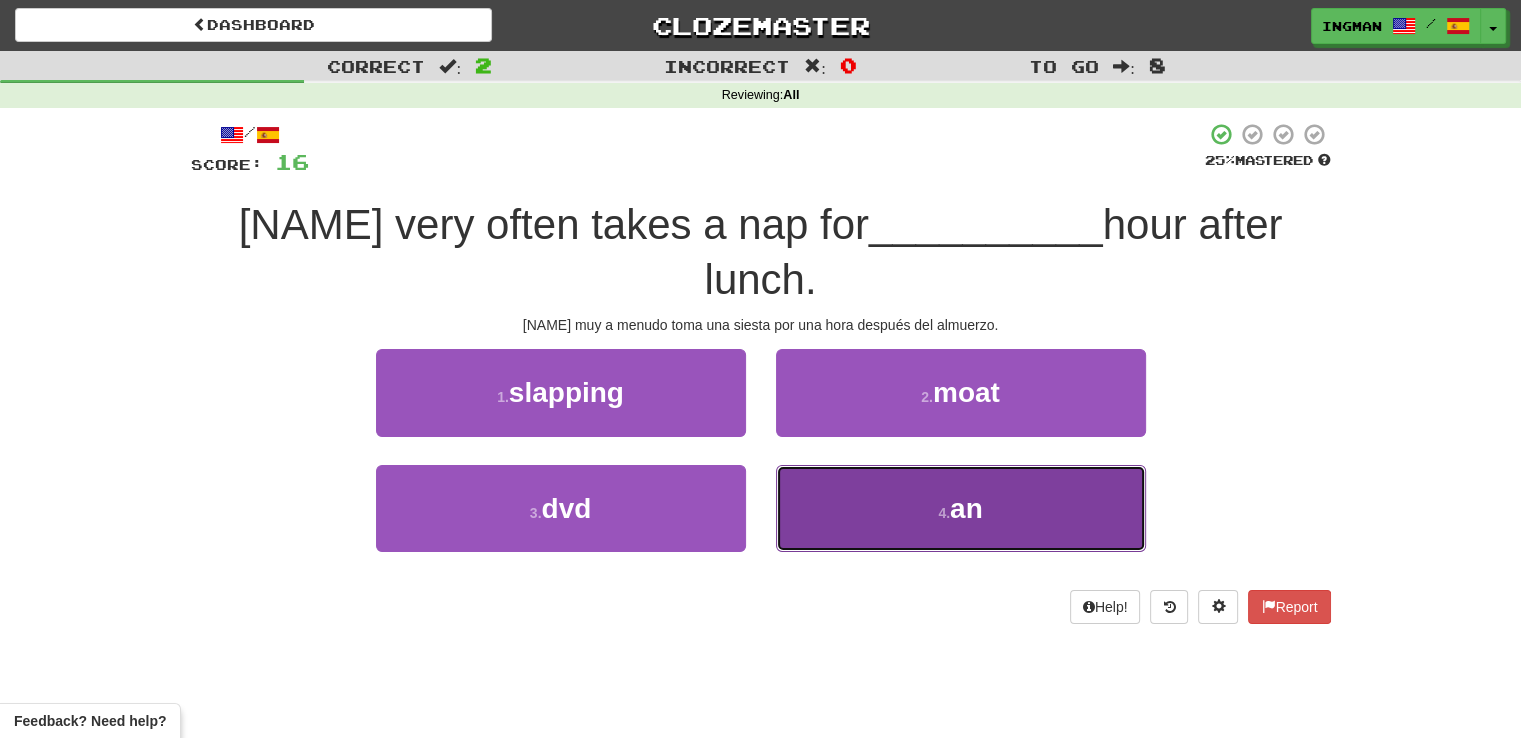 click on "4 .  an" at bounding box center [961, 508] 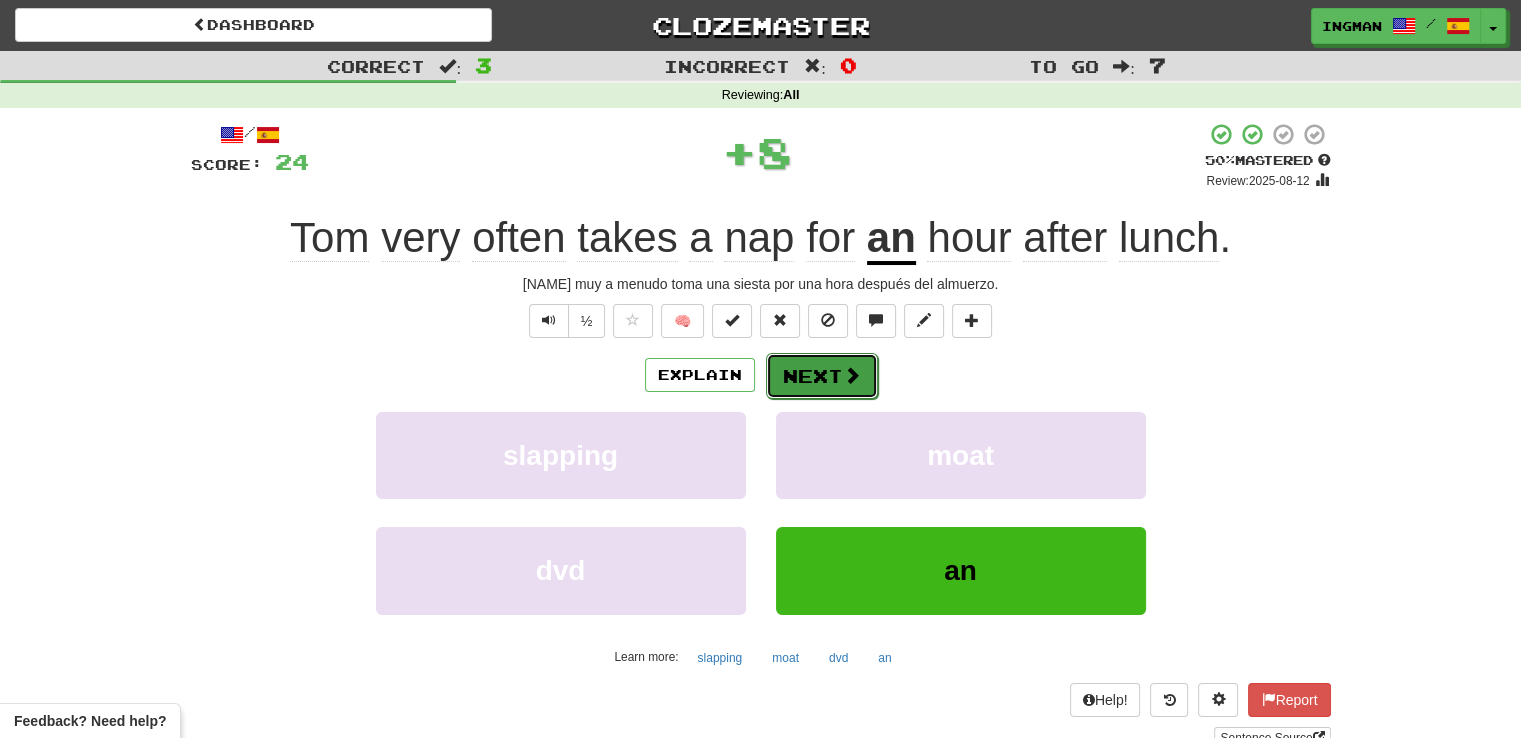click on "Next" at bounding box center (822, 376) 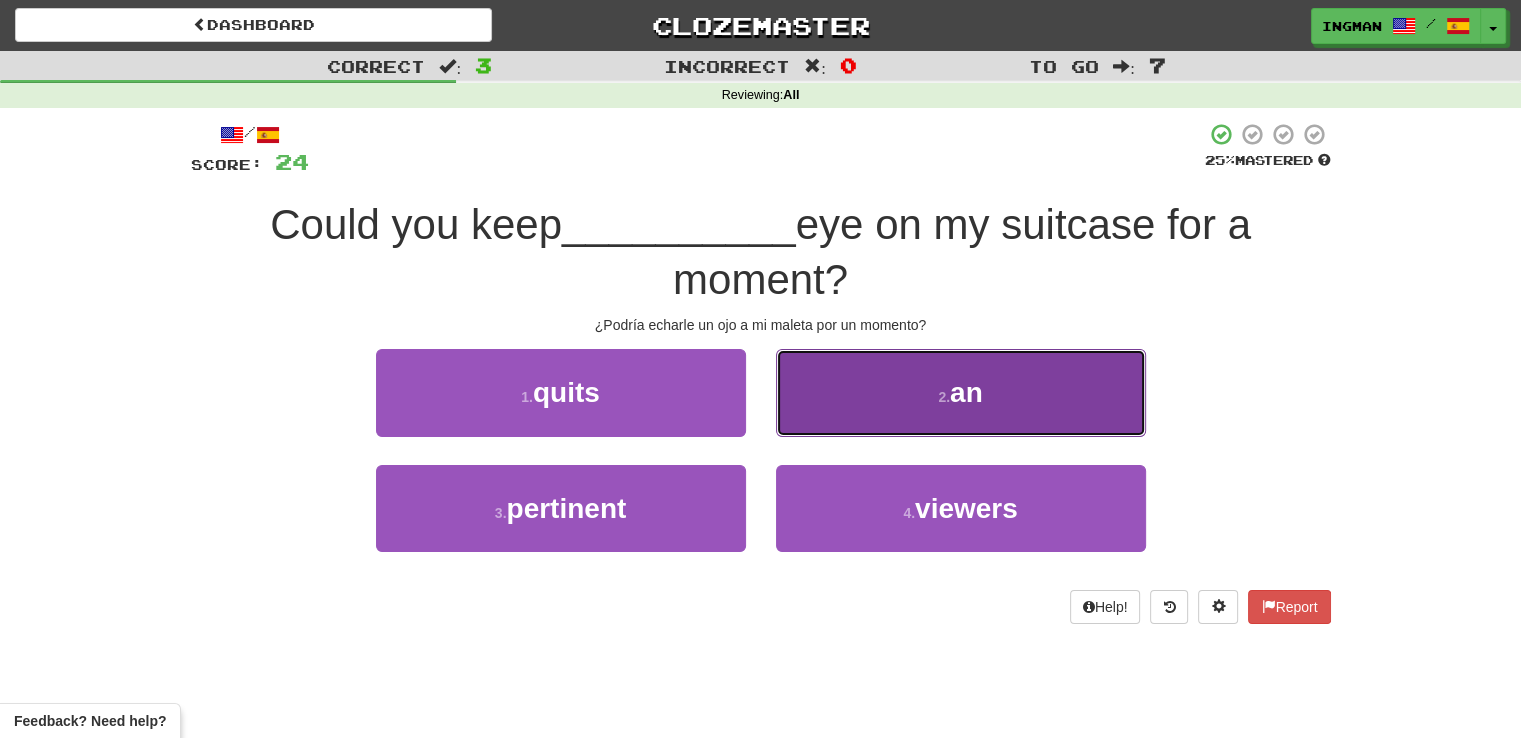 click on "2 .  an" at bounding box center (961, 392) 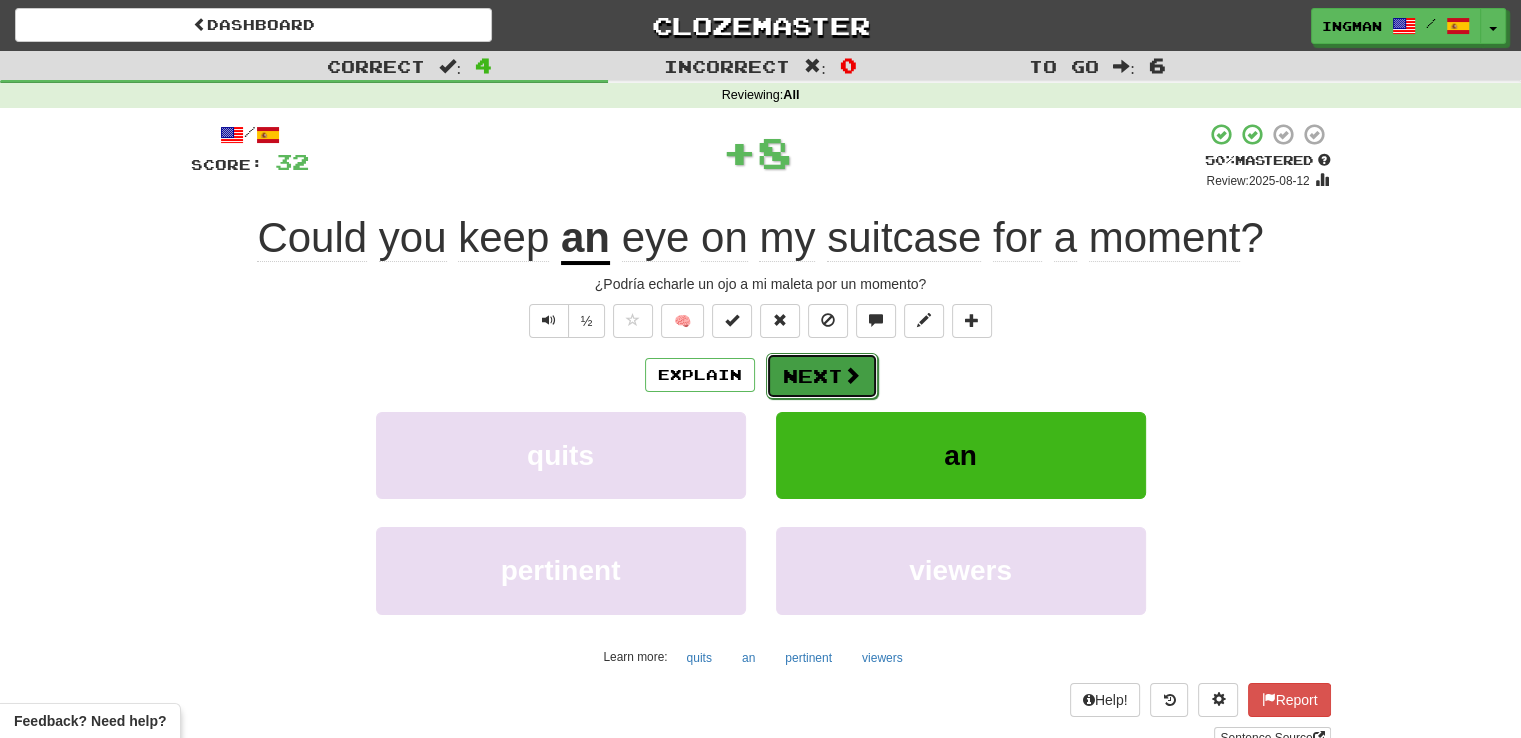 click on "Next" at bounding box center (822, 376) 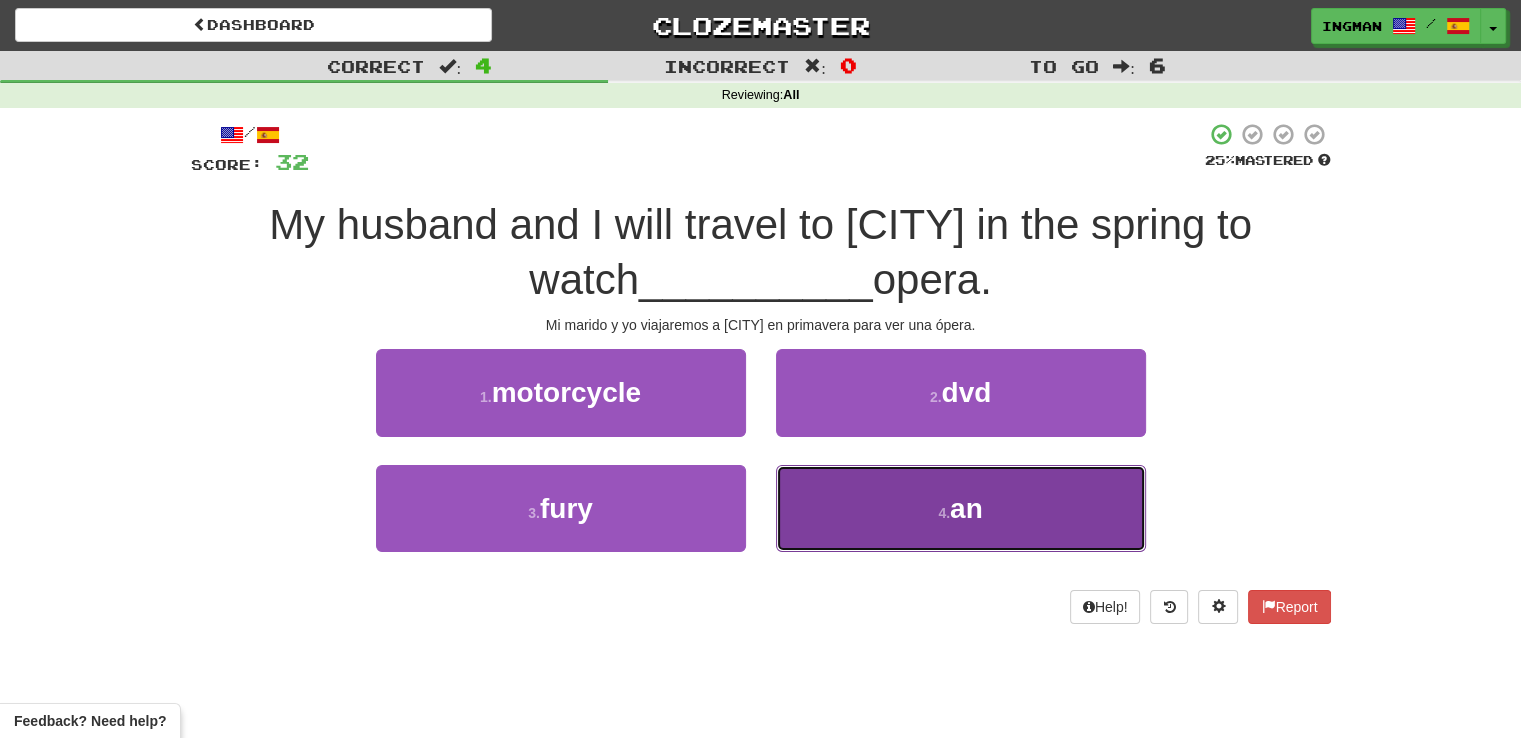 click on "4 .  an" at bounding box center (961, 508) 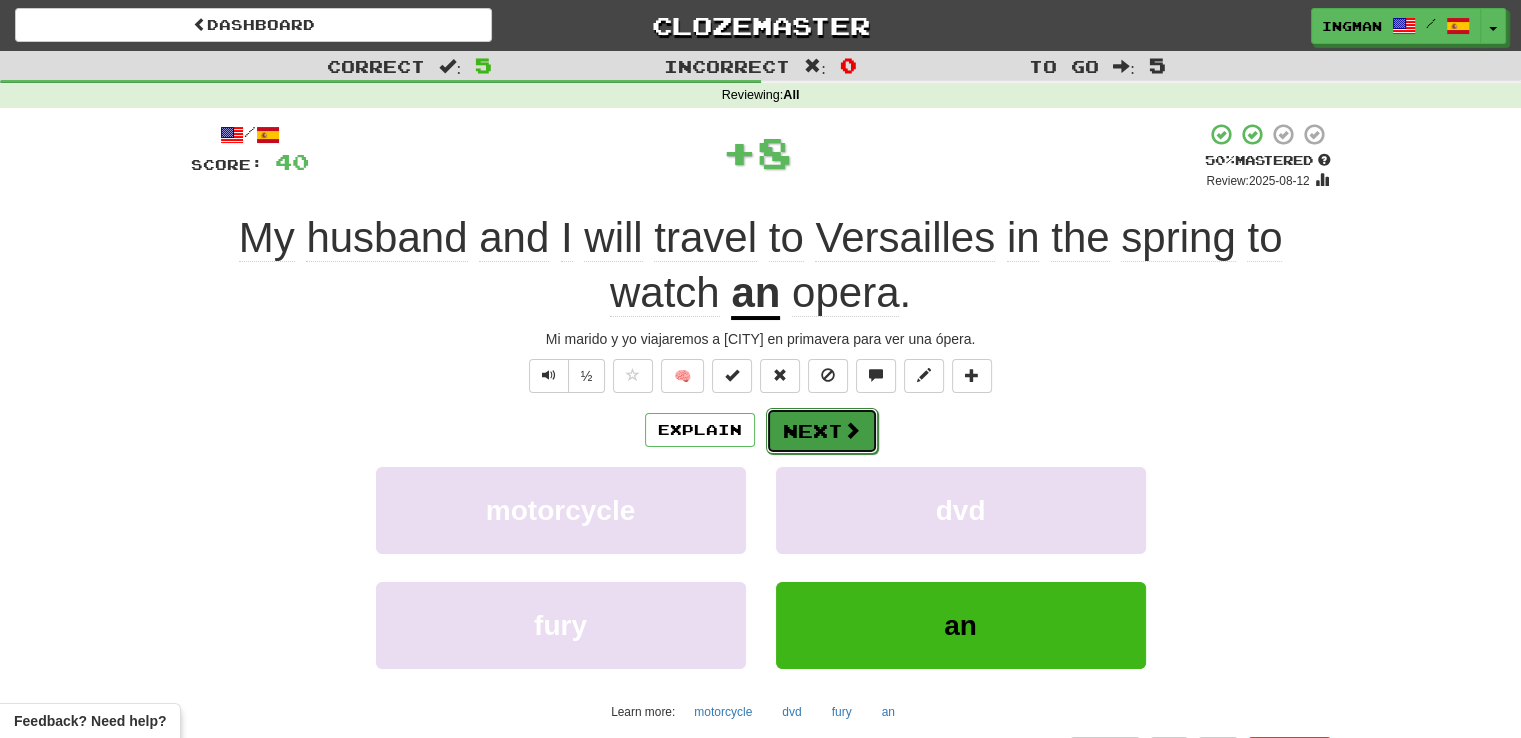 click on "Next" at bounding box center (822, 431) 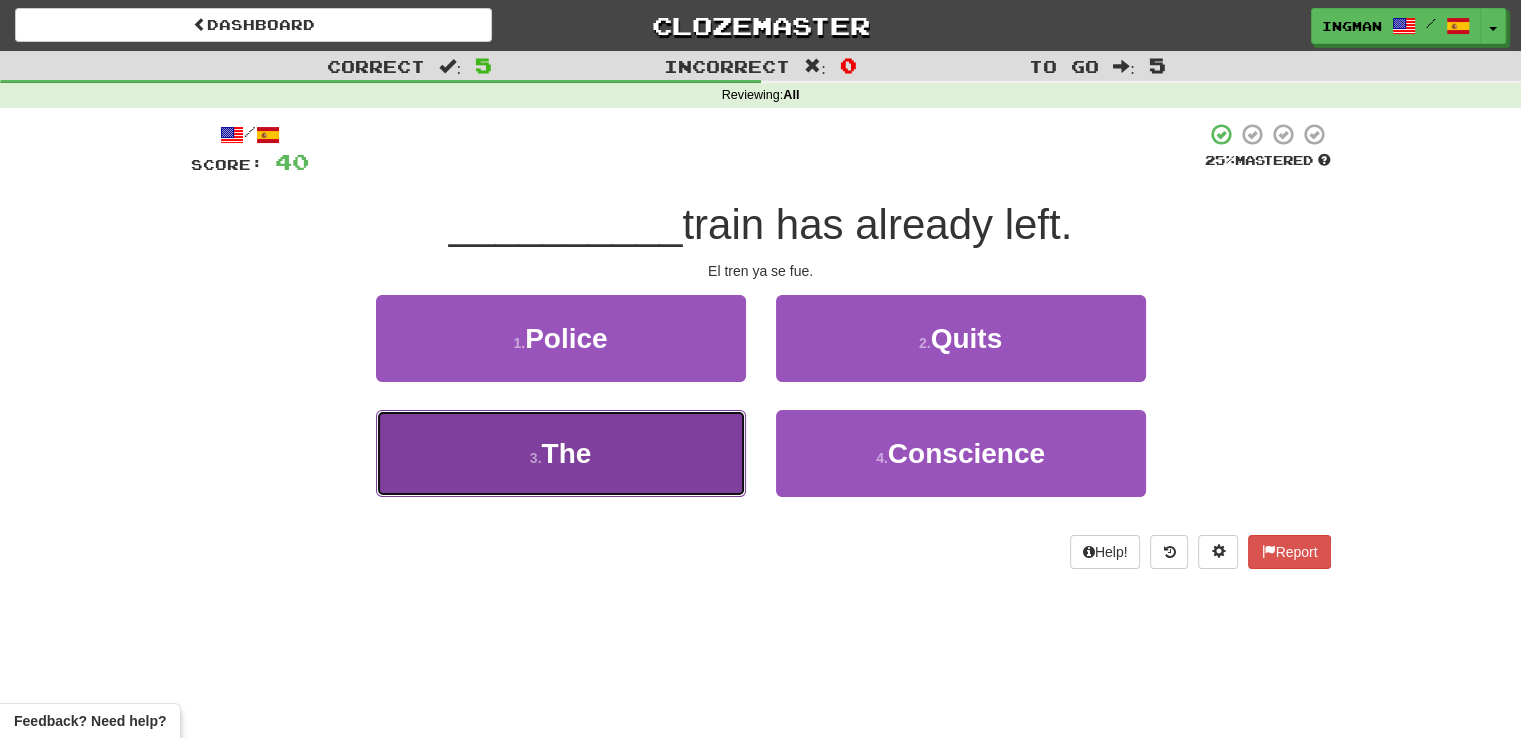 click on "3 .  The" at bounding box center [561, 453] 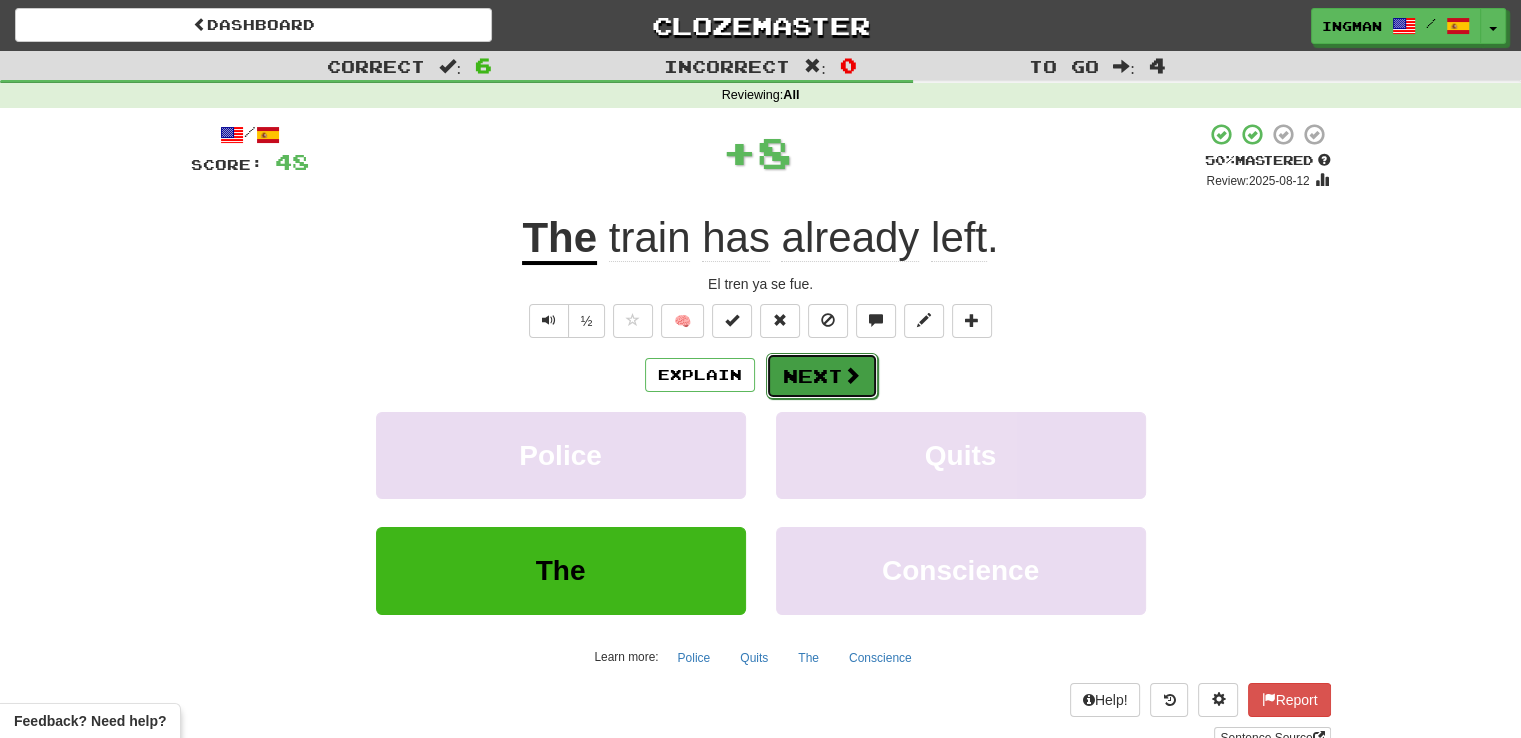 click on "Next" at bounding box center [822, 376] 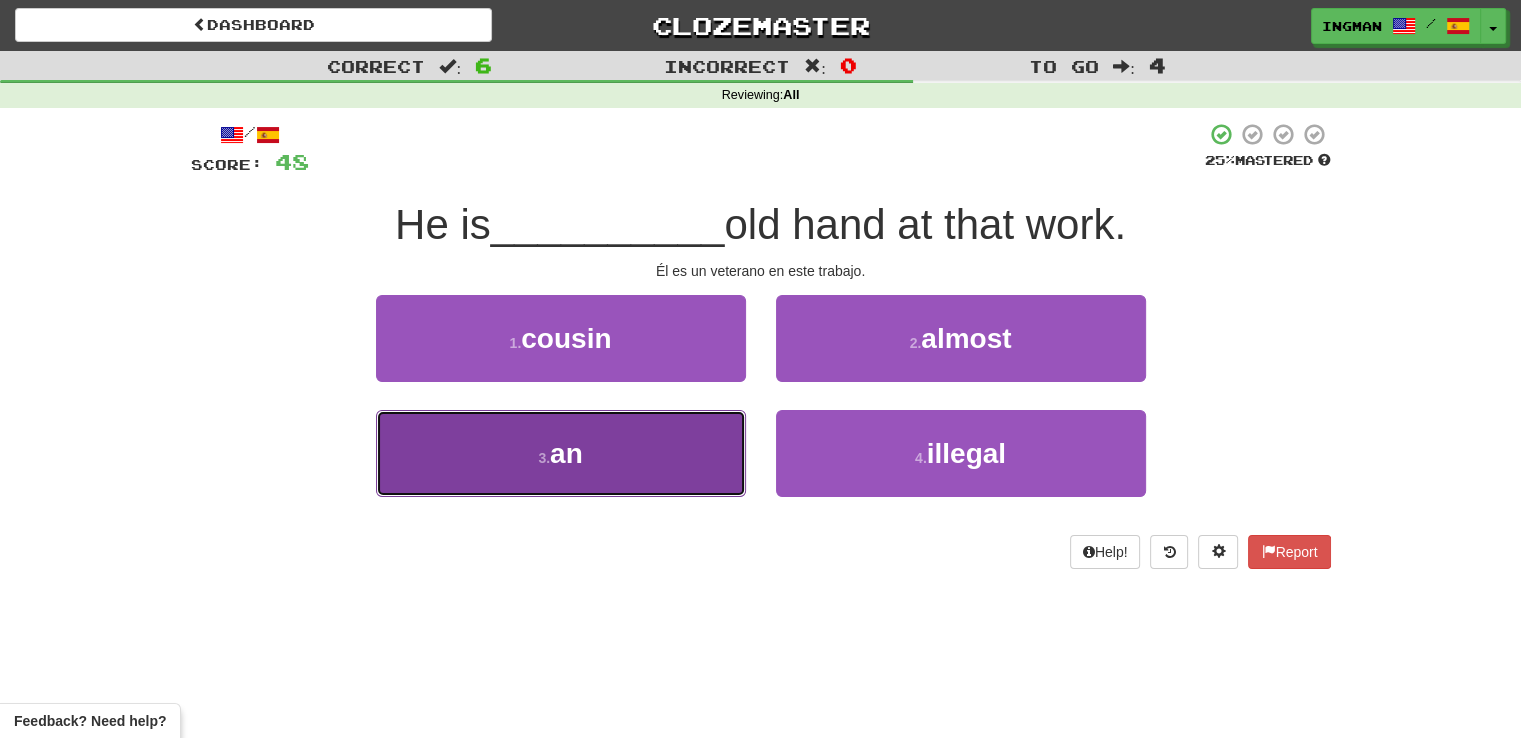 click on "3 .  an" at bounding box center (561, 453) 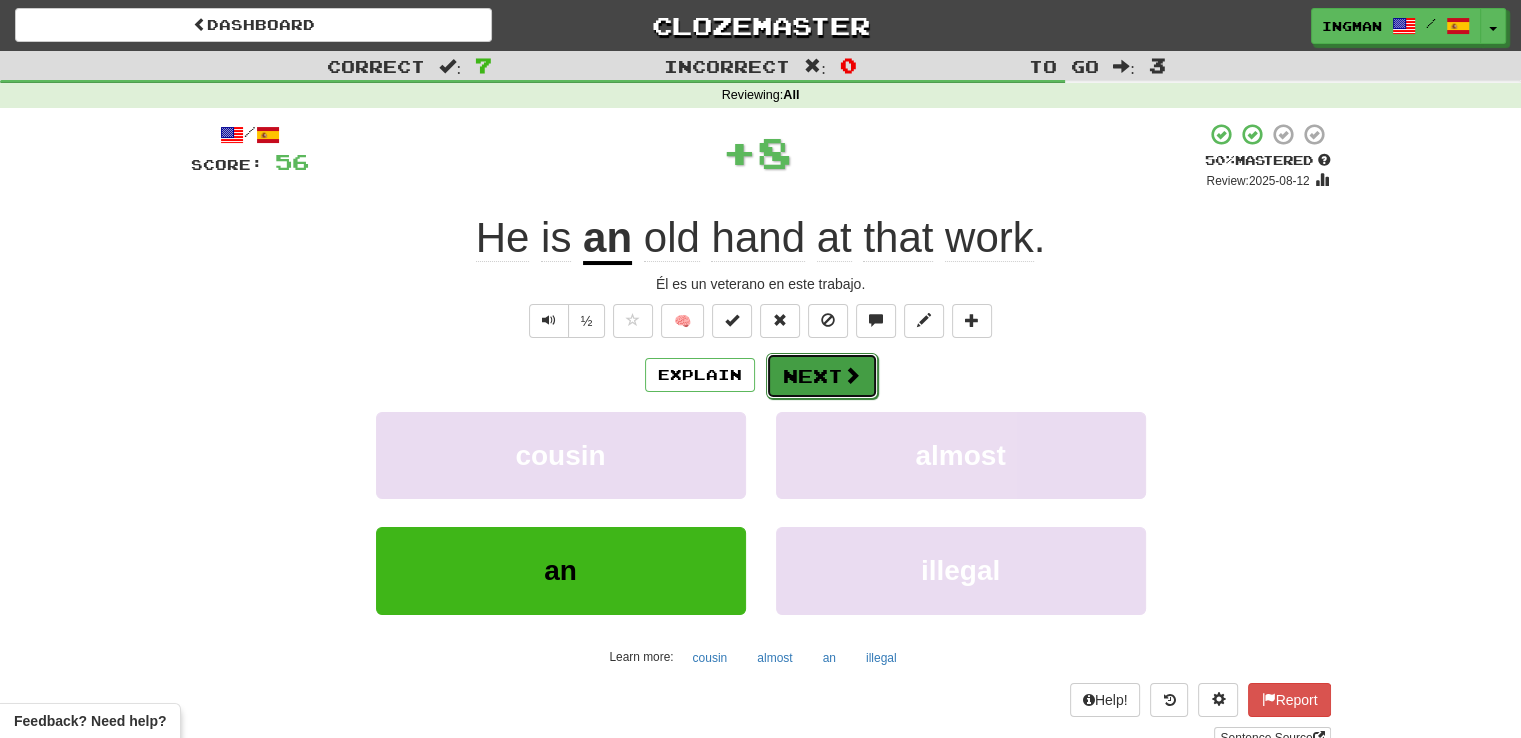 click on "Next" at bounding box center (822, 376) 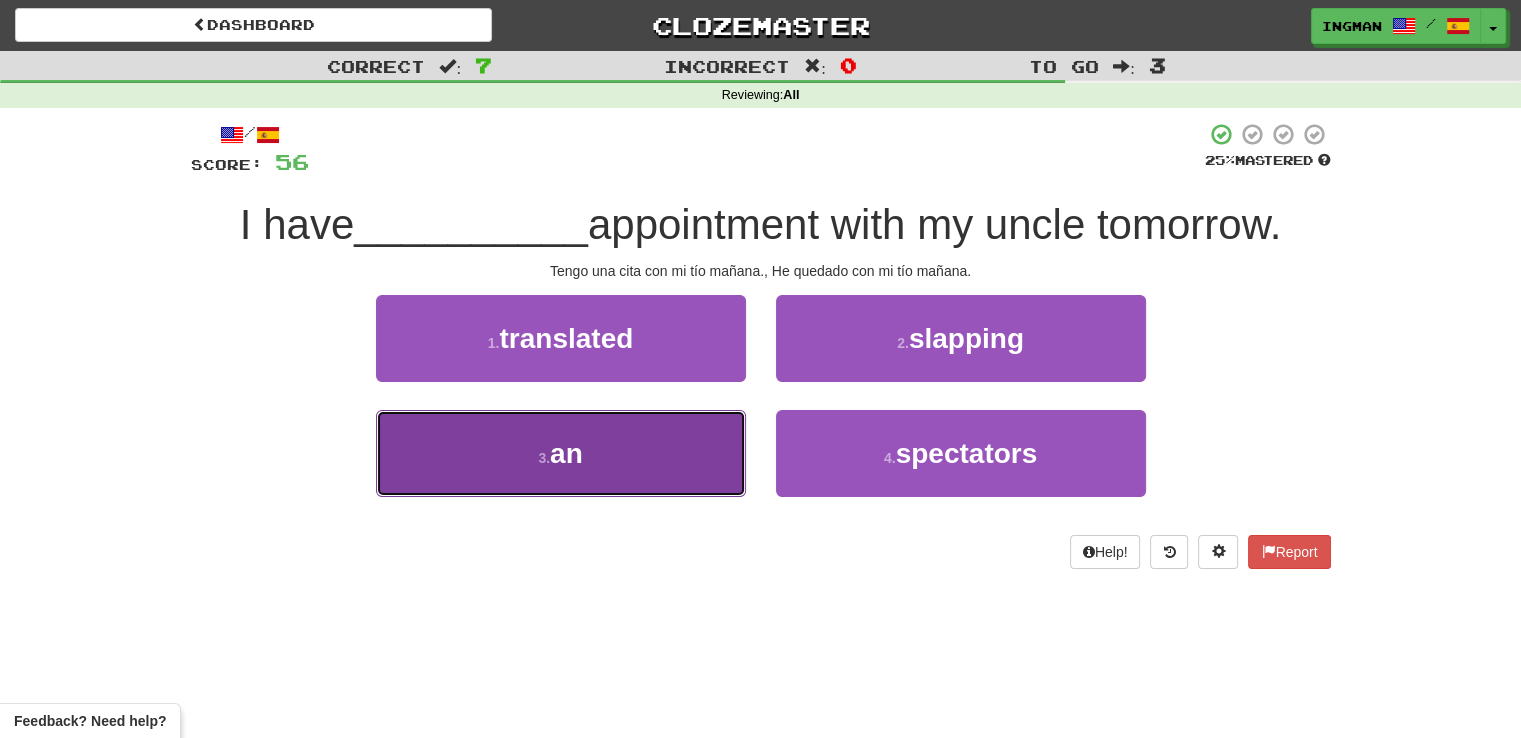 click on "3 .  an" at bounding box center (561, 453) 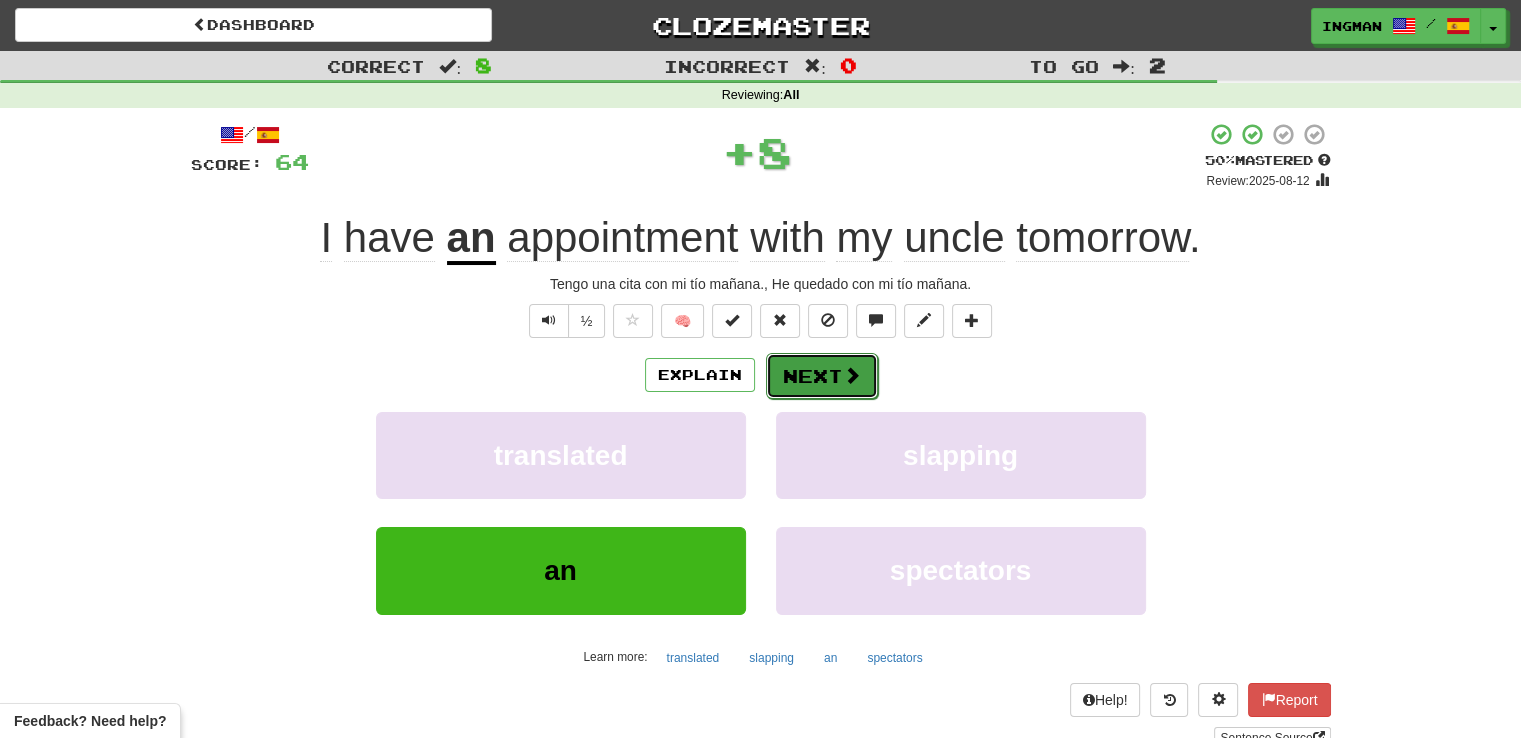 click at bounding box center (852, 375) 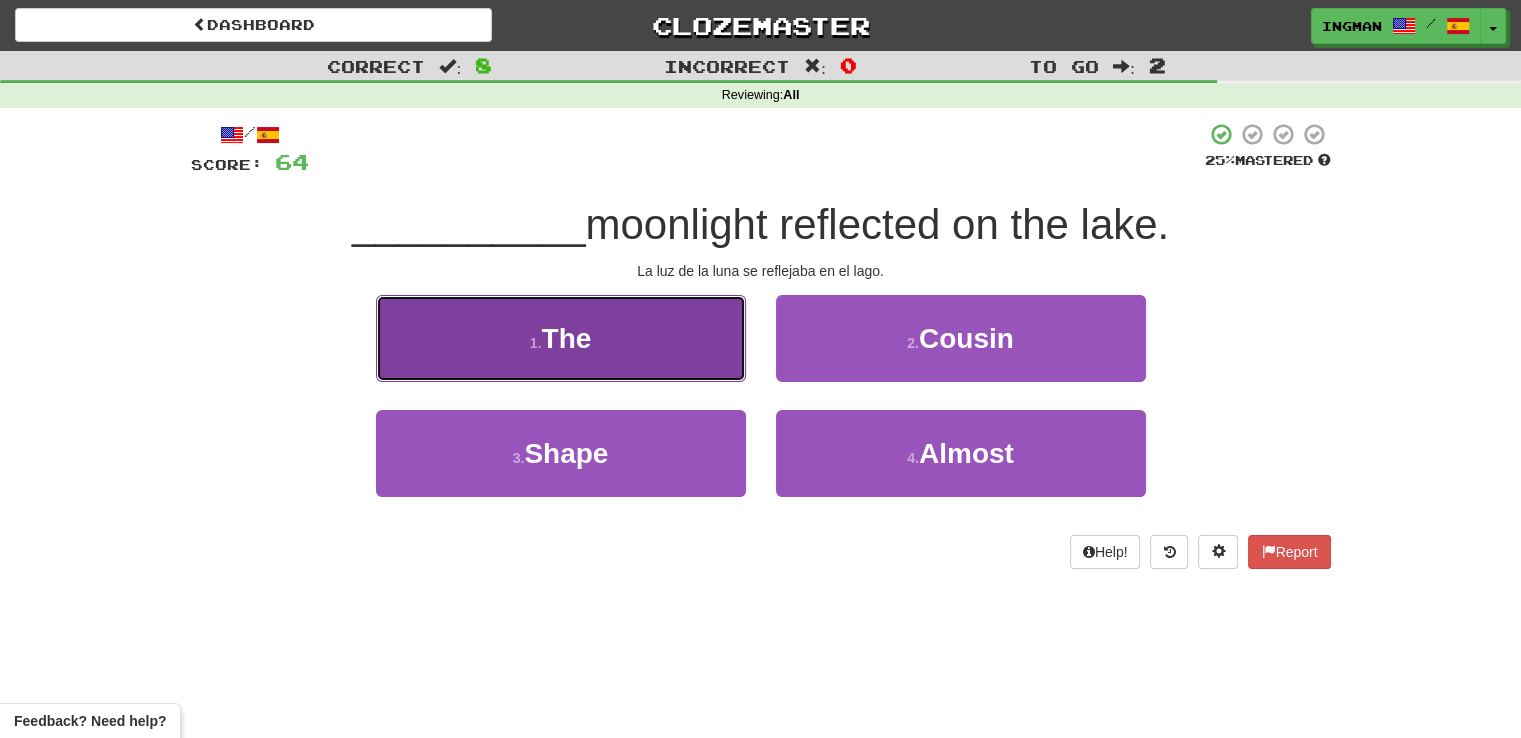 click on "1 .  The" at bounding box center [561, 338] 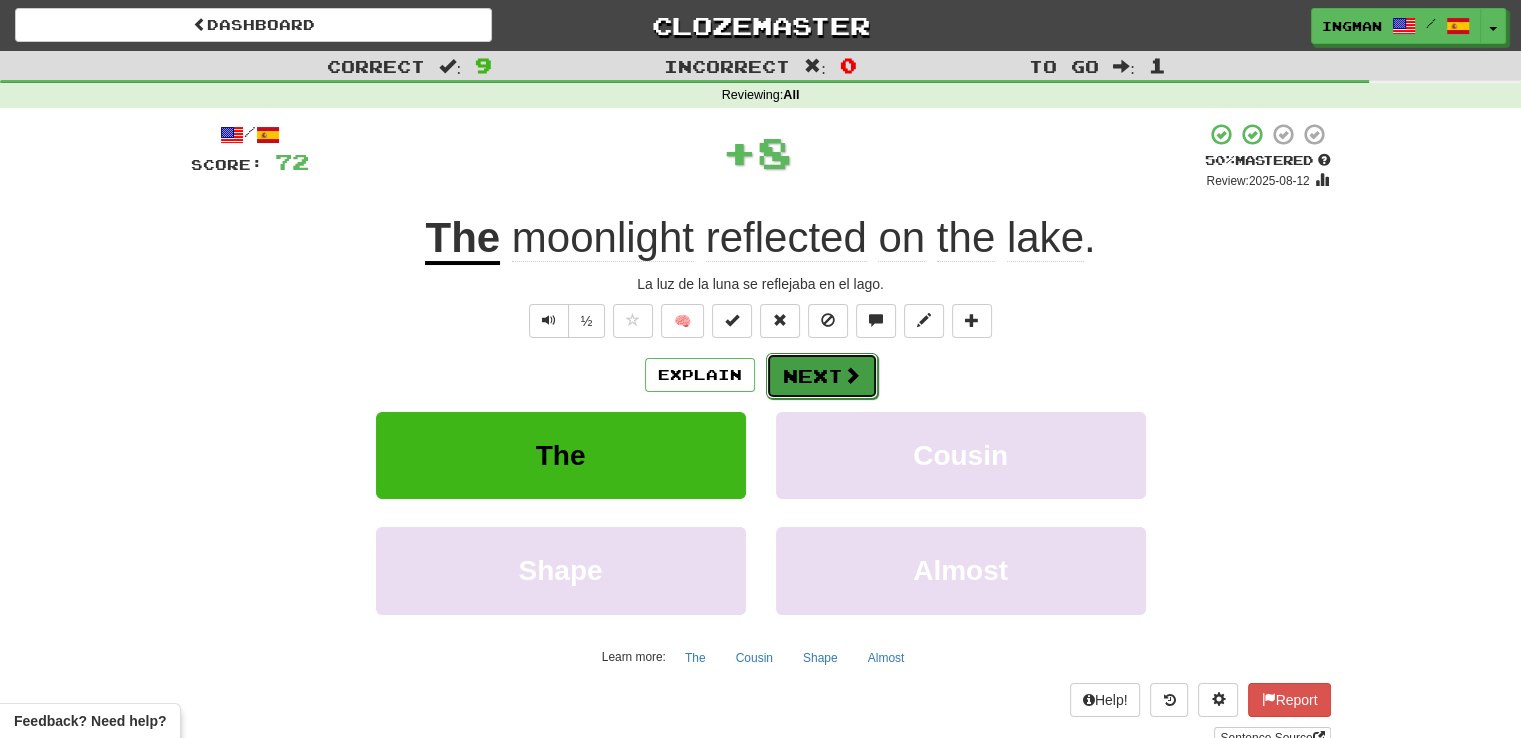 click on "Next" at bounding box center (822, 376) 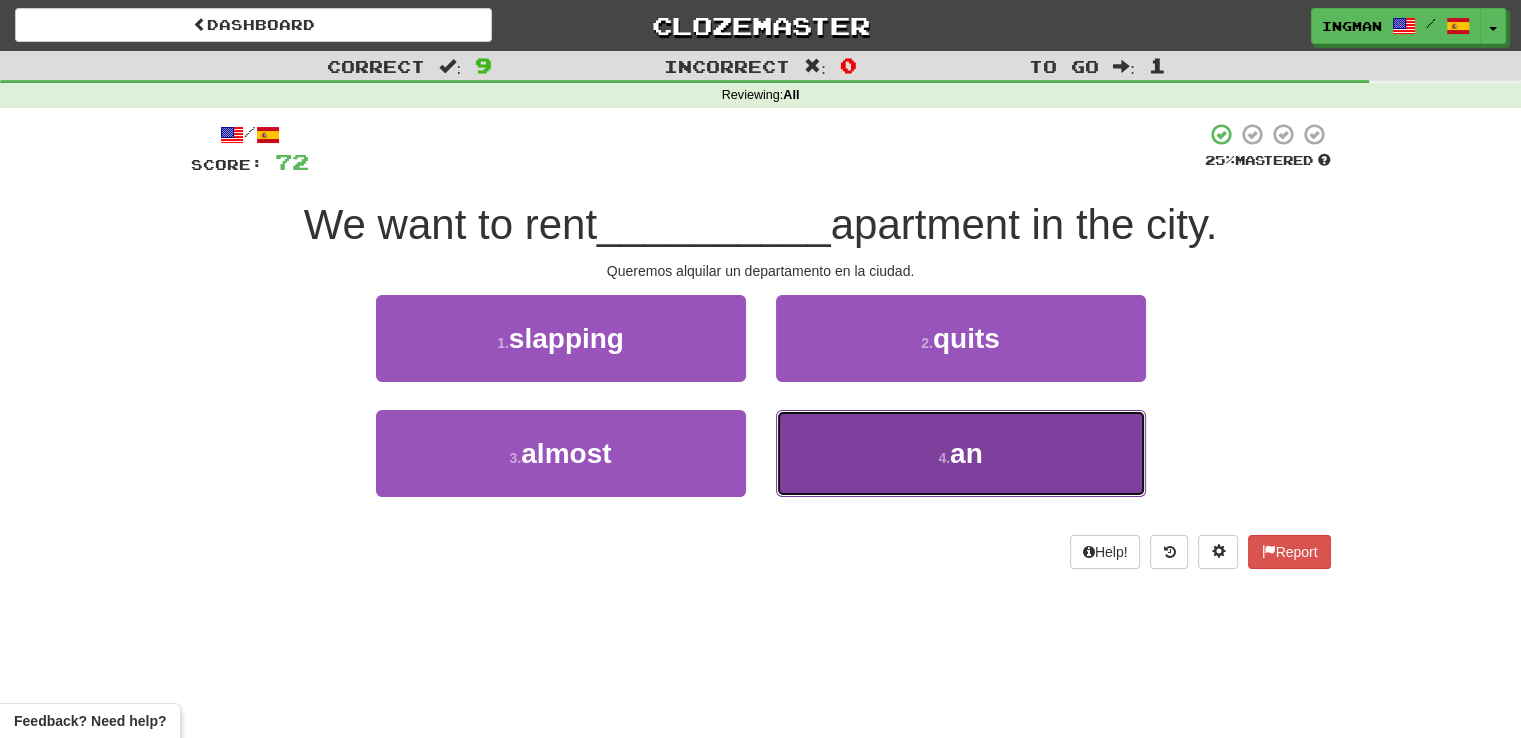 click on "4 .  an" at bounding box center [961, 453] 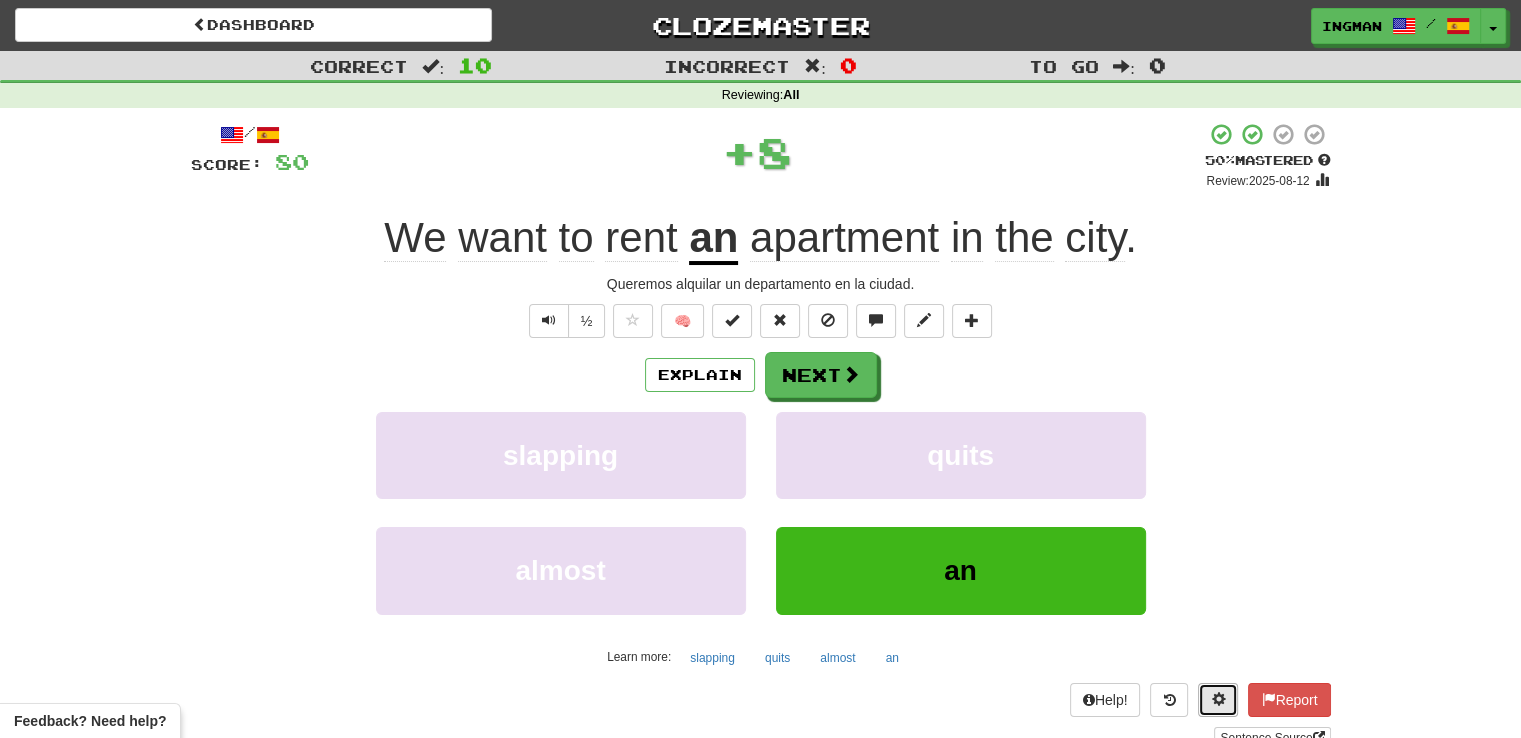 click at bounding box center (1218, 699) 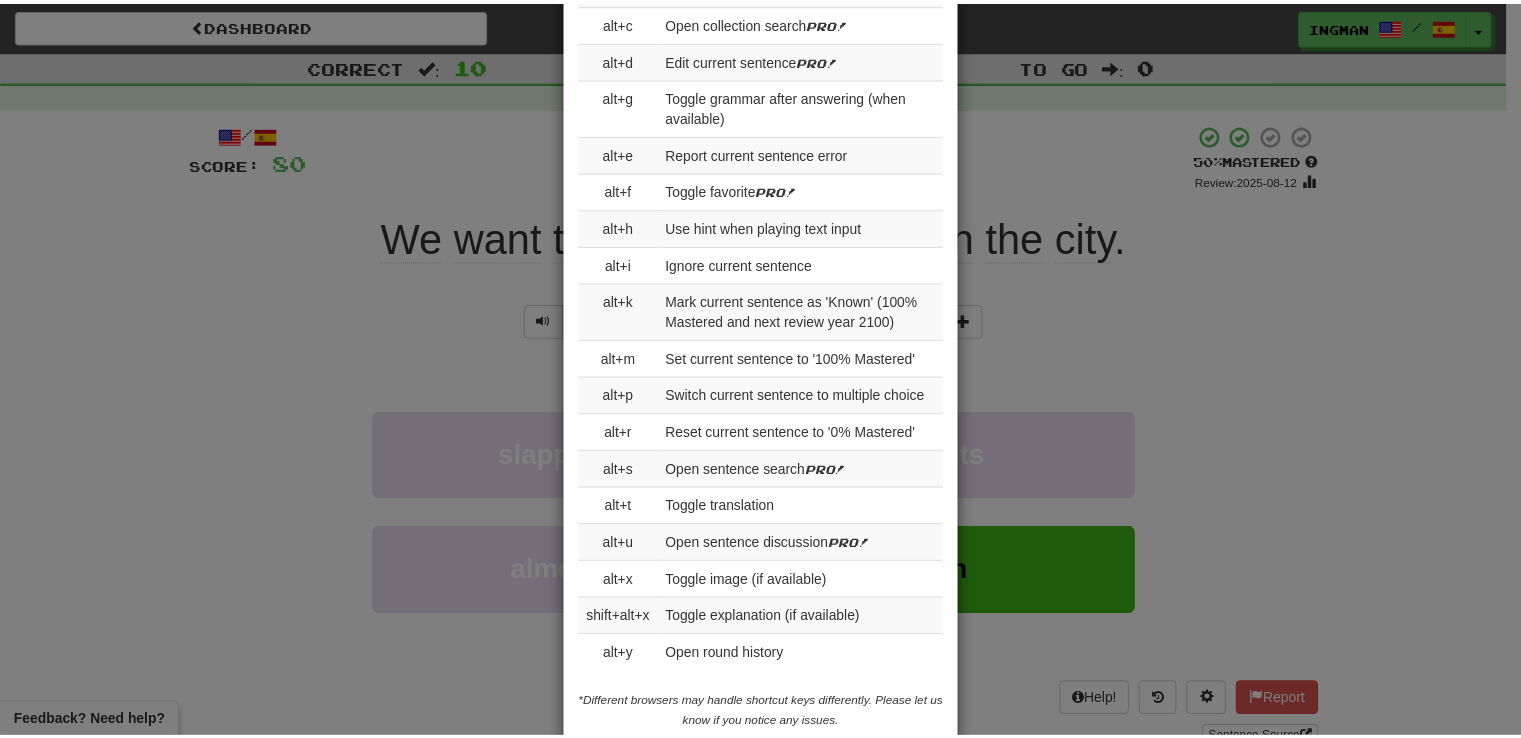 scroll, scrollTop: 2139, scrollLeft: 0, axis: vertical 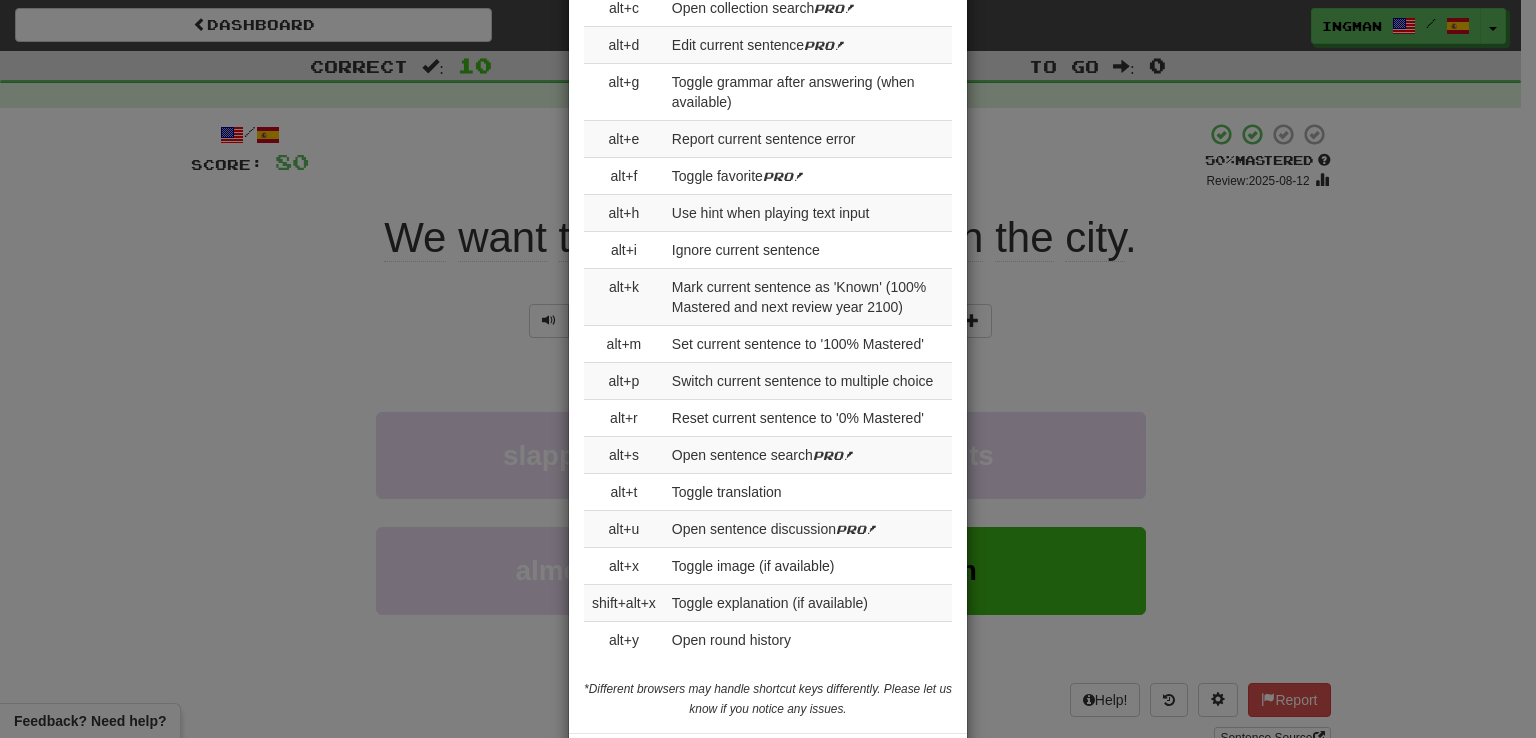 click on "× Game Settings Translations: Visible Show  After Answering Hidden Sentence Text Initially Hidden: (see just the translation, then click a button to see the sentence text) On Off Hints: (appear above the missing word when available) On Off Image Toggle: (toggle button, if sentence image available) After Answering Before and After Off Image Background: (use sentence image as background, if available) On Off Pronunciation: (shown after answering when available) On Off Sound Effects: On Off Text-to-Speech Auto-Play: On Off Loop: (sentence audio will play on repeat for chorusing) On Off Use Clozemaster Voice: On Off Speed: 0.5x 0.75x 1x 1.25x 1.5x 2x Dark Mode: On Off Leveled Up Notifications: On Off Manual Master/Reset Confirmation: On Off Font Sizes: Hint 1 x Sample text. Notes 1 x Sample text. Pronunciation 1 x Sample text. Translation 1 x Sample text. Transliteration 1 x Sample text. Shortcut Hotkeys:  Enabled Enter Submit answer, next sentence, next round 1-4 Select multiple choice answer ctl+Space alt+a" at bounding box center [768, 369] 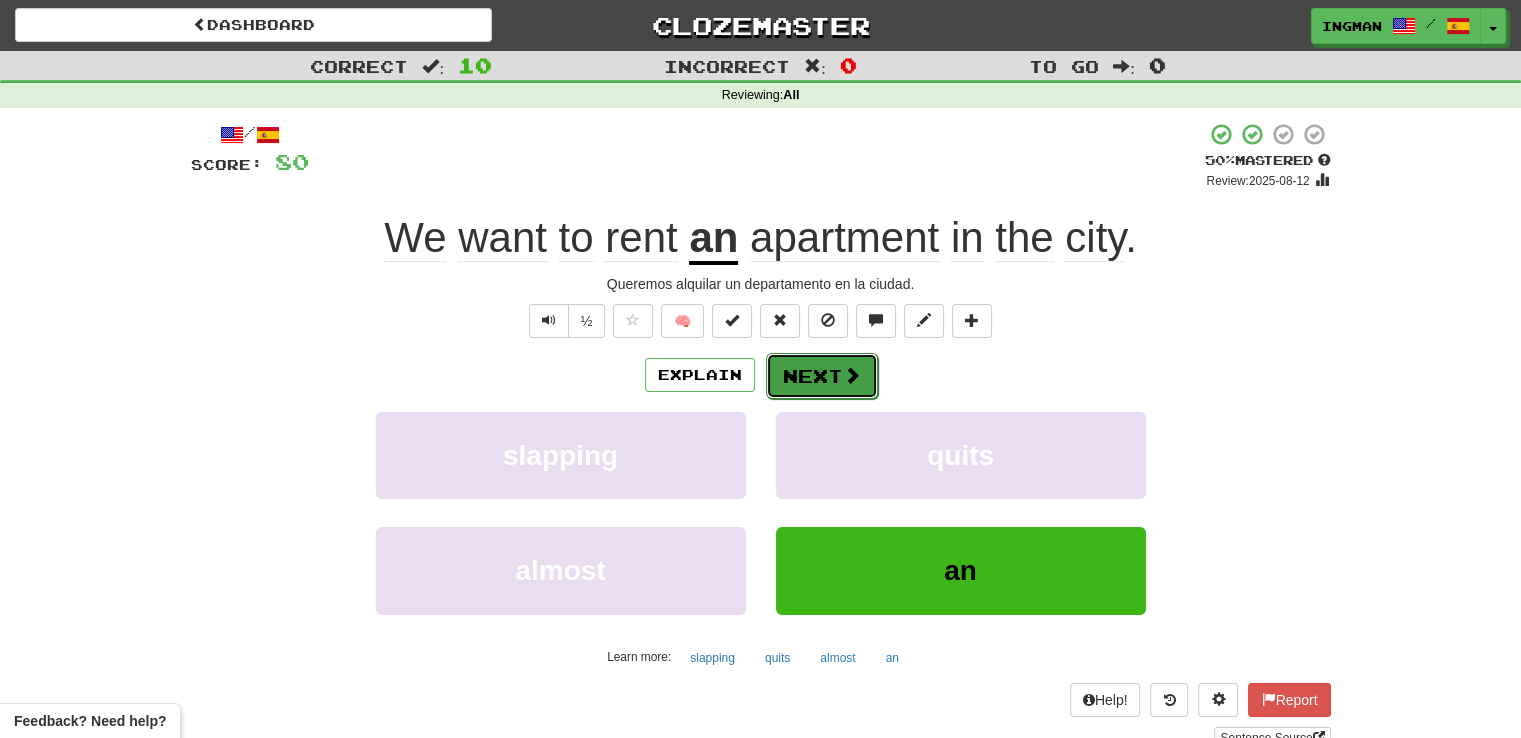 click on "Next" at bounding box center (822, 376) 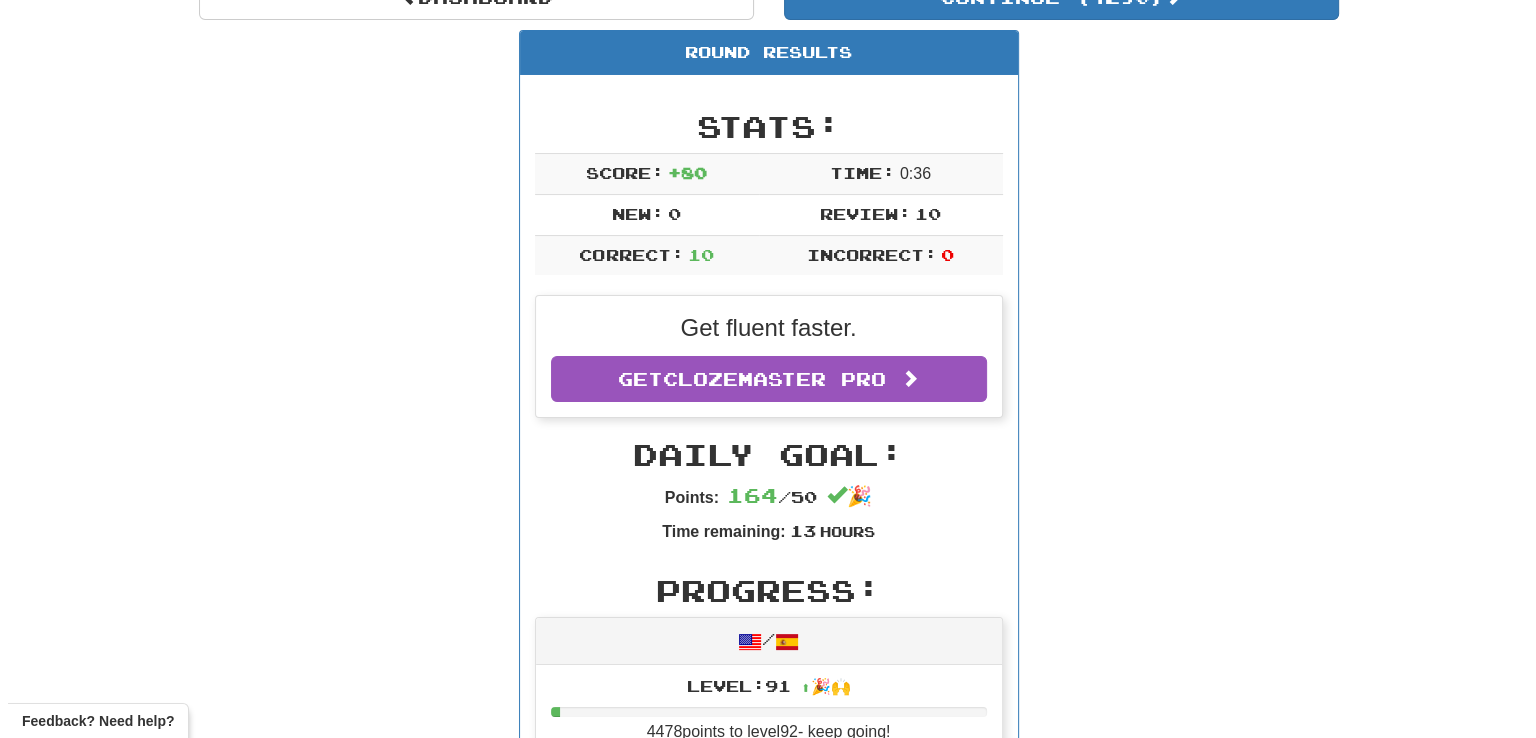 scroll, scrollTop: 0, scrollLeft: 0, axis: both 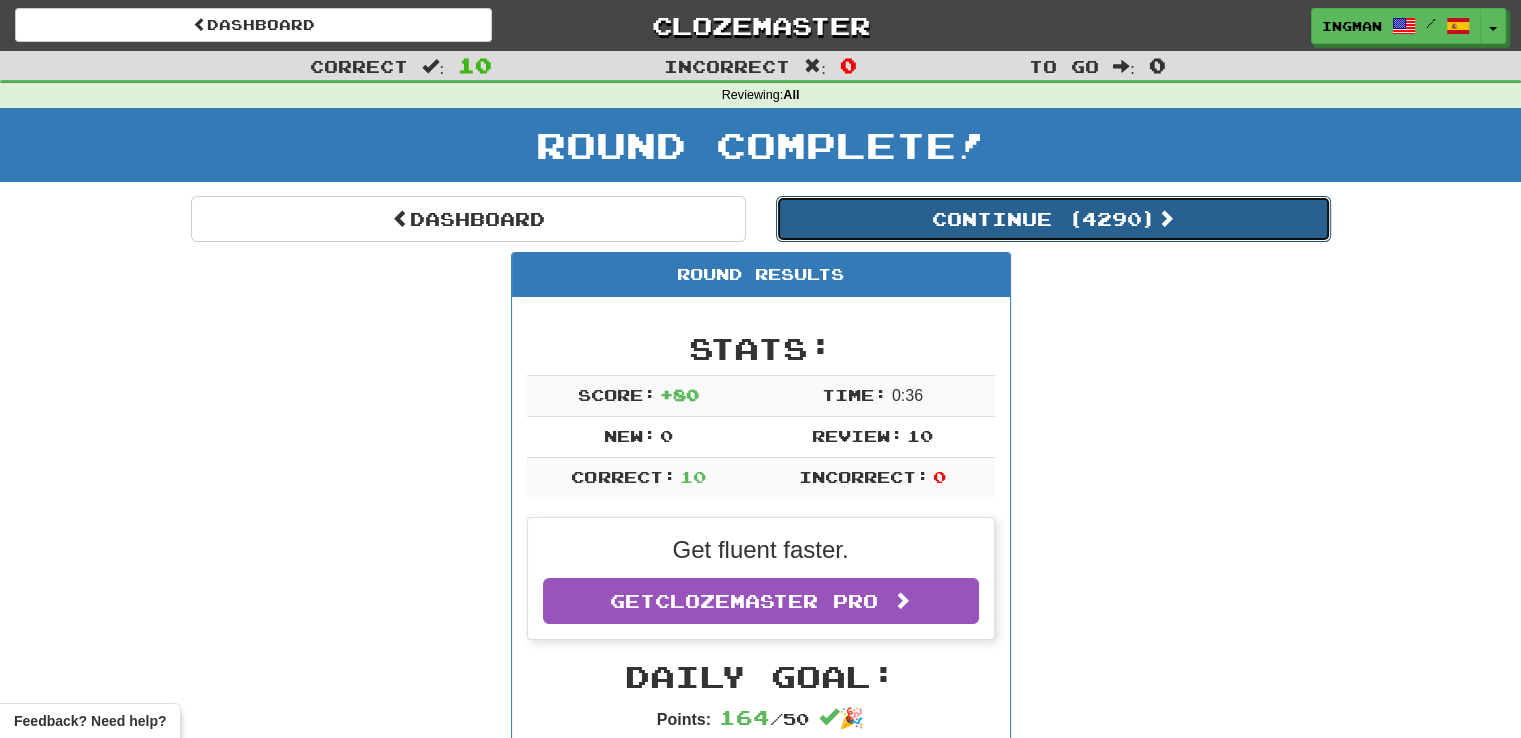click on "Continue ( 4290 )" at bounding box center (1053, 219) 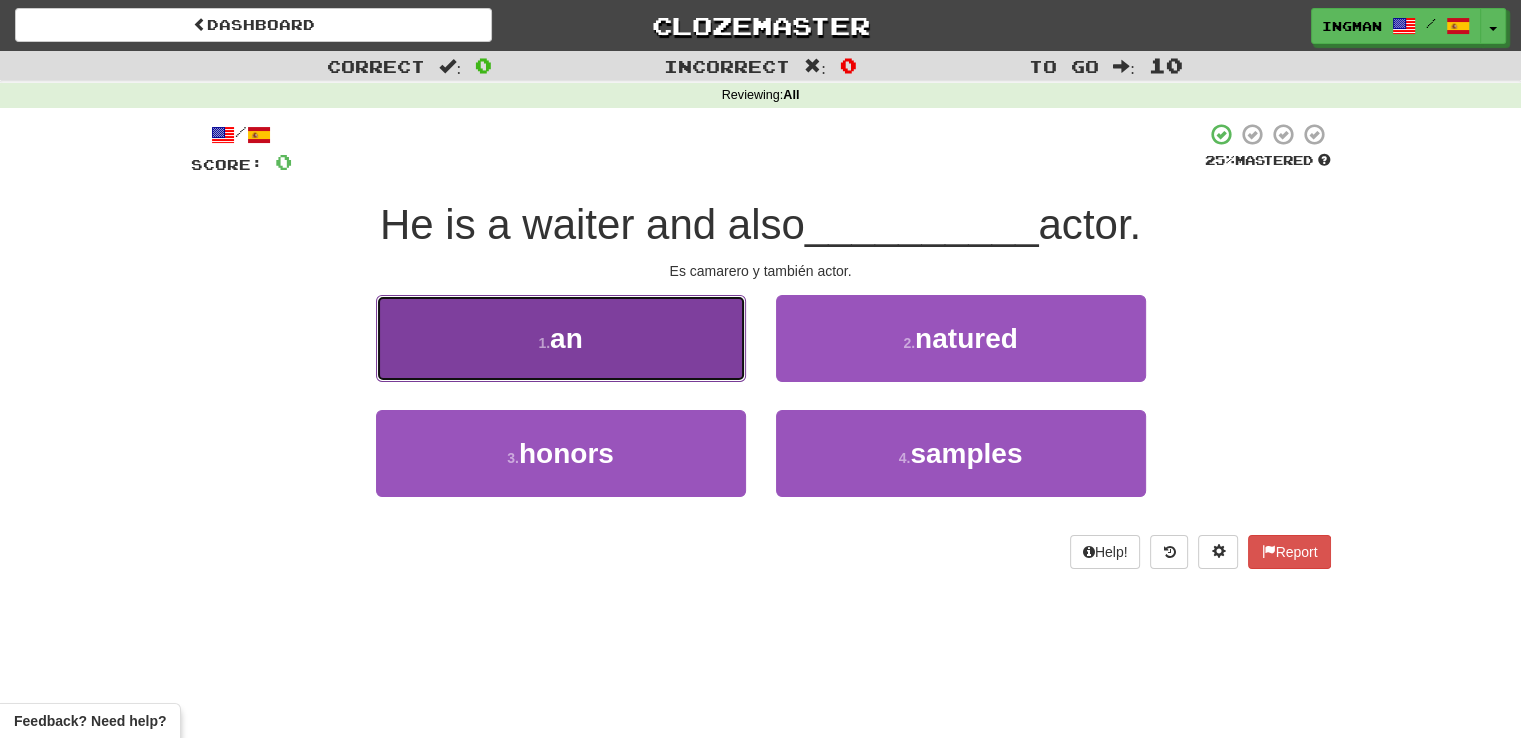 click on "1 .  an" at bounding box center (561, 338) 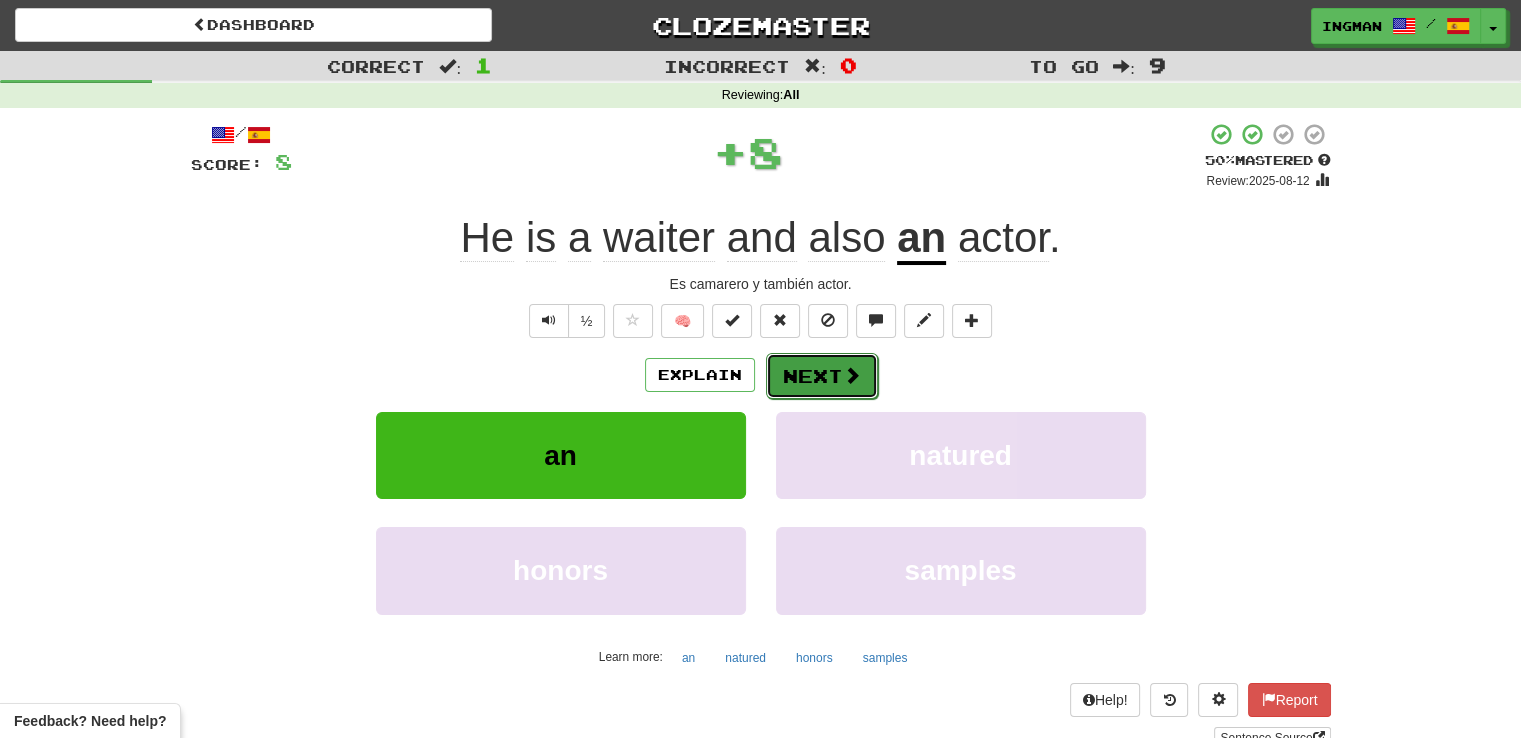 click on "Explain Next" at bounding box center (761, 375) 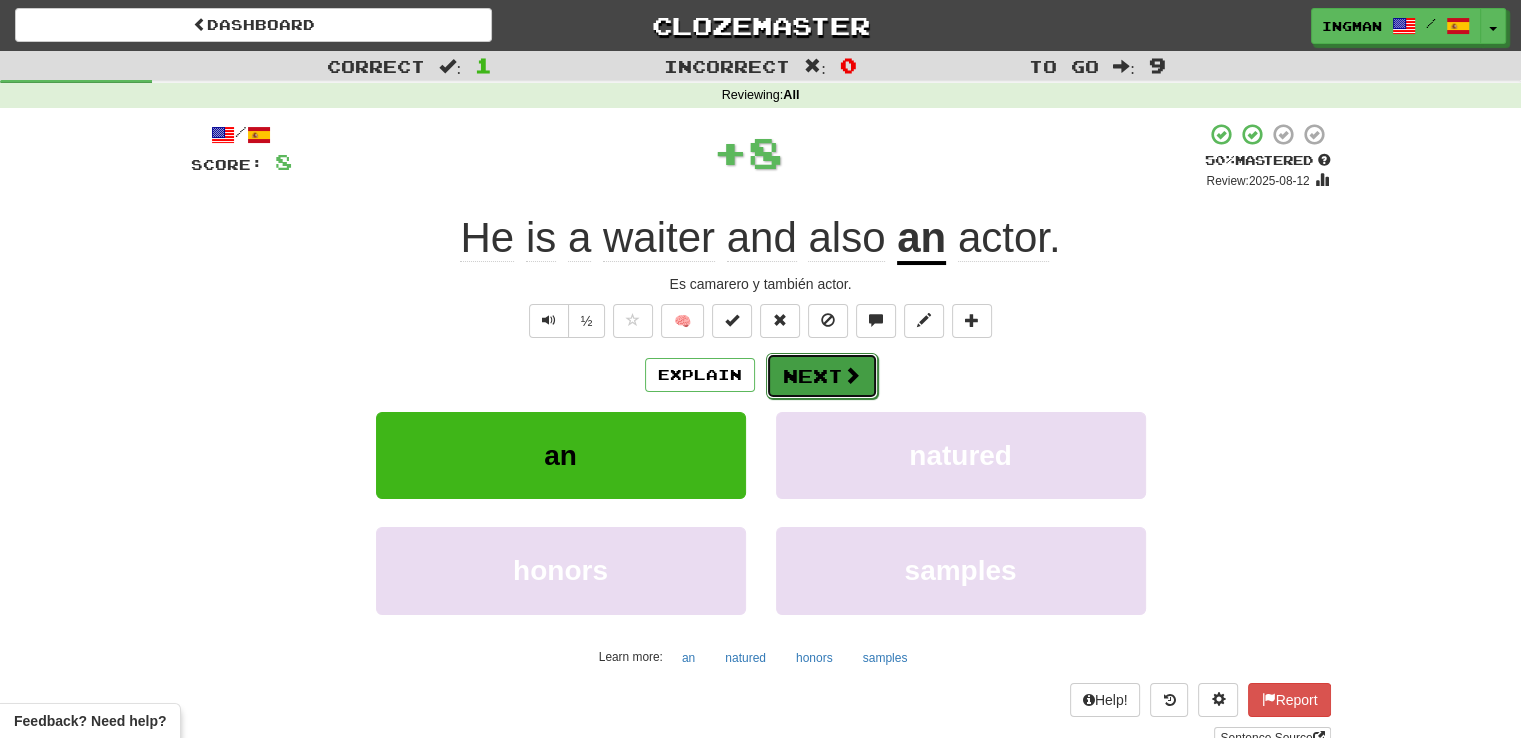 click on "Next" at bounding box center (822, 376) 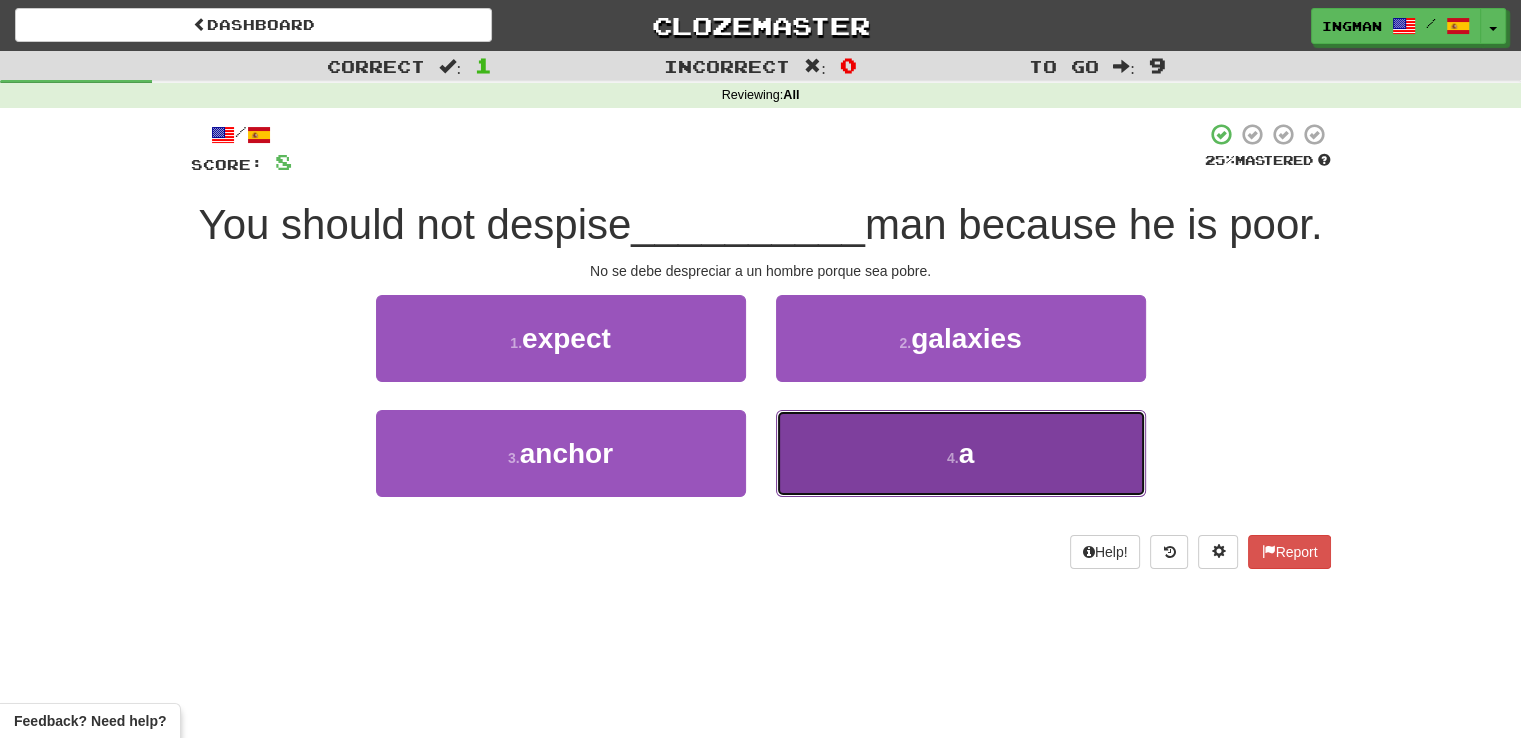 click on "4 .  a" at bounding box center [961, 453] 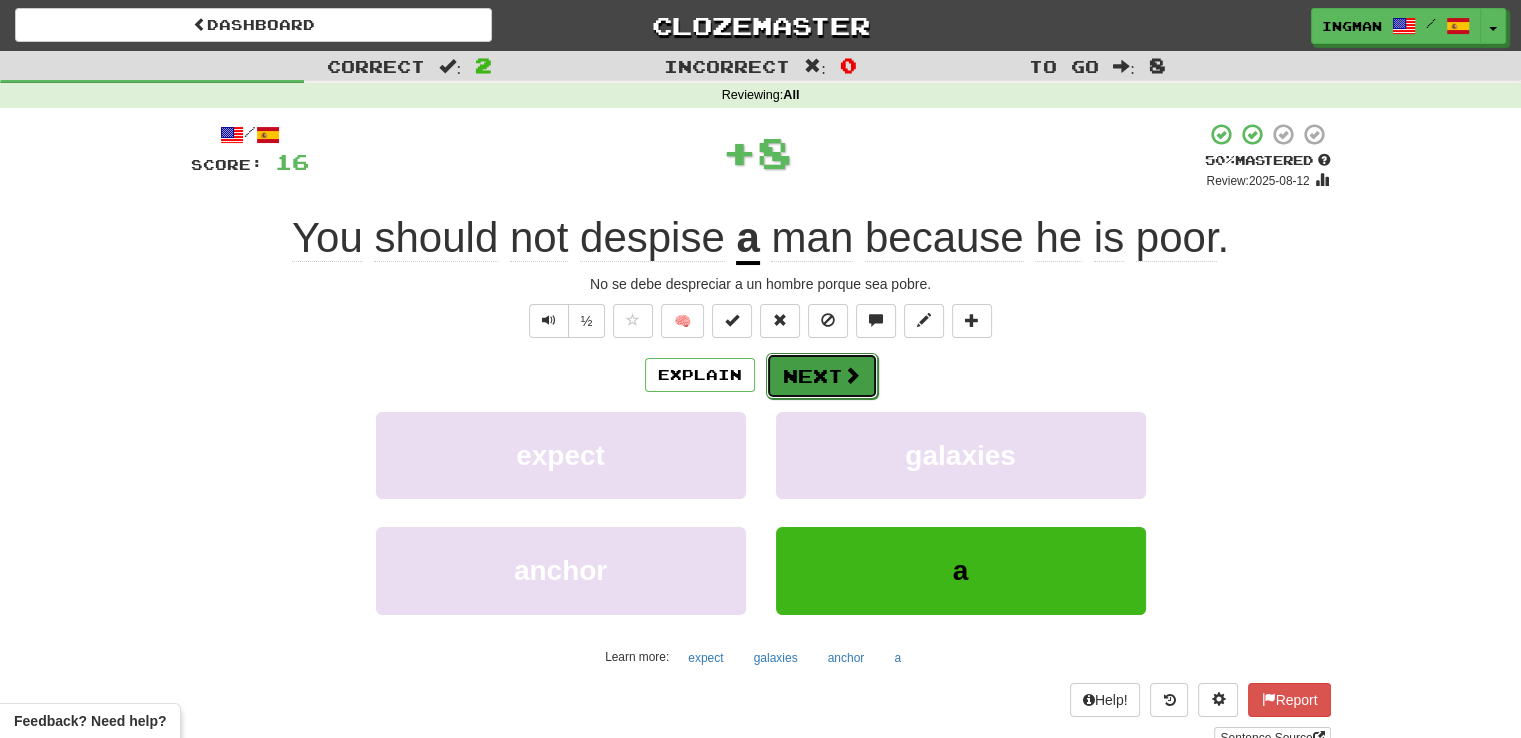 click on "Next" at bounding box center (822, 376) 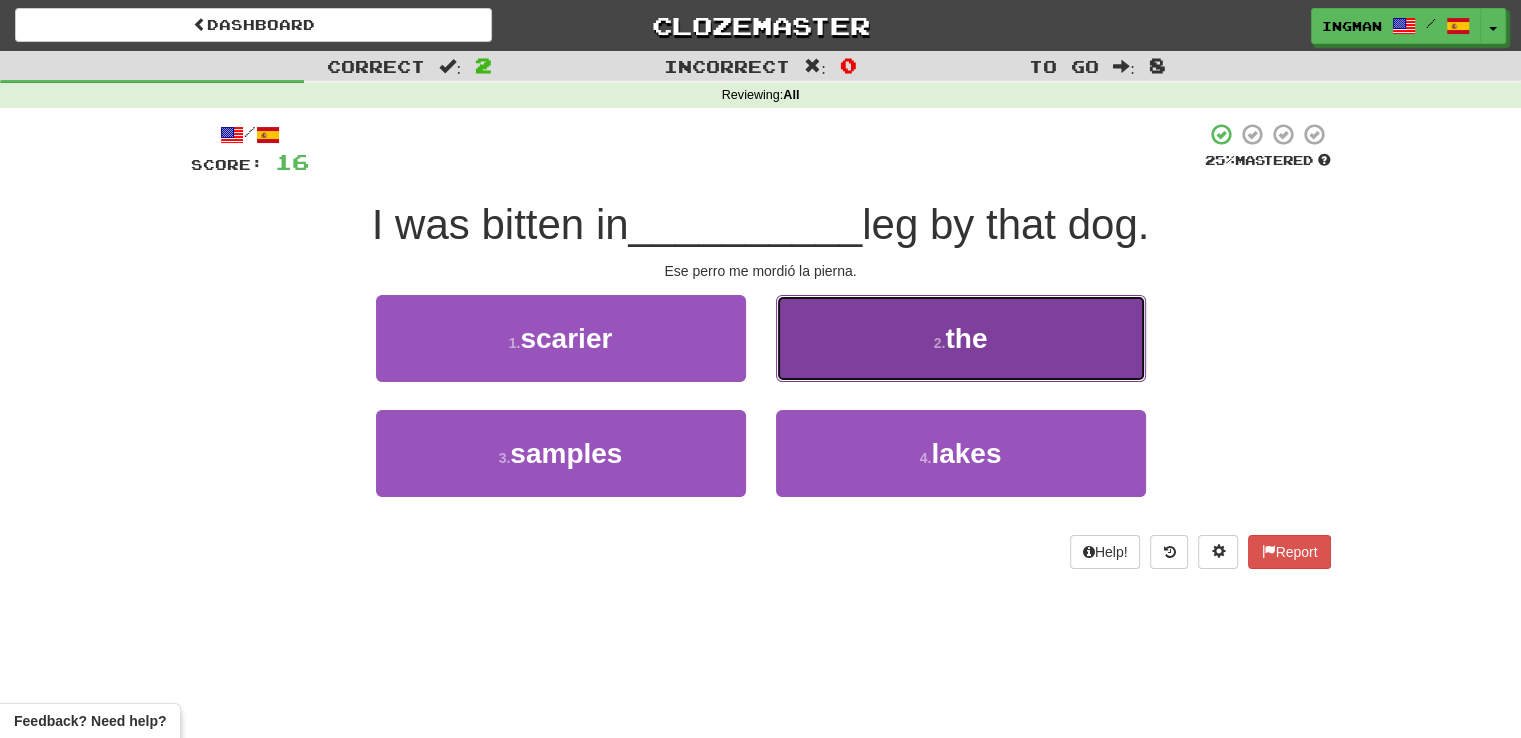 click on "2 .  the" at bounding box center (961, 338) 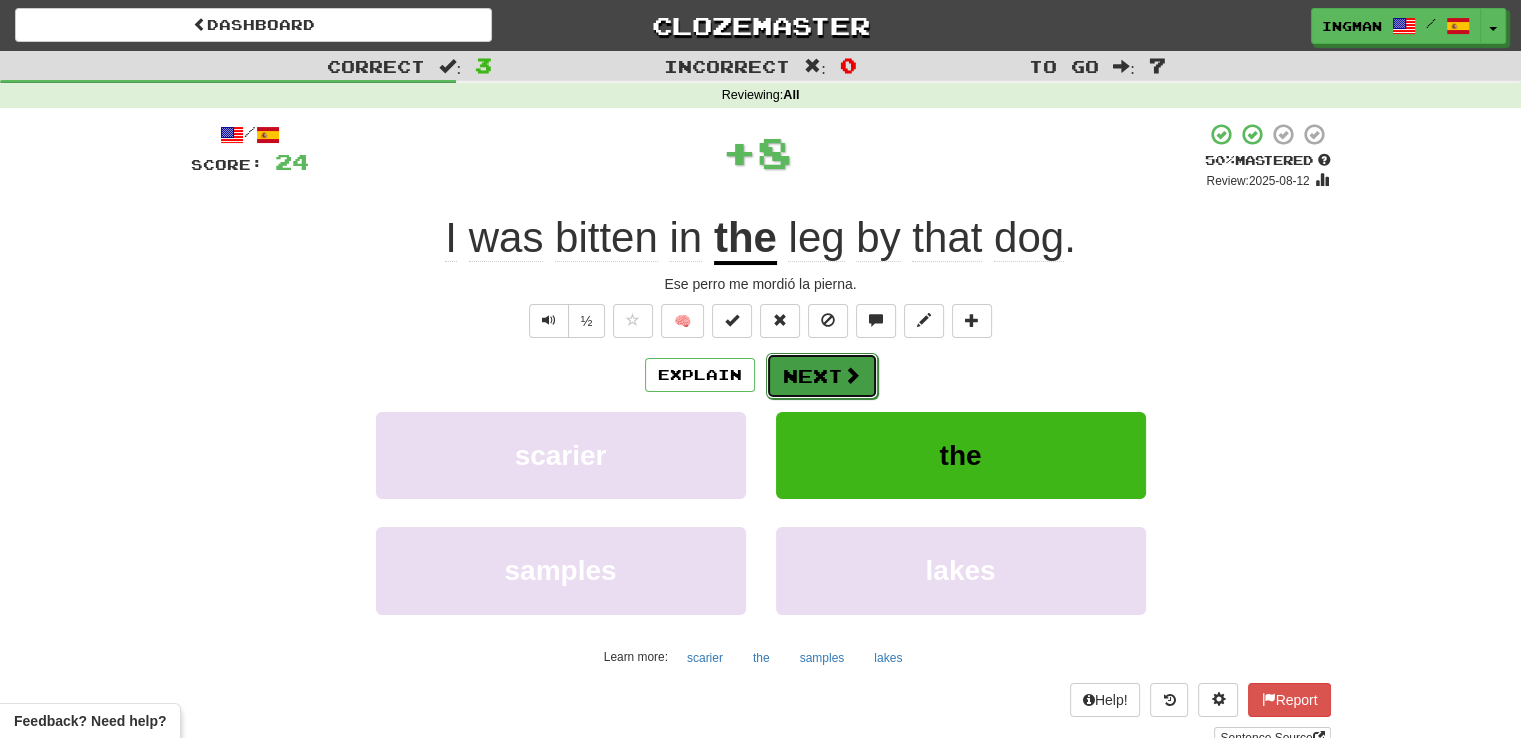 click on "Next" at bounding box center [822, 376] 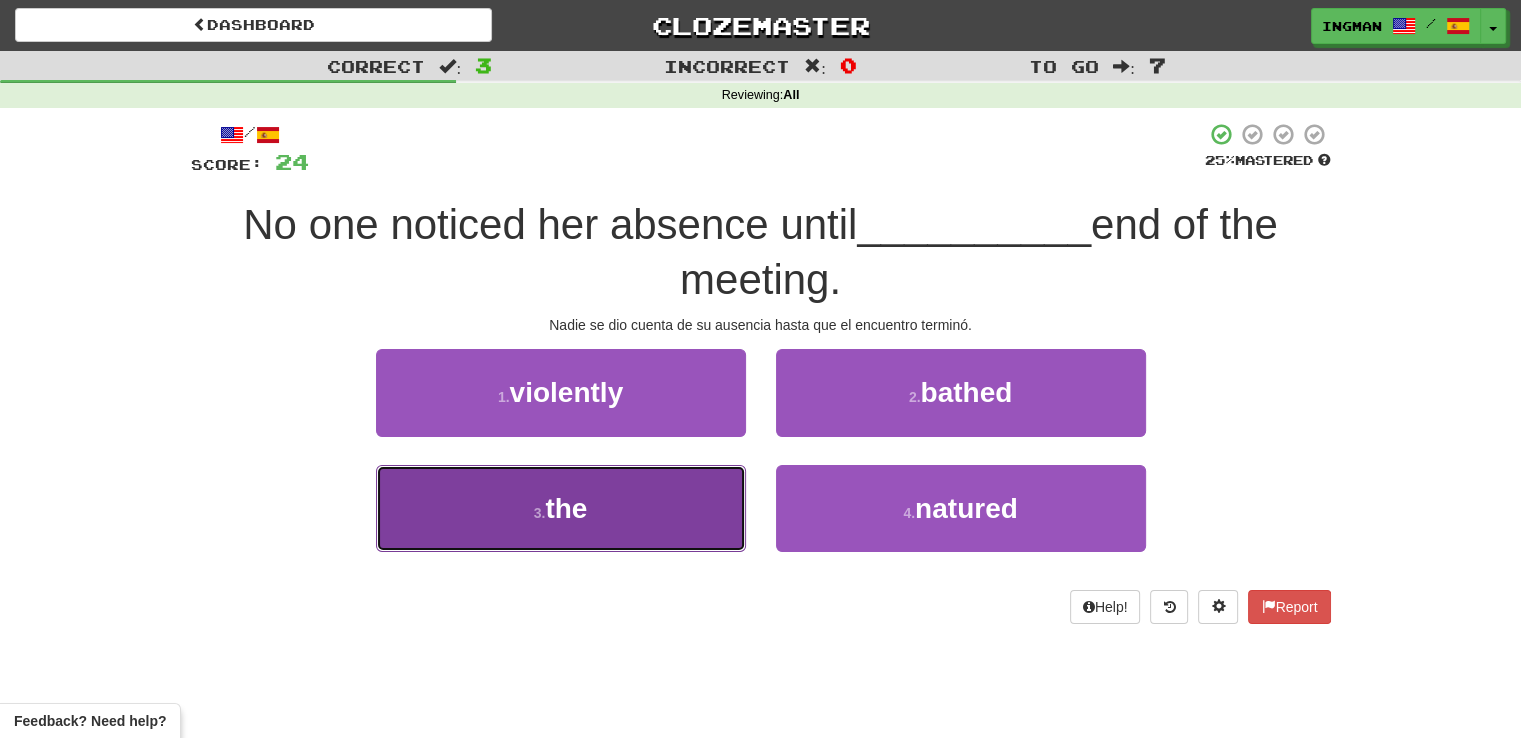click on "3 .  the" at bounding box center [561, 508] 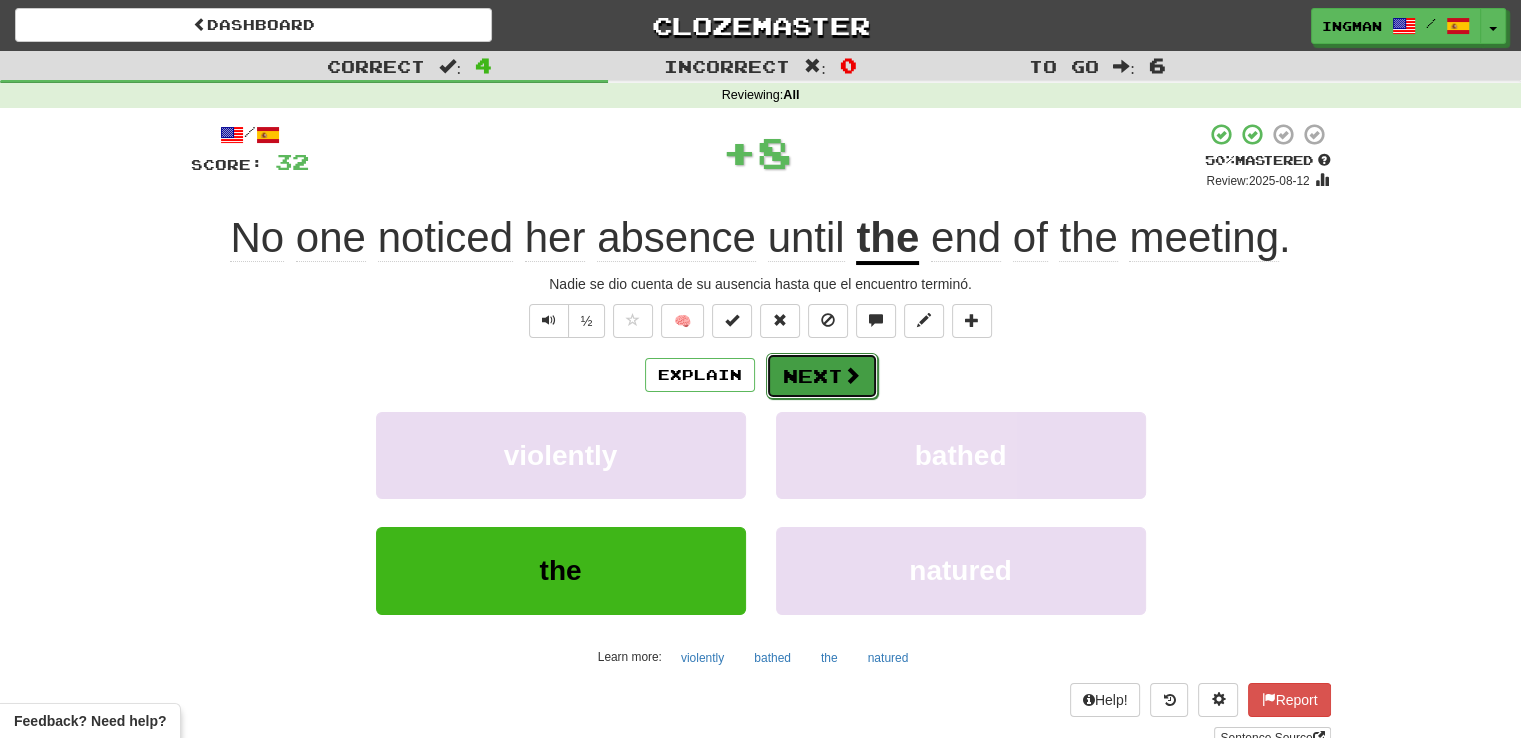 click on "Next" at bounding box center (822, 376) 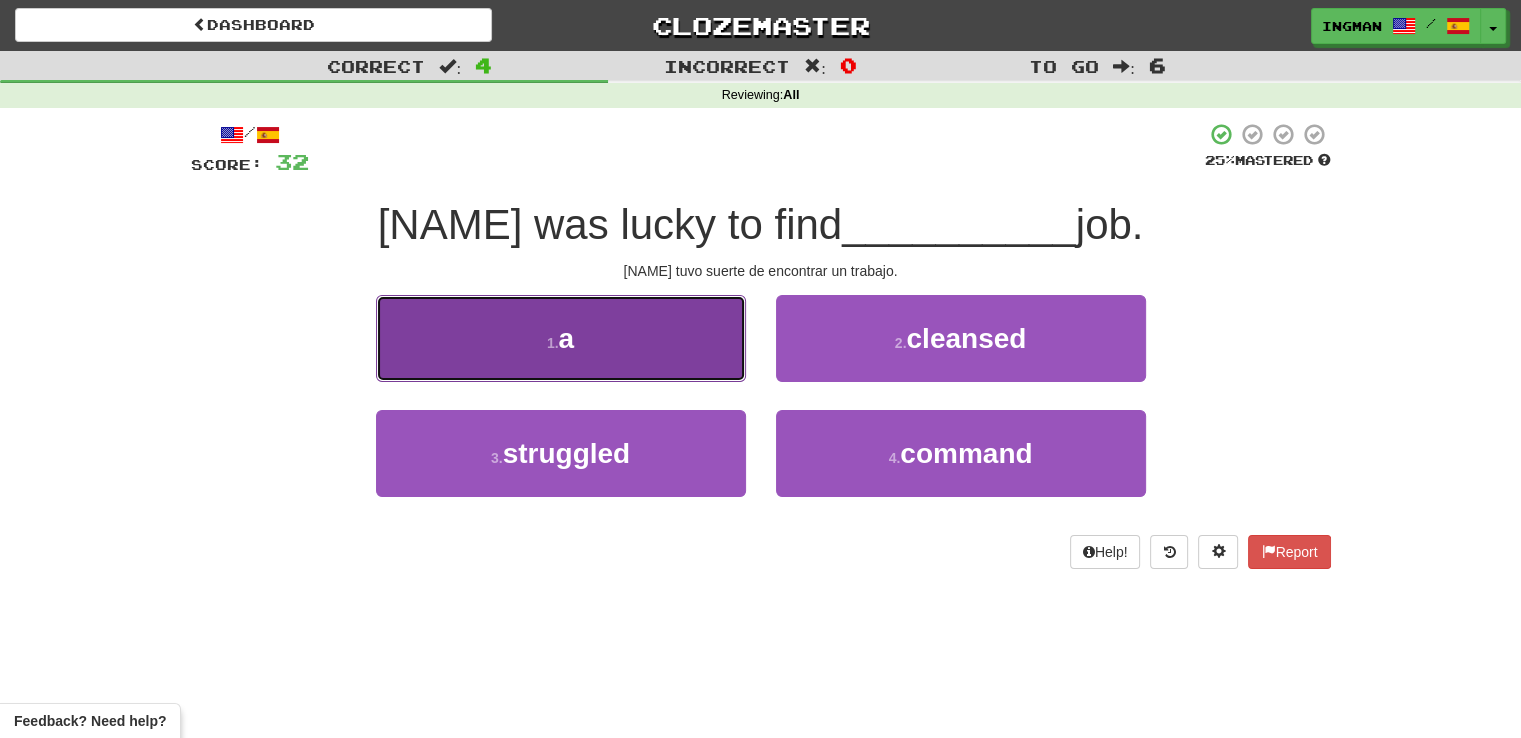 click on "1 .  a" at bounding box center (561, 338) 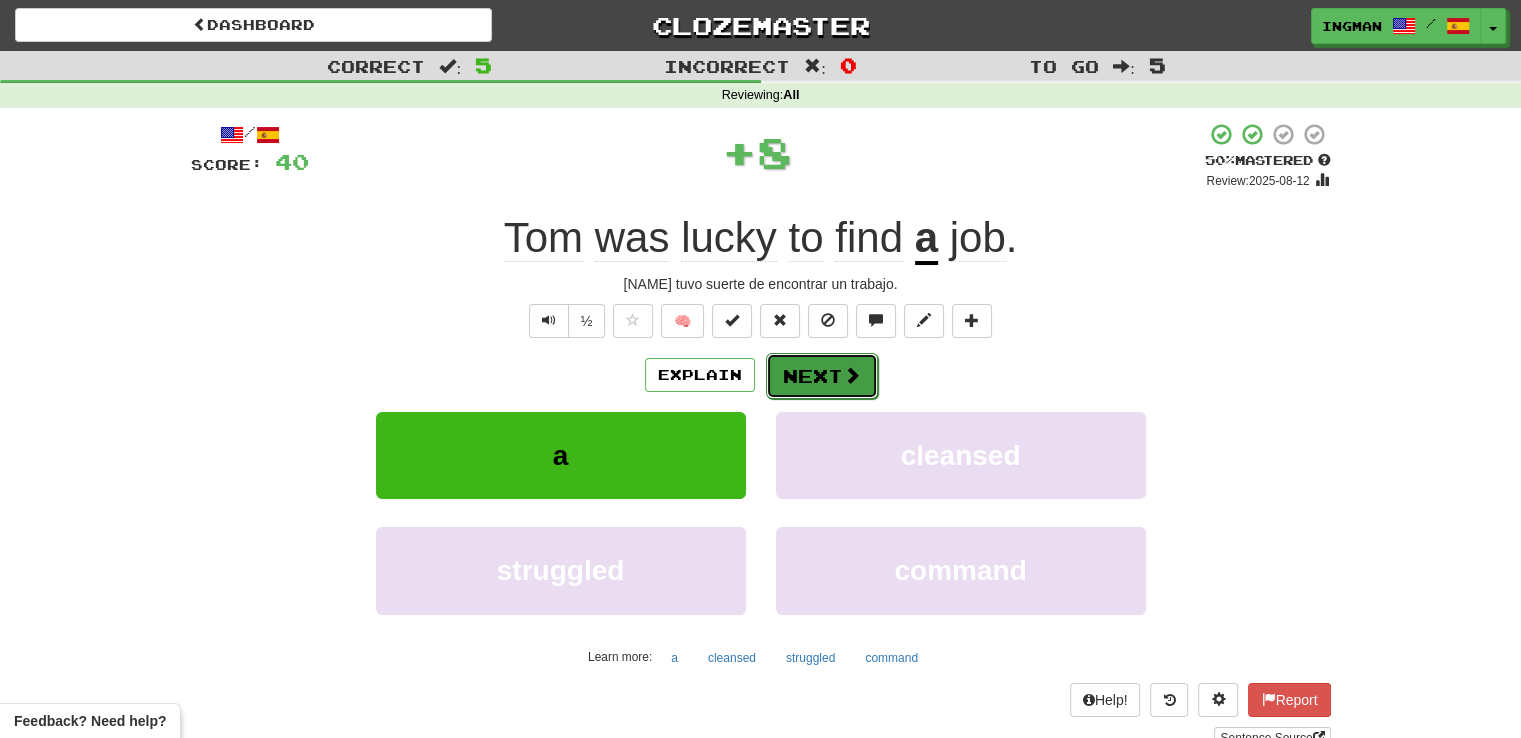 click at bounding box center [852, 375] 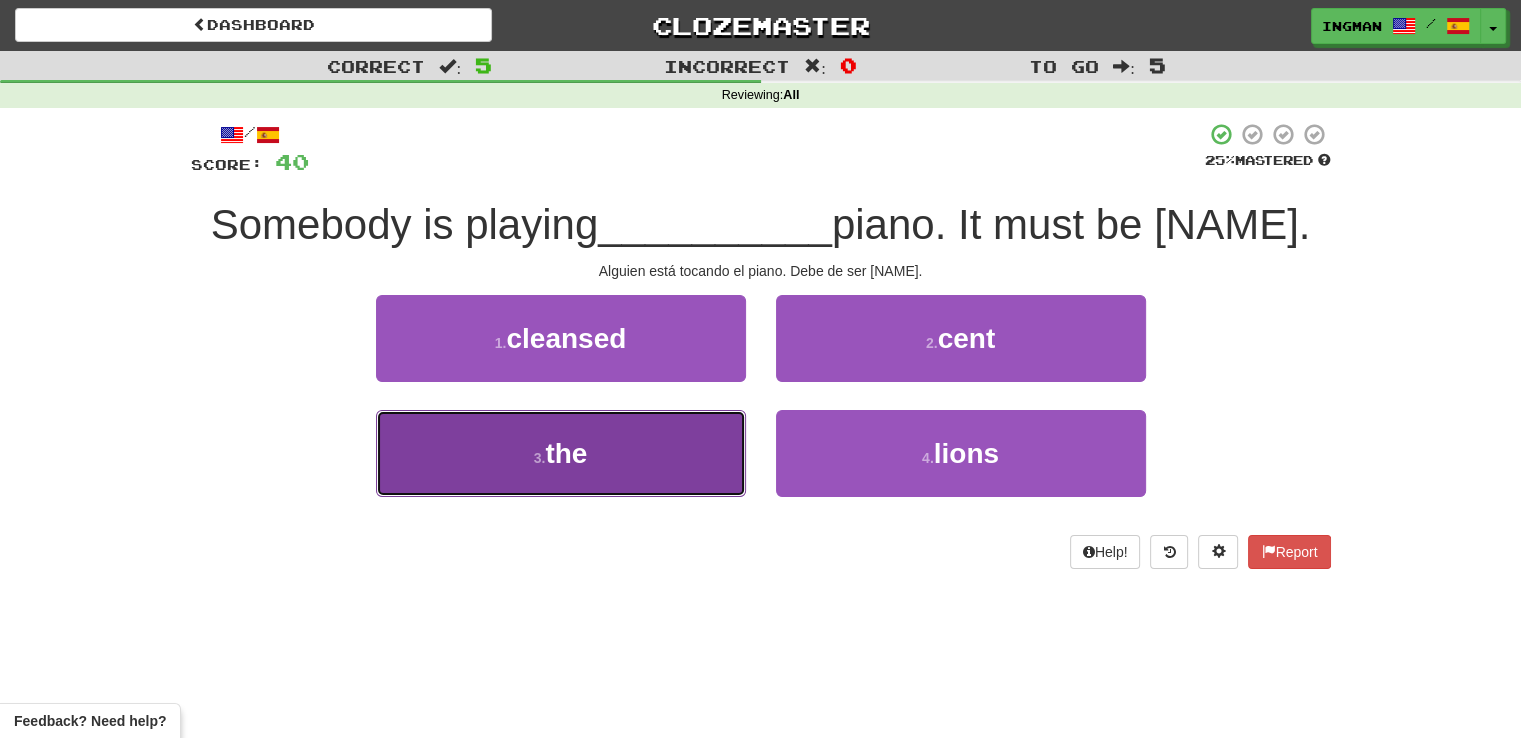 click on "3 .  the" at bounding box center (561, 453) 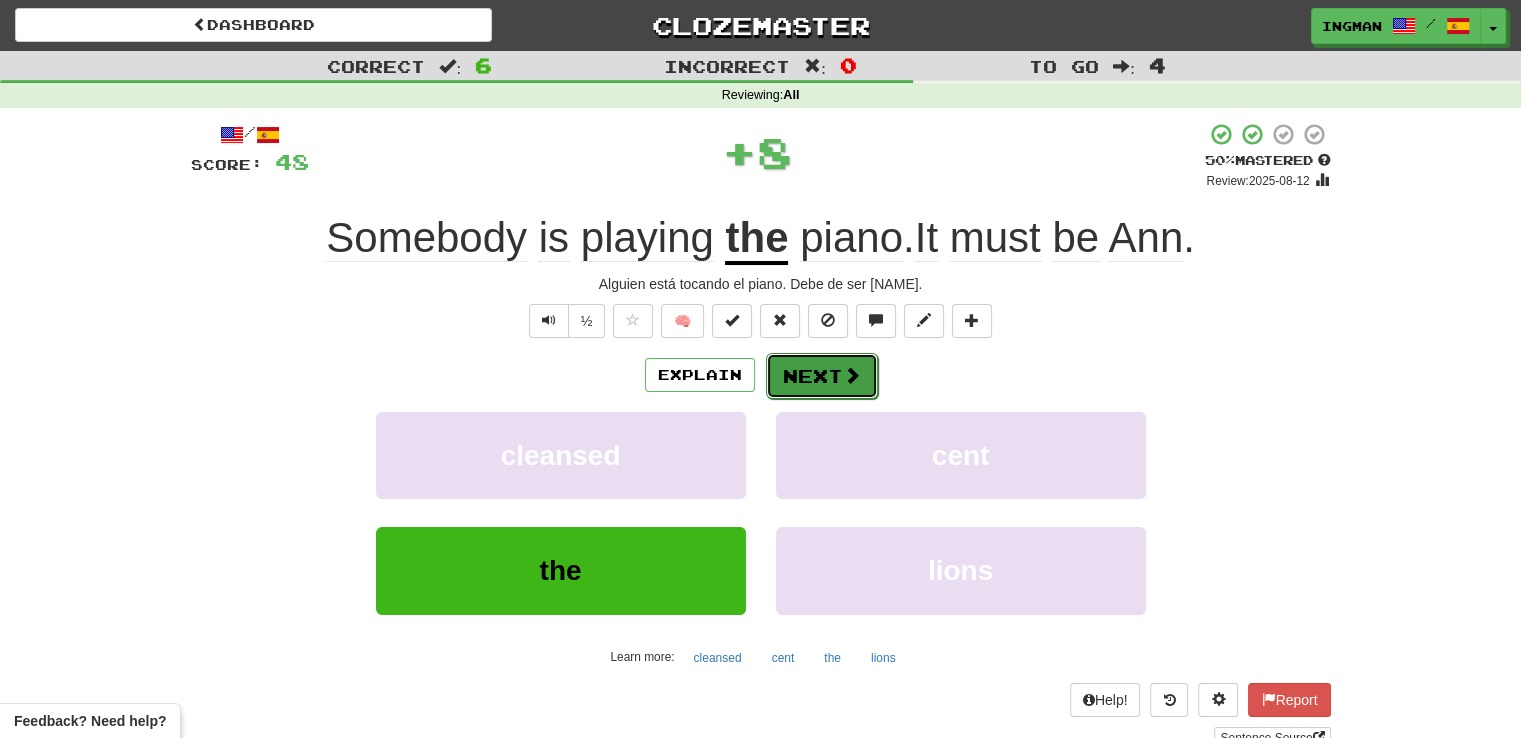 click on "Next" at bounding box center [822, 376] 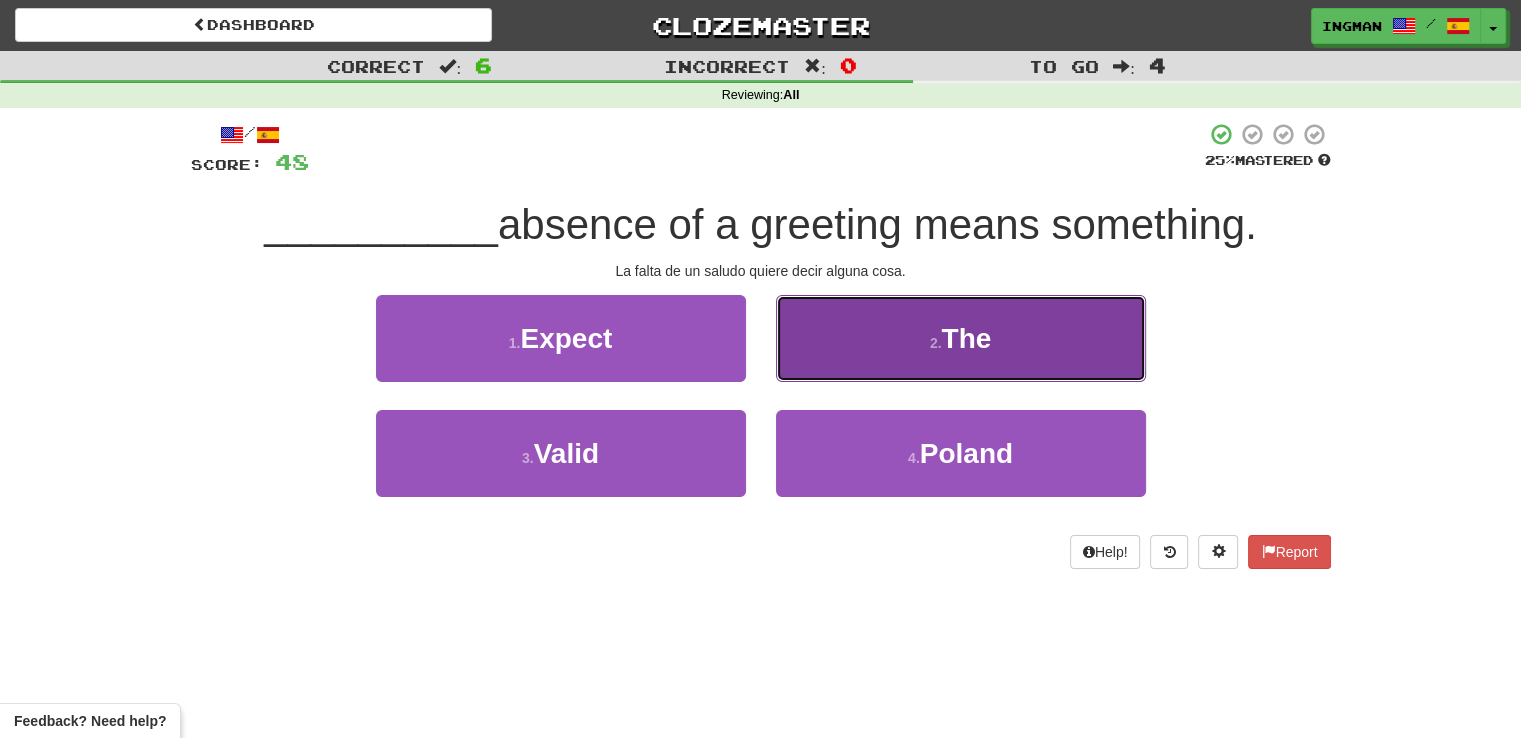 click on "2 .  The" at bounding box center [961, 338] 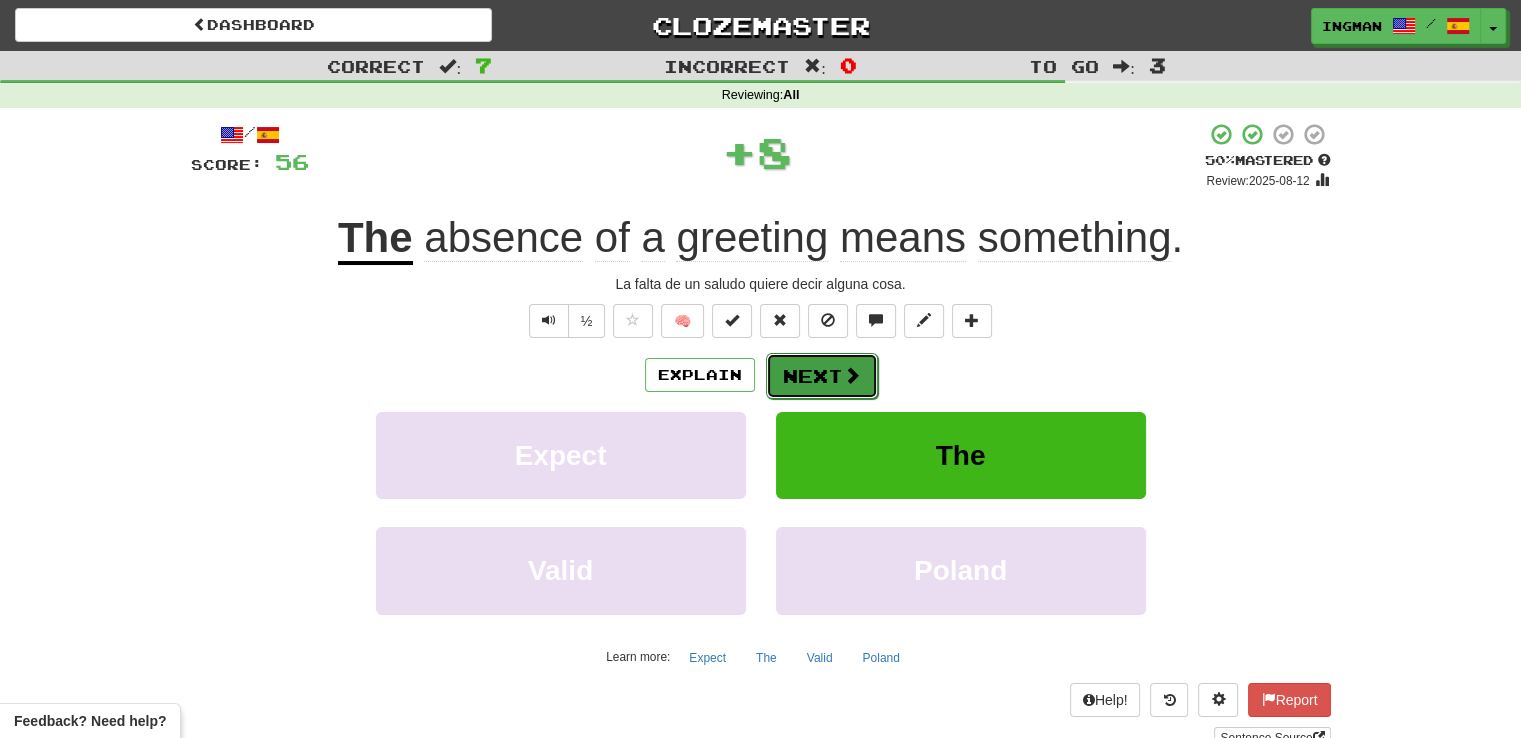 click on "Next" at bounding box center [822, 376] 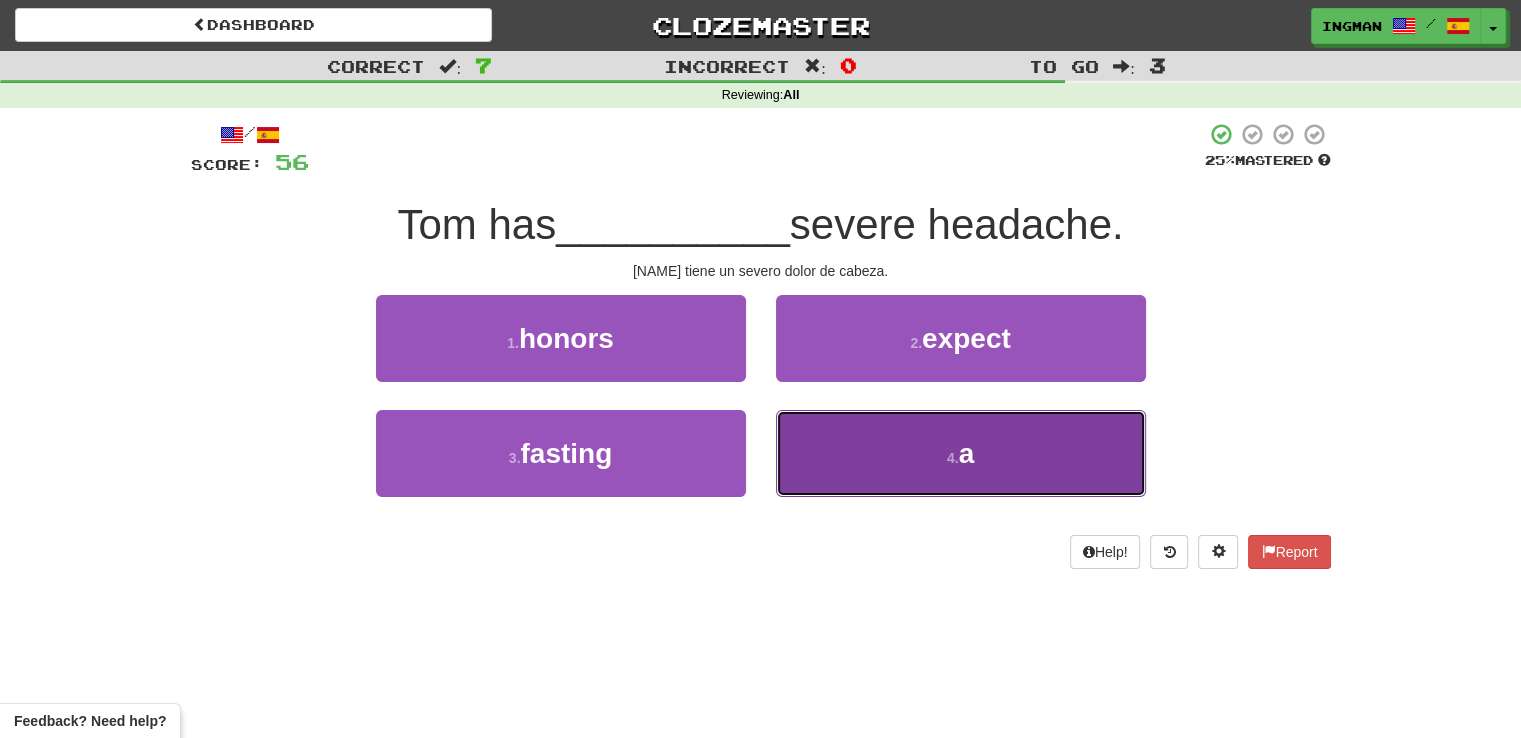click on "4 .  a" at bounding box center [961, 453] 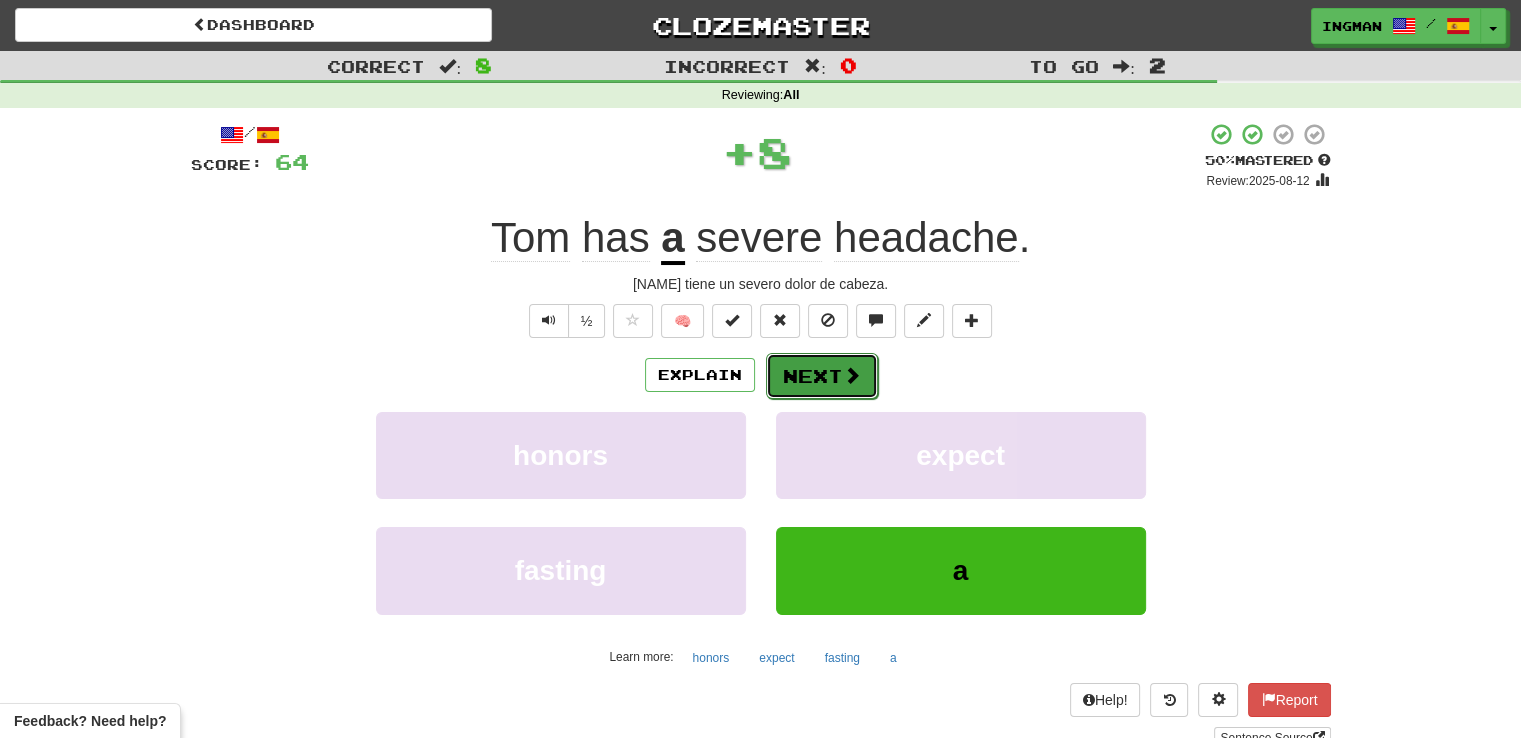 click on "Next" at bounding box center (822, 376) 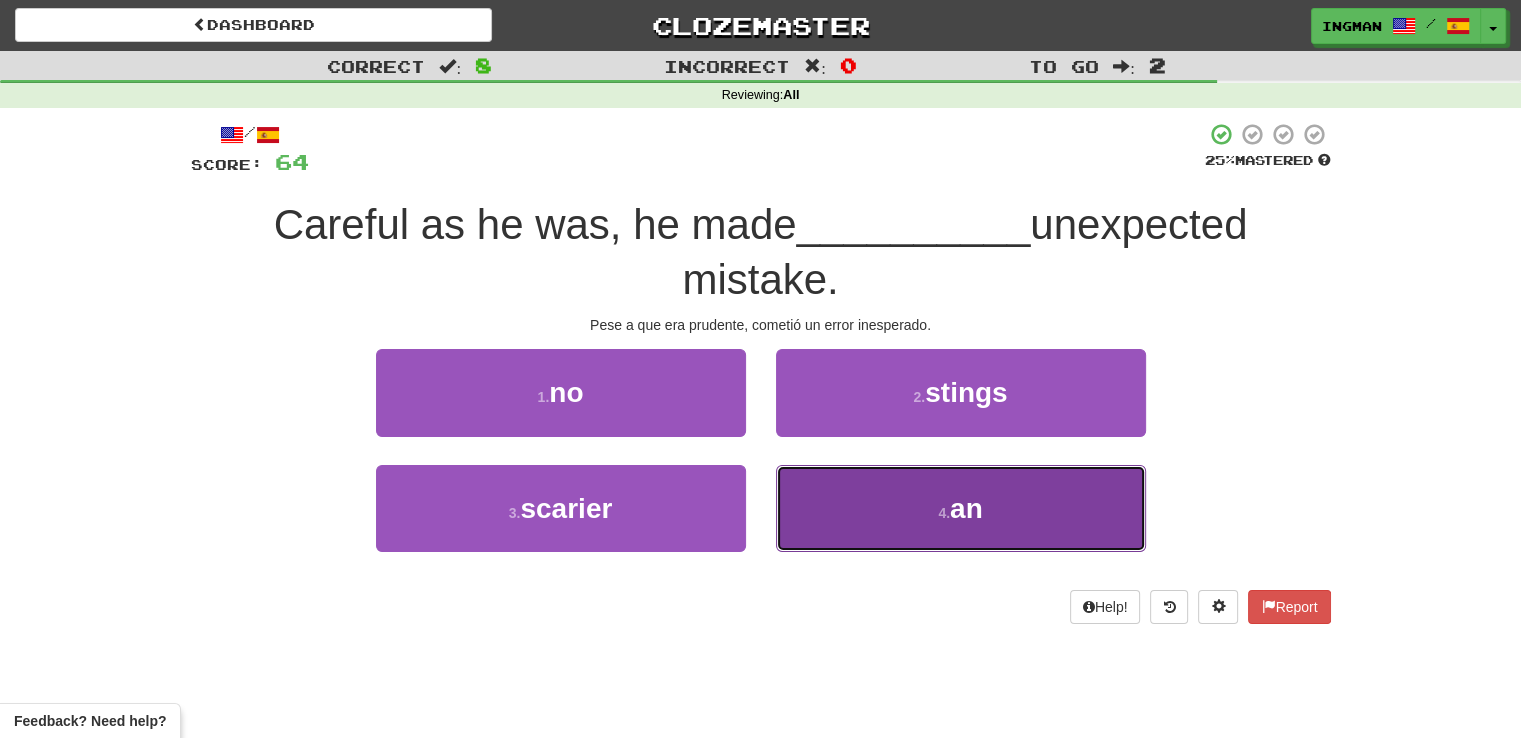 click on "4 .  an" at bounding box center (961, 508) 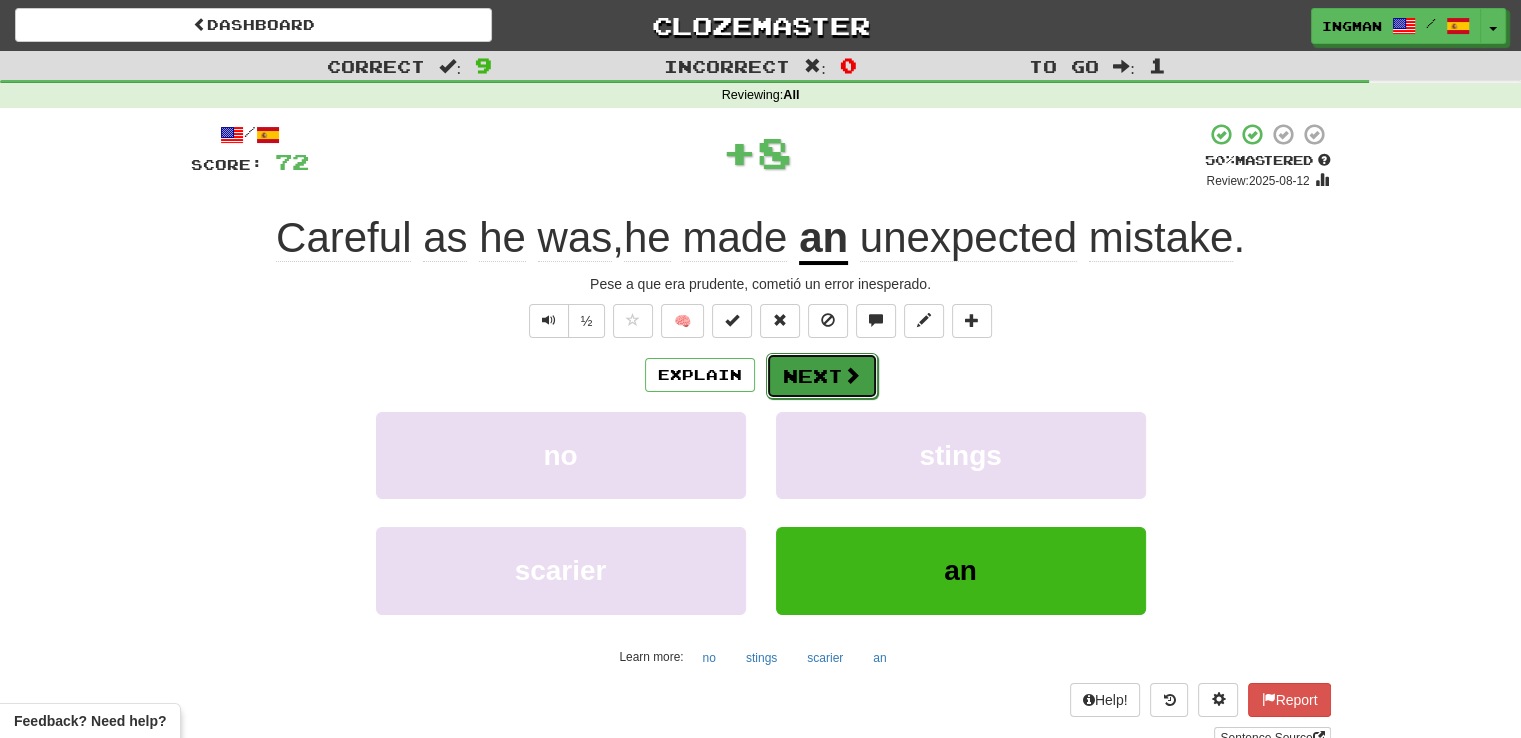 click on "Next" at bounding box center [822, 376] 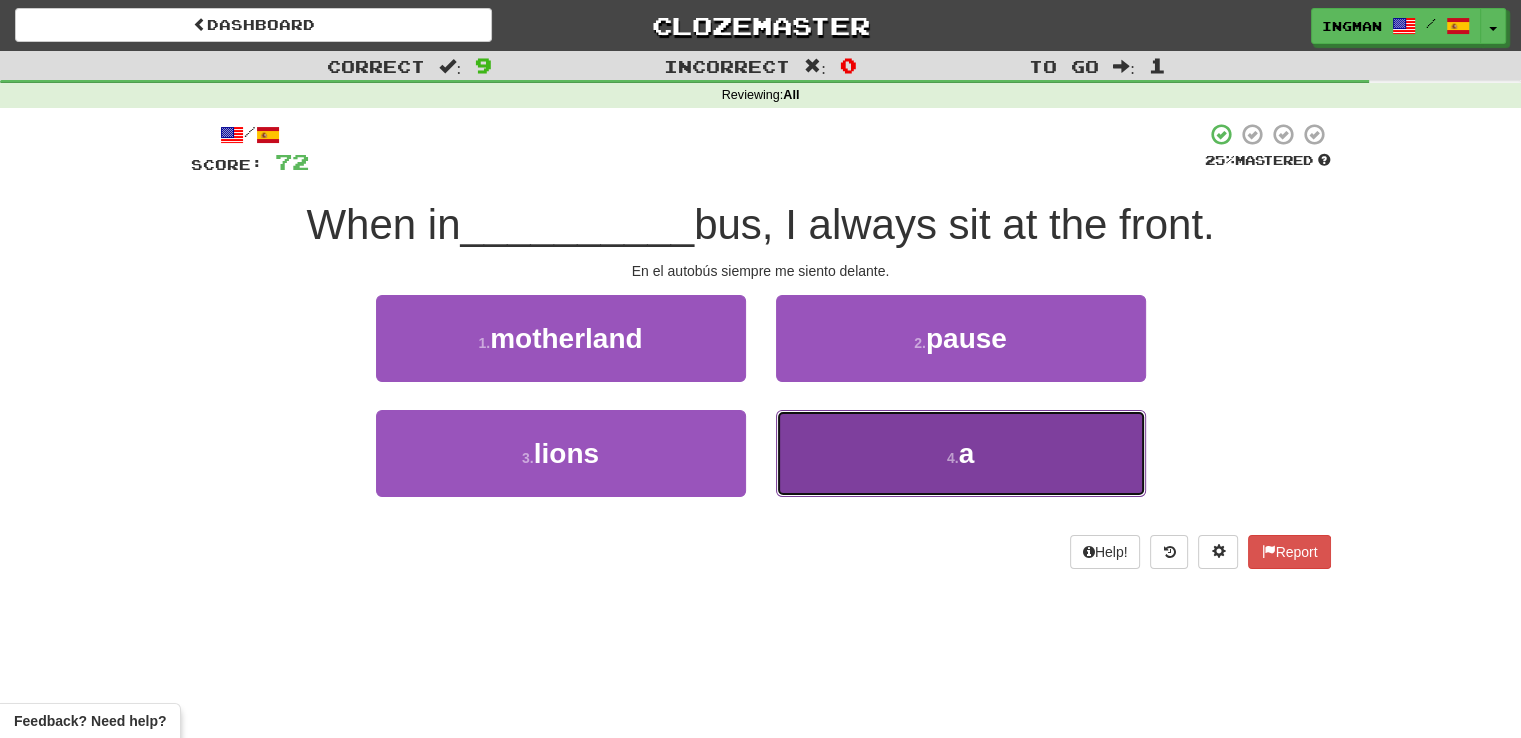 click on "4 .  a" at bounding box center (961, 453) 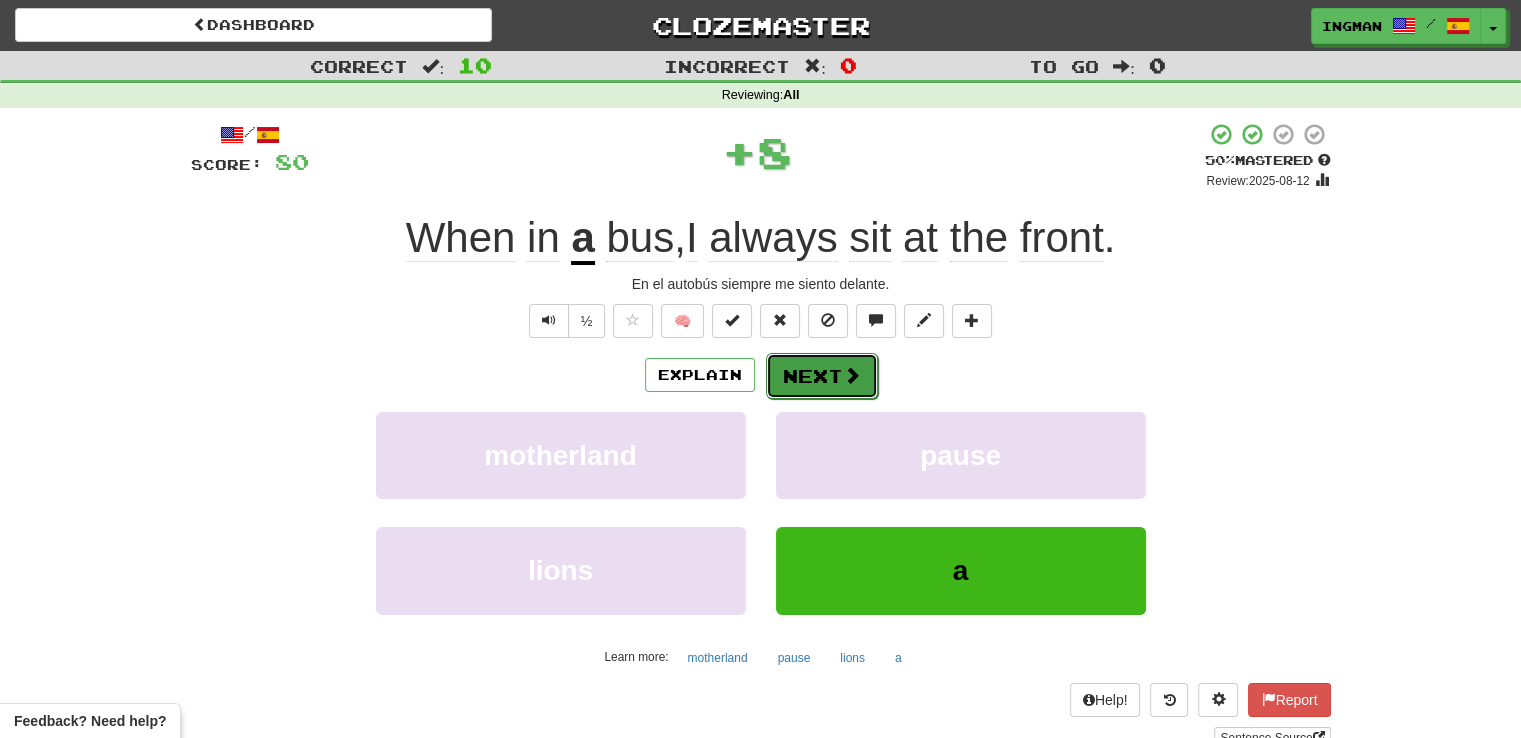 click on "Next" at bounding box center (822, 376) 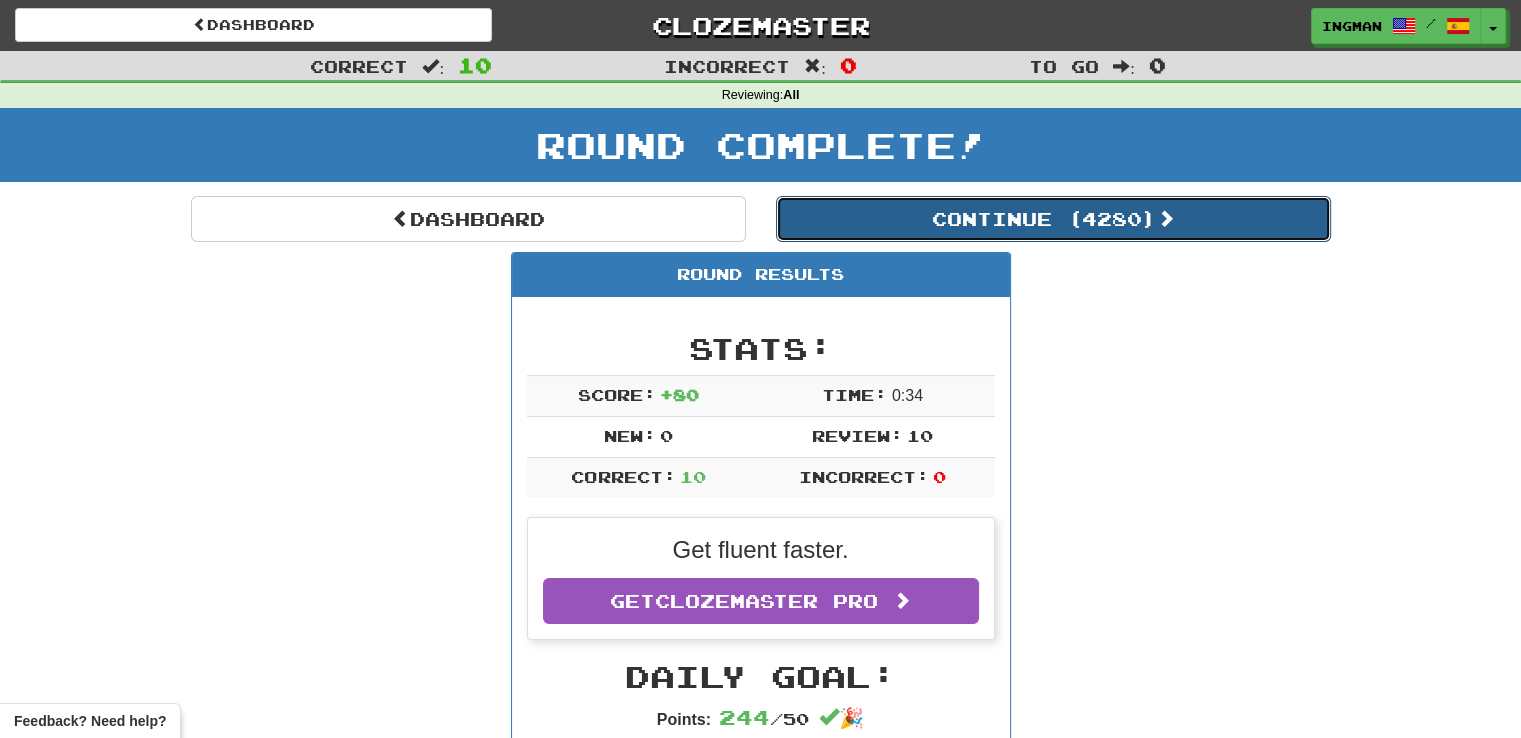 click on "Continue ( 4280 )" at bounding box center [1053, 219] 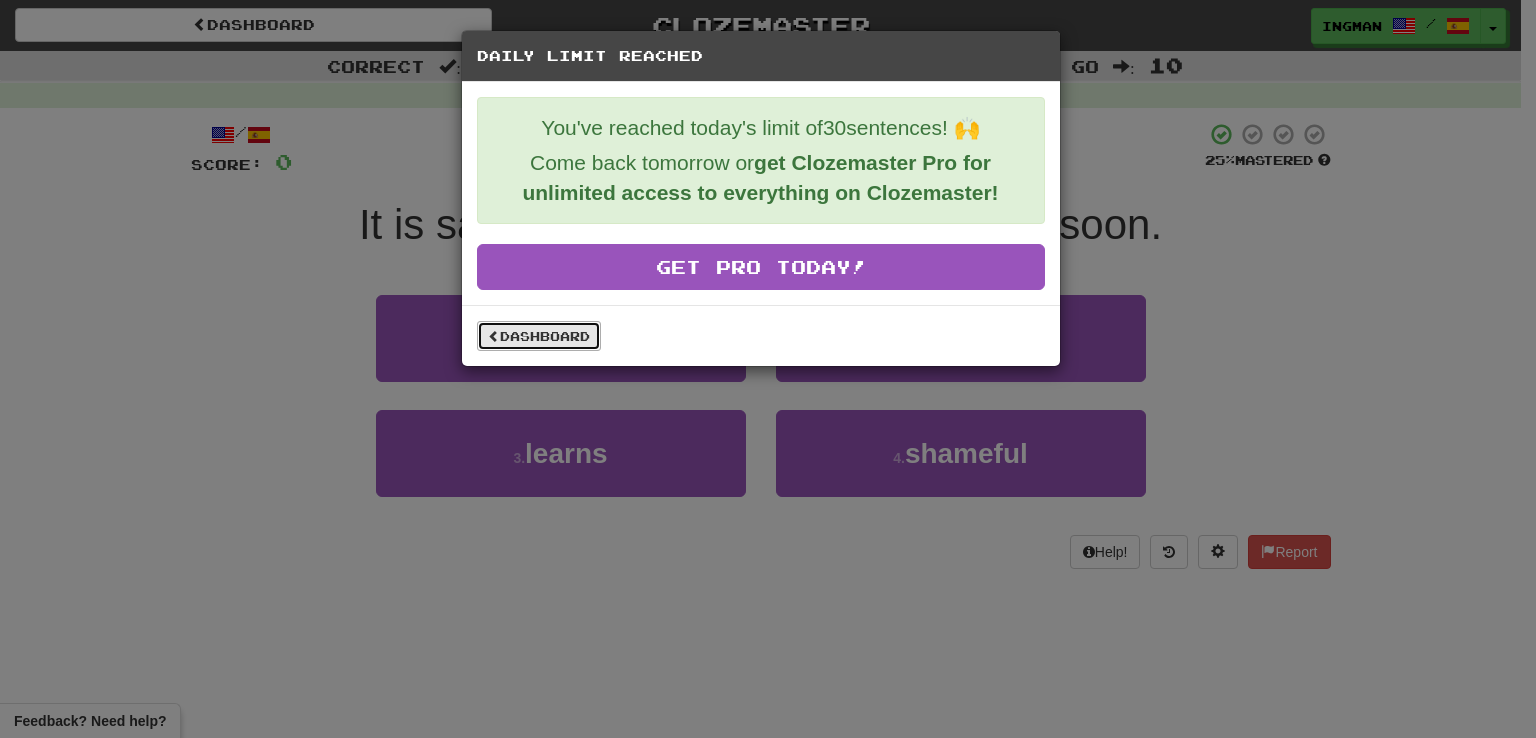 click on "Dashboard" at bounding box center (539, 336) 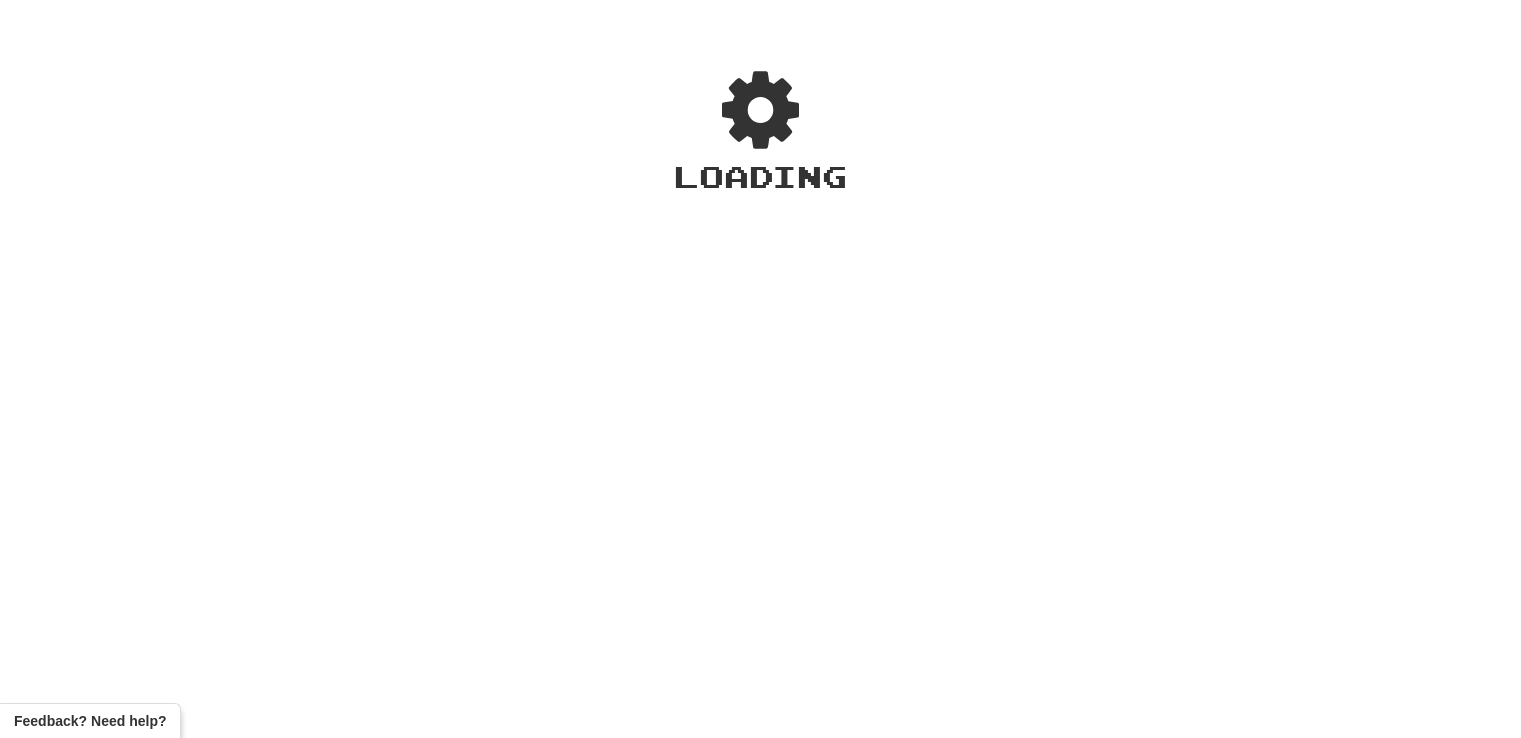 scroll, scrollTop: 0, scrollLeft: 0, axis: both 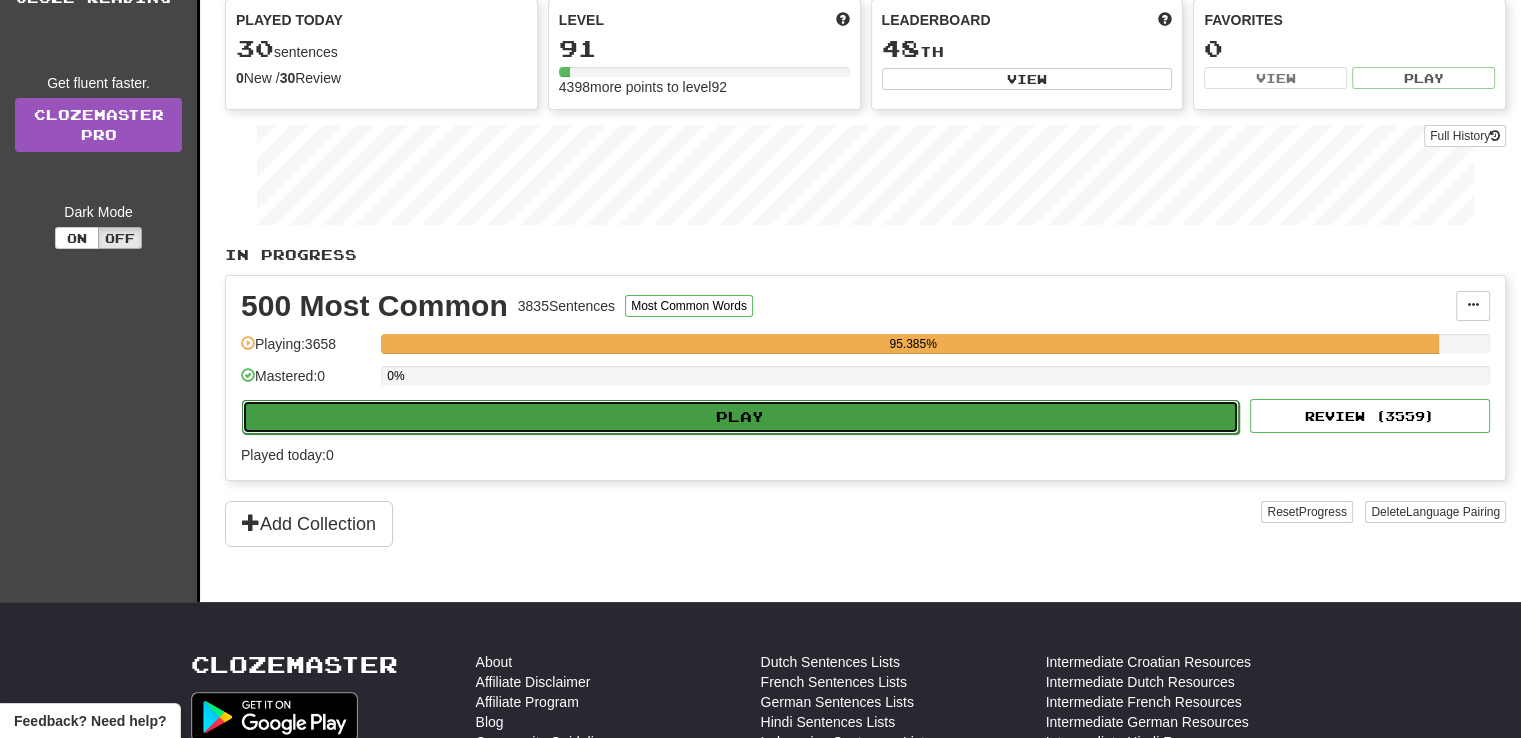 click on "Play" at bounding box center [740, 417] 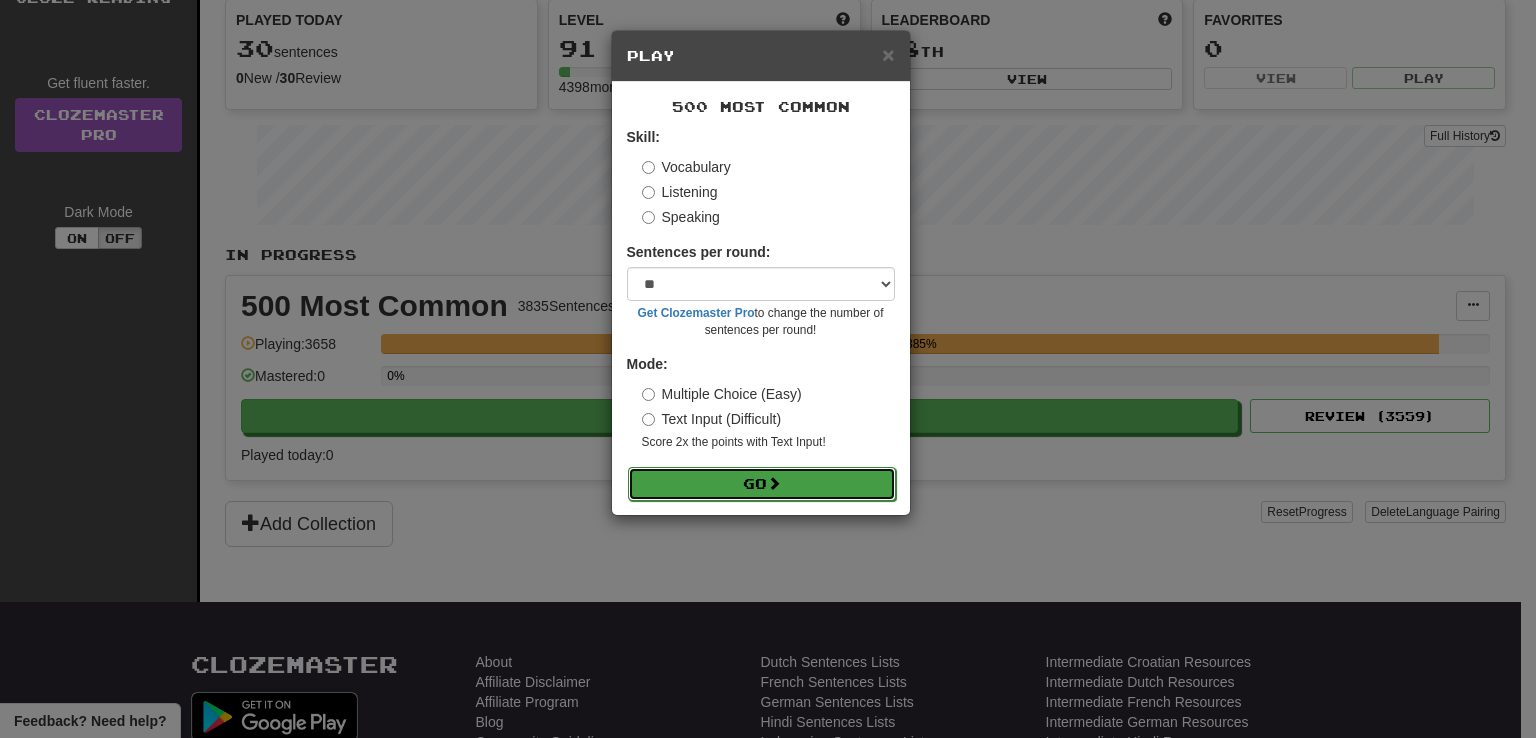click on "Go" at bounding box center (762, 484) 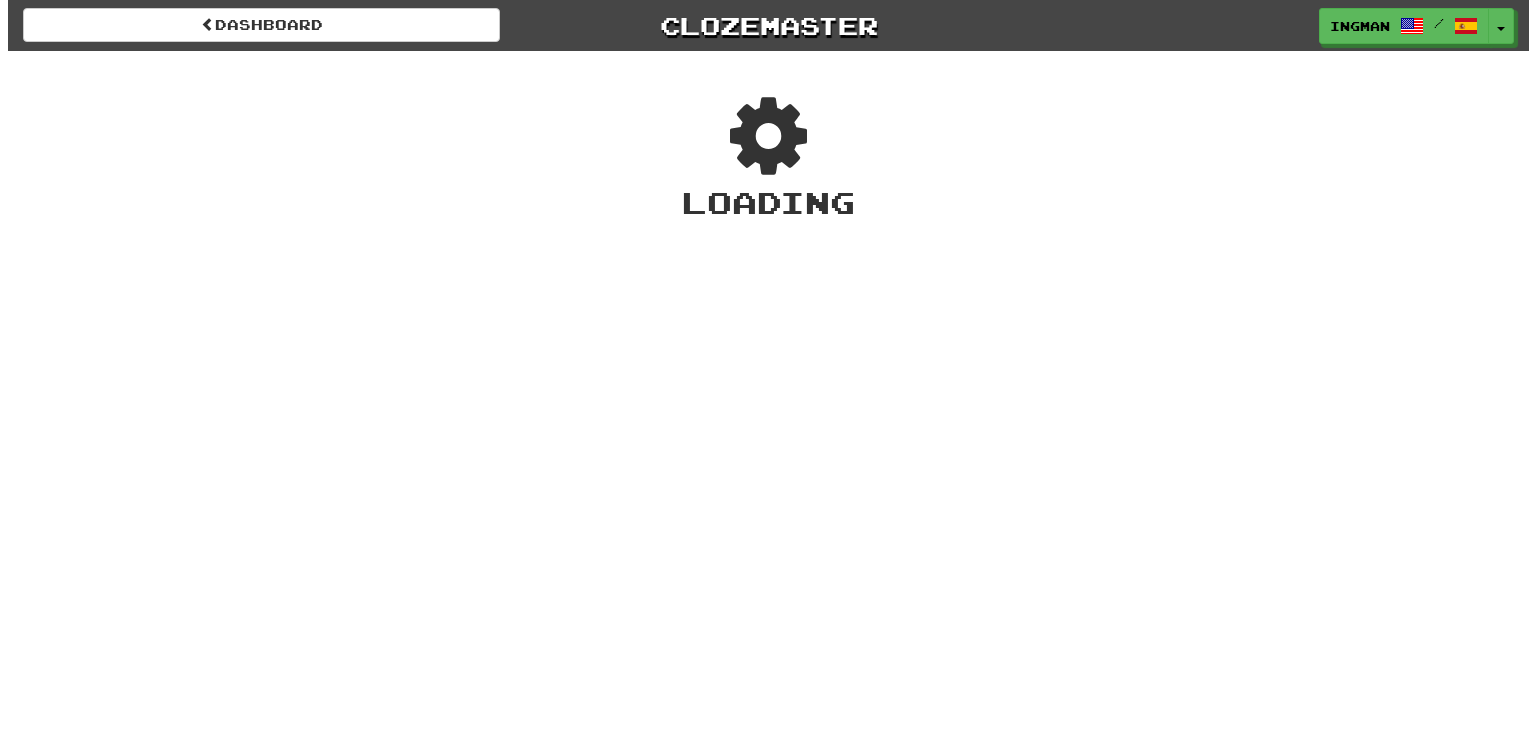 scroll, scrollTop: 0, scrollLeft: 0, axis: both 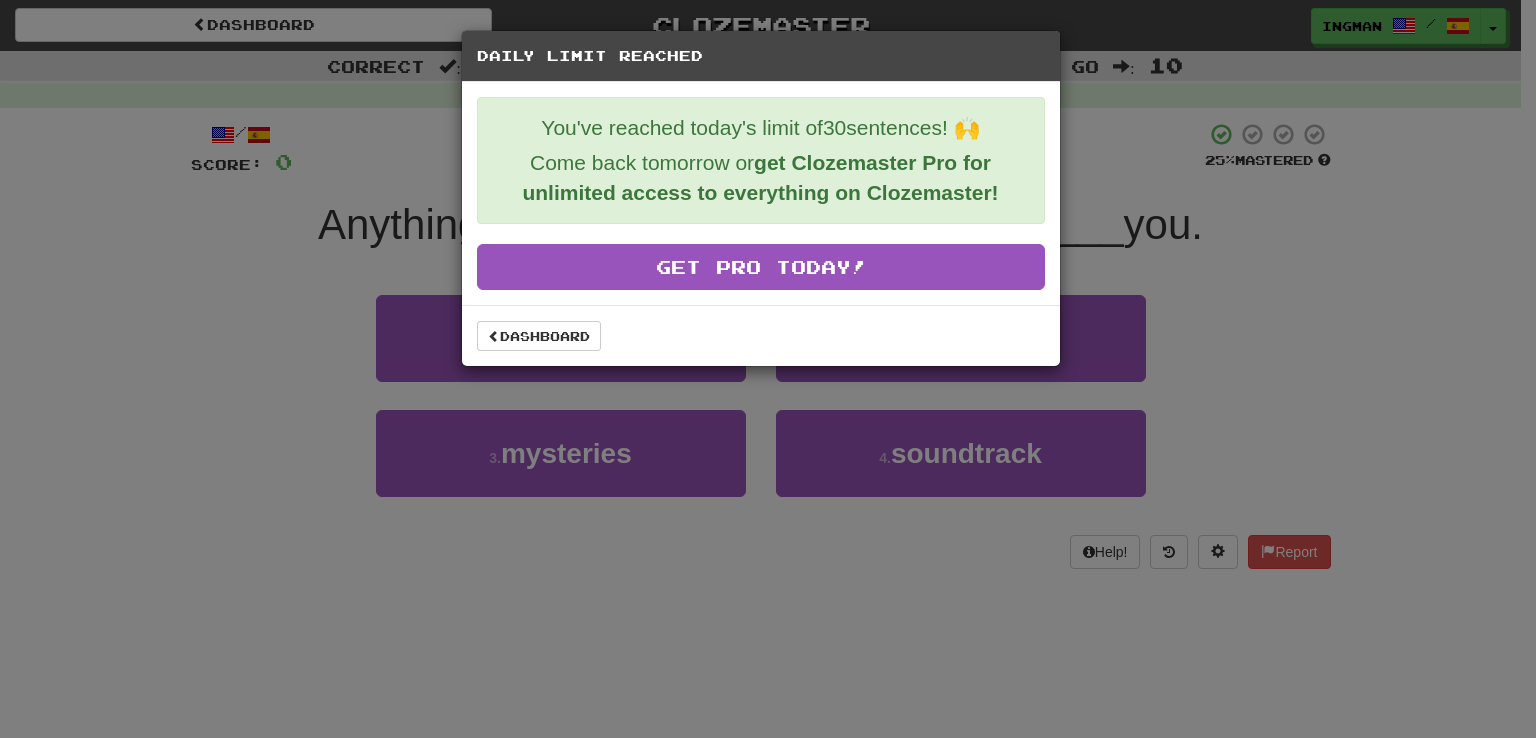 click on "Dashboard" at bounding box center [761, 335] 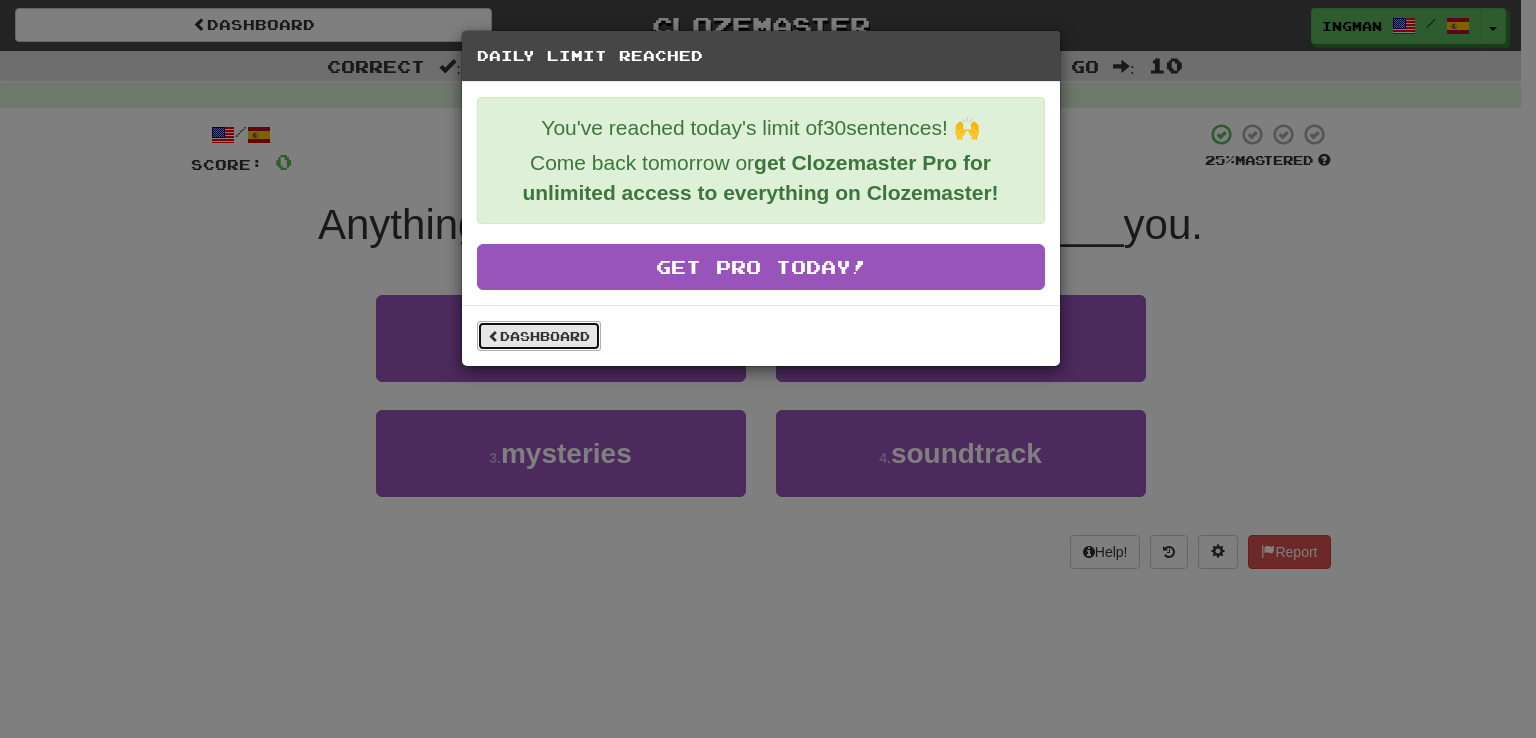 click on "Dashboard" at bounding box center (539, 336) 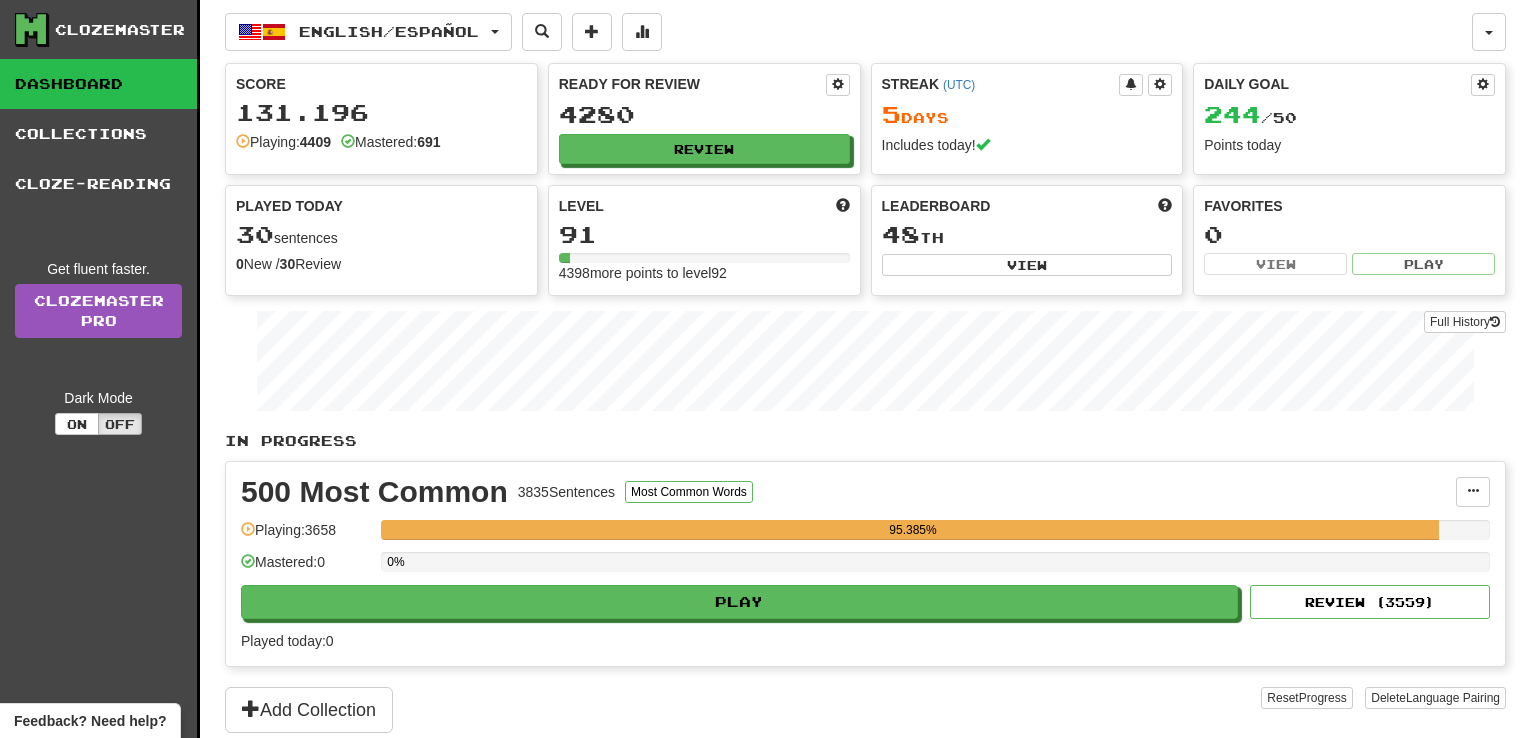 scroll, scrollTop: 0, scrollLeft: 0, axis: both 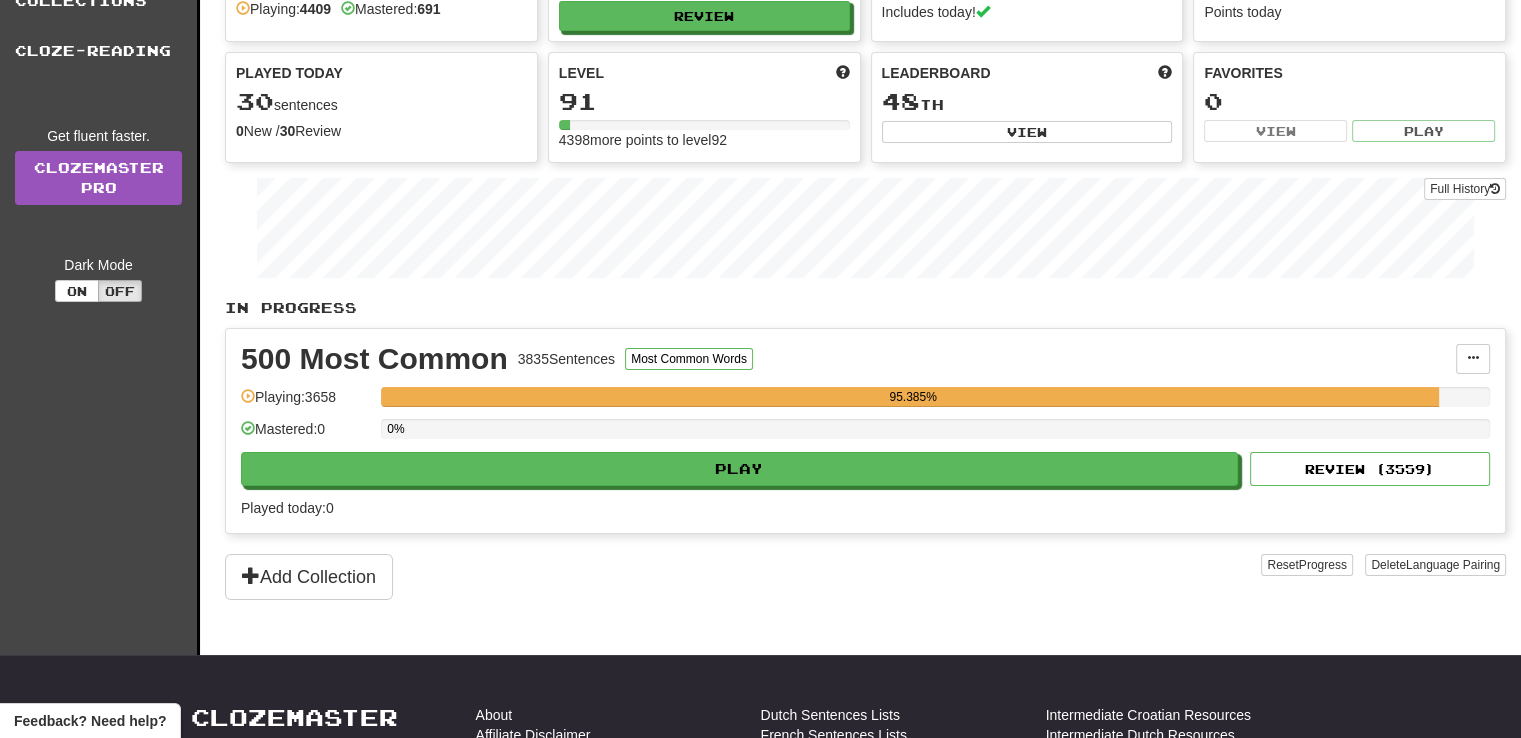 click on "Clozemaster Dashboard Collections Cloze-Reading Get fluent faster. Clozemaster Pro Dark Mode On Off" at bounding box center [100, 261] 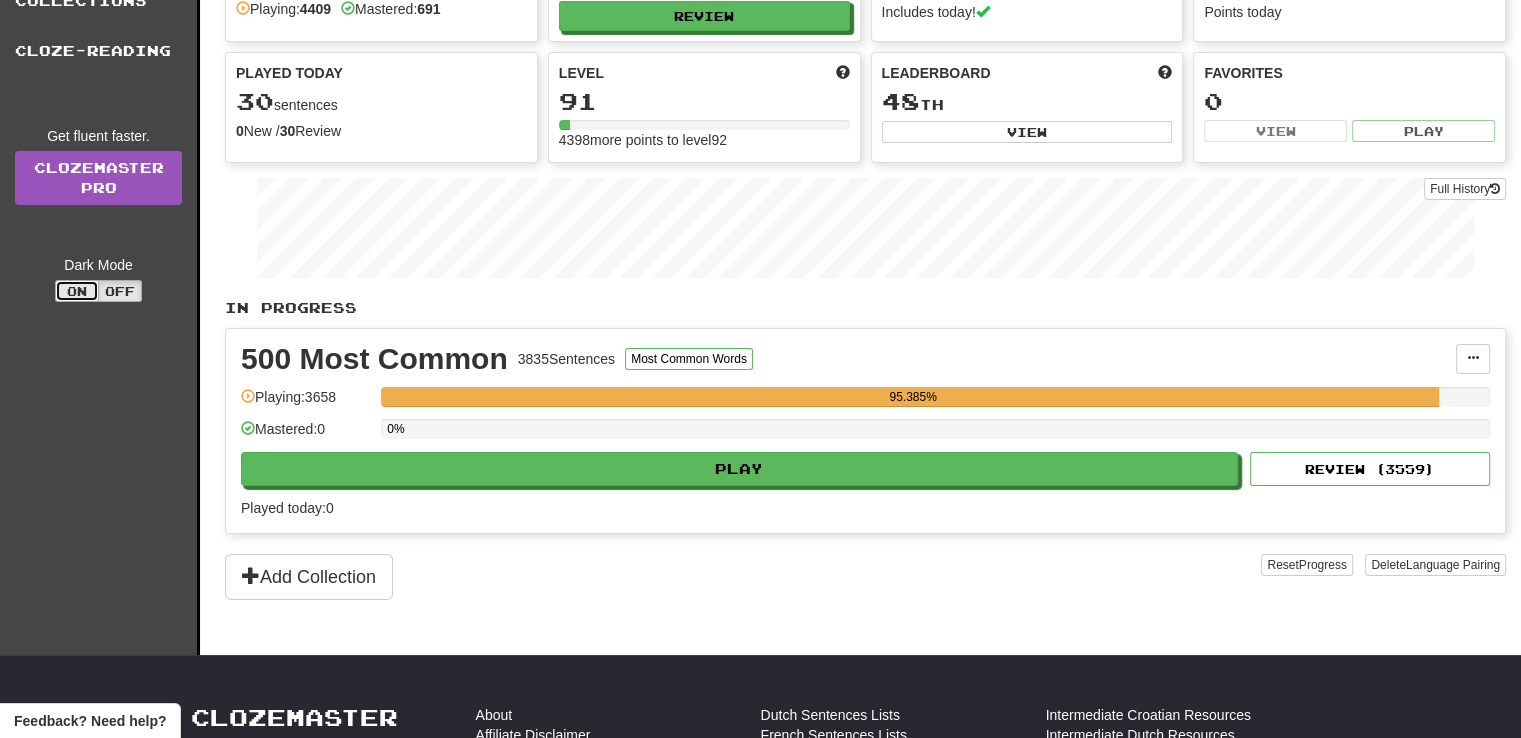 click on "On" at bounding box center (77, 291) 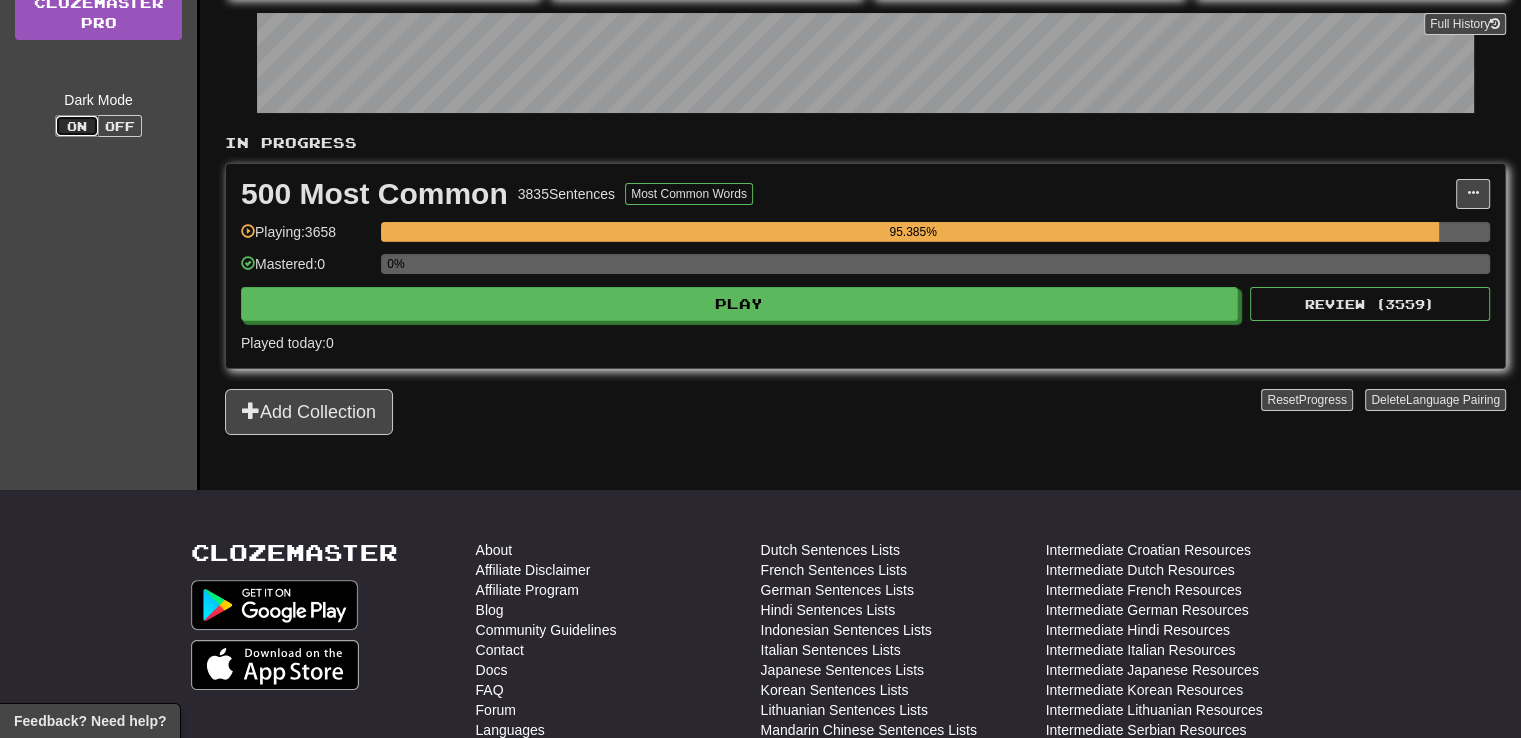 scroll, scrollTop: 0, scrollLeft: 0, axis: both 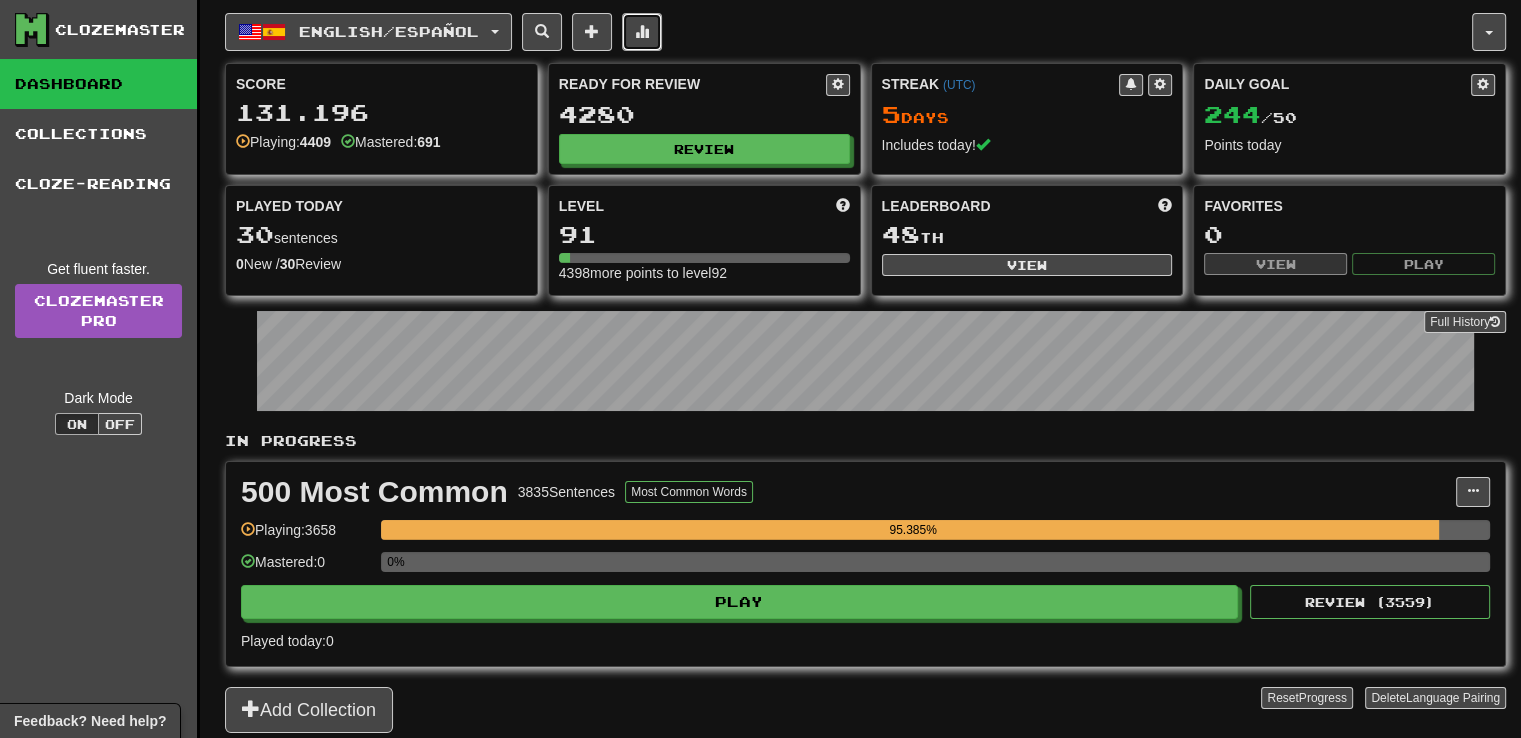 click at bounding box center (642, 31) 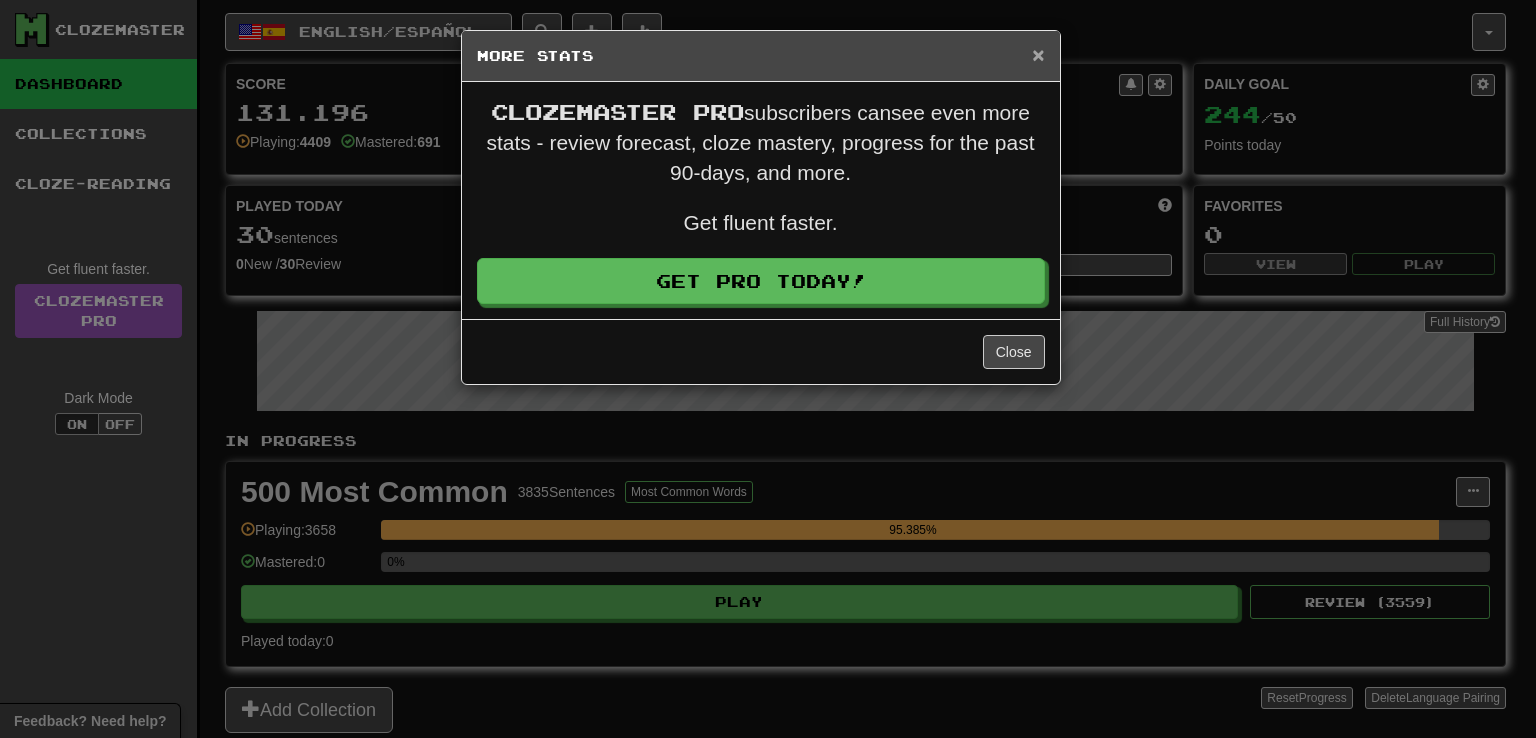 click on "×" at bounding box center [1038, 54] 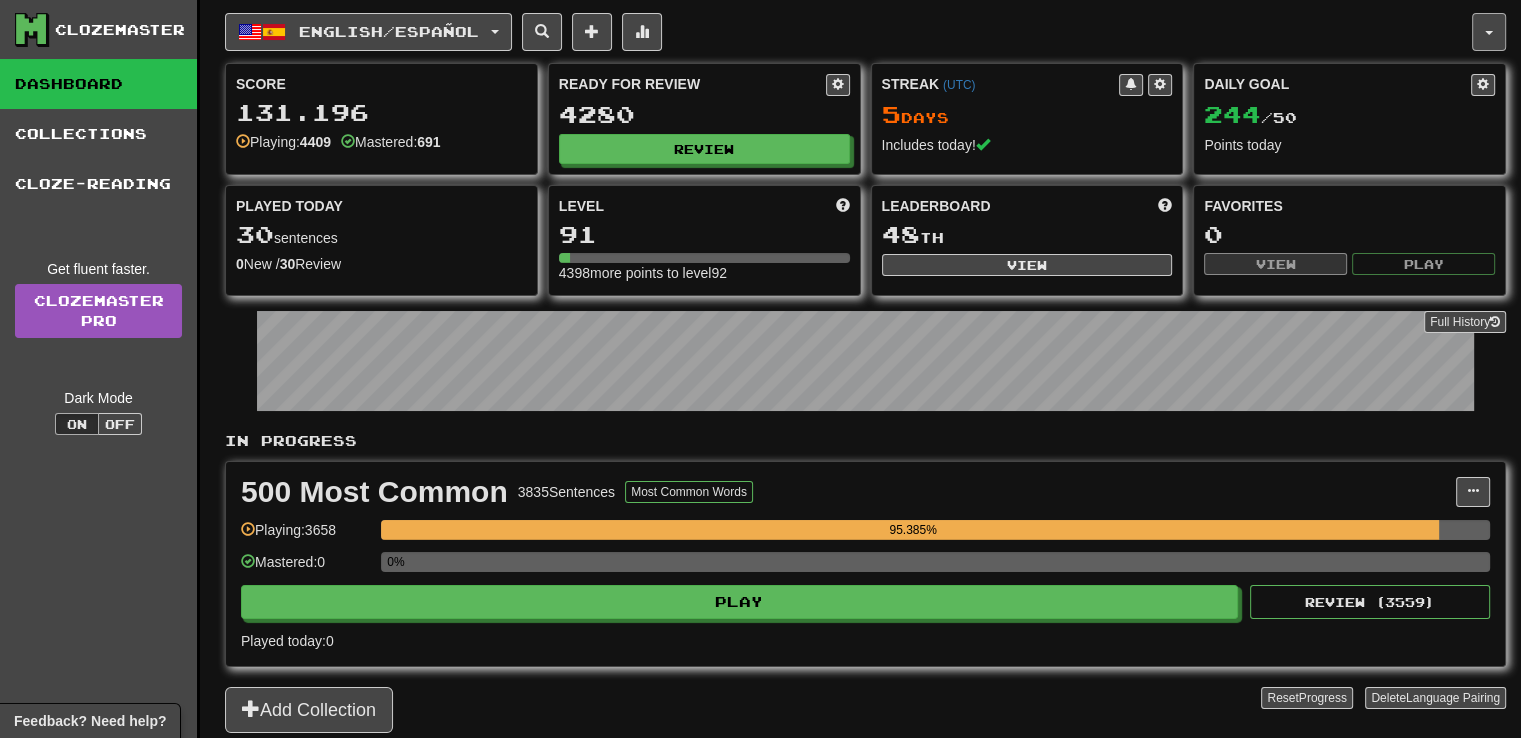 click at bounding box center [1489, 33] 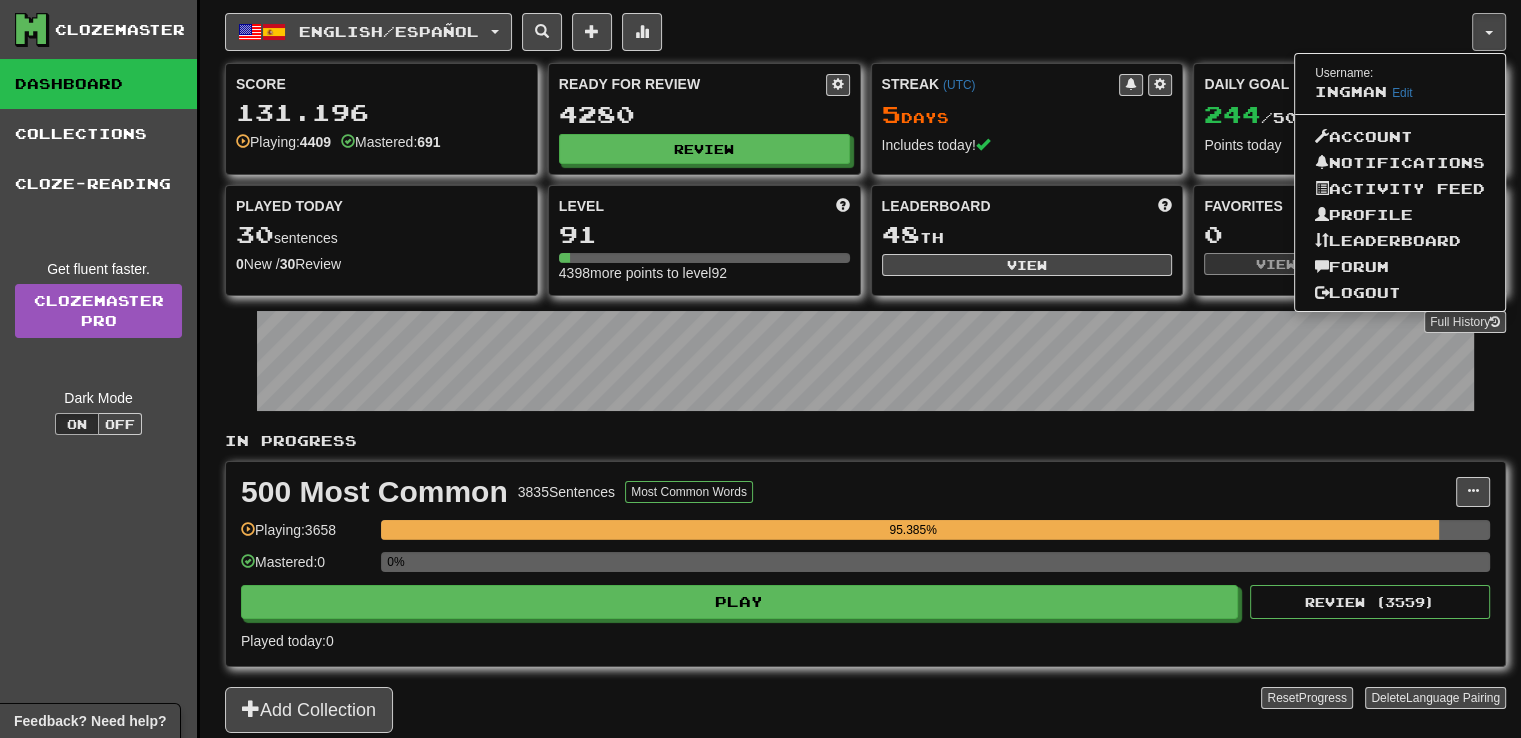 click on "English  /  Español English  /  Español Streak:  5   Review:  4280 Daily Goal:  244  /  50  Language Pairing" at bounding box center [848, 32] 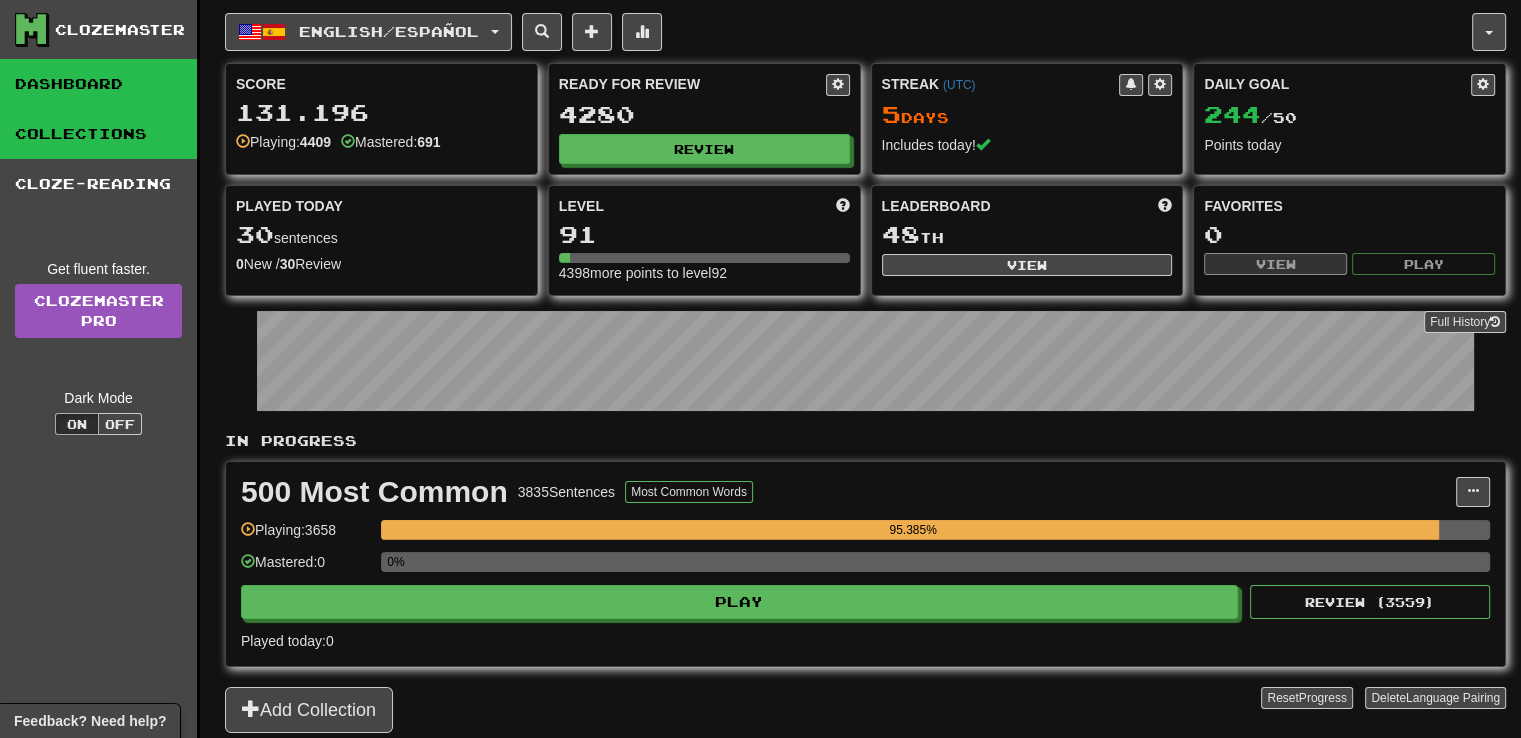 click on "Collections" at bounding box center (98, 134) 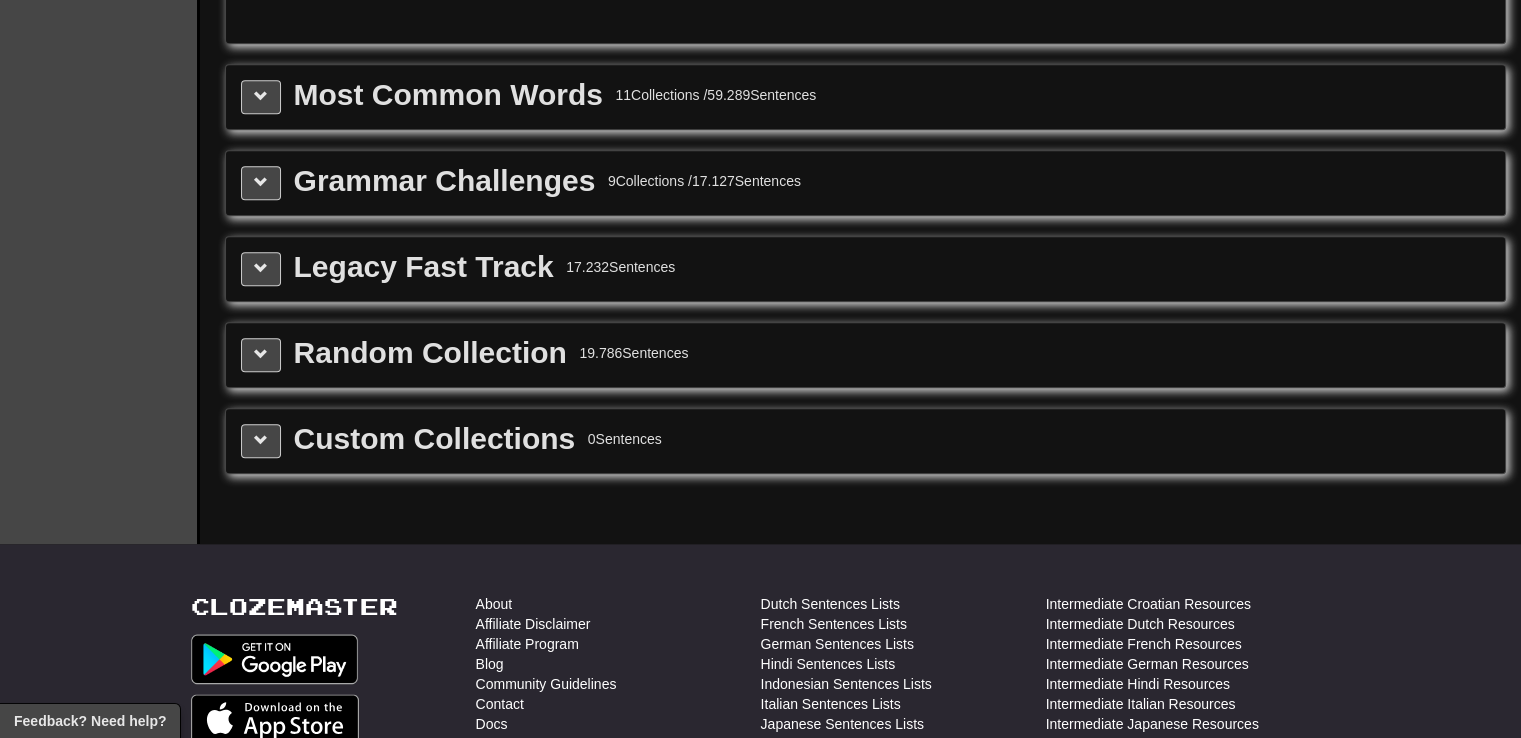 scroll, scrollTop: 2143, scrollLeft: 0, axis: vertical 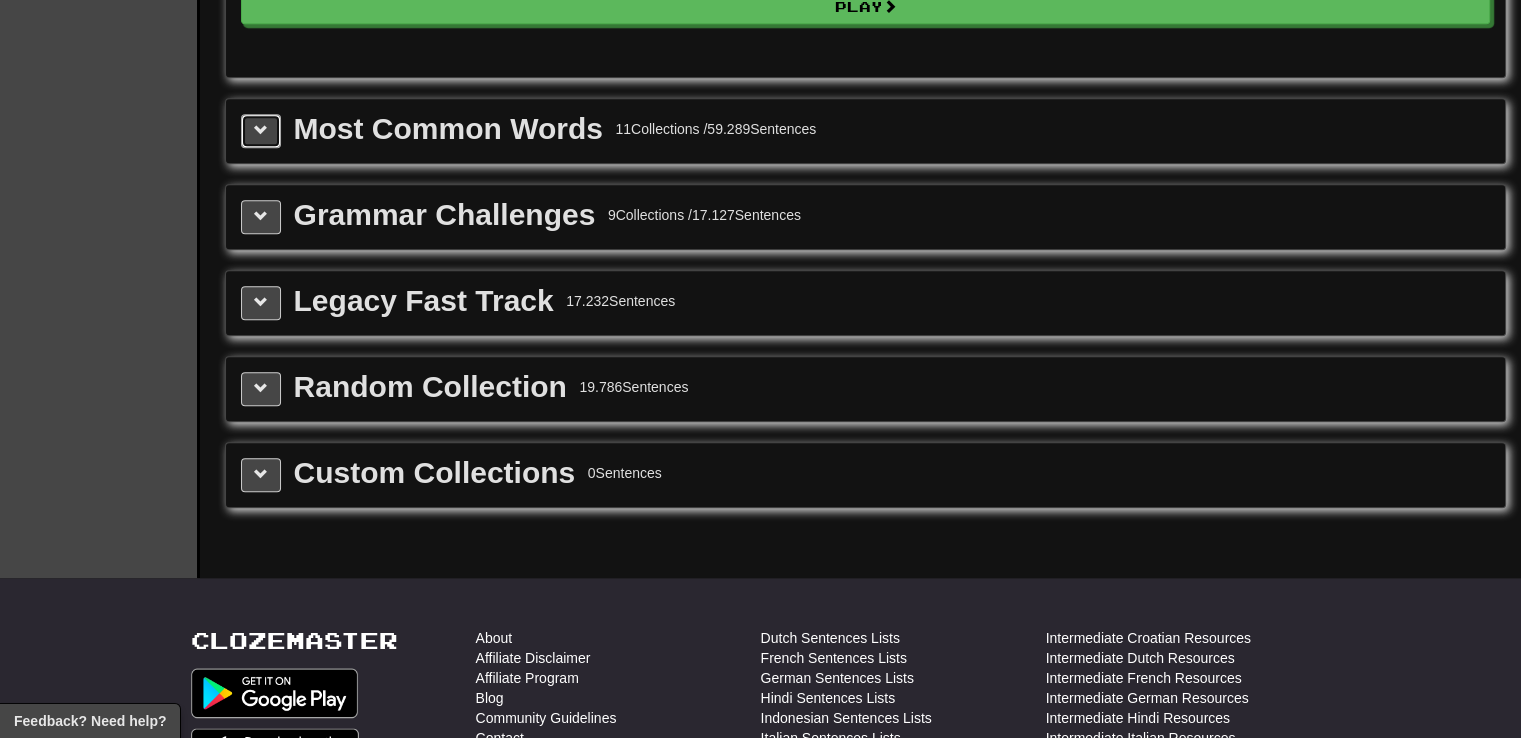 click at bounding box center [261, 131] 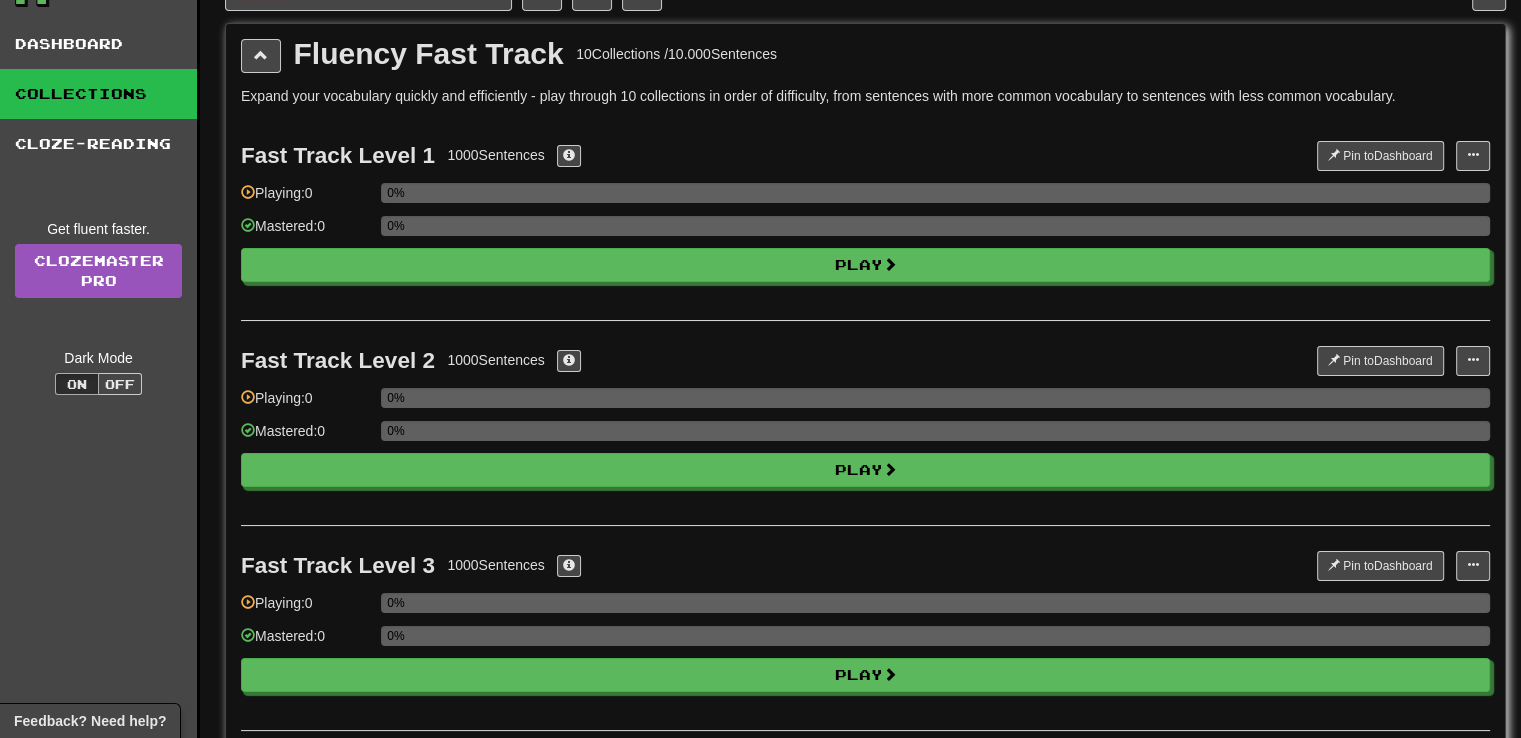 scroll, scrollTop: 0, scrollLeft: 0, axis: both 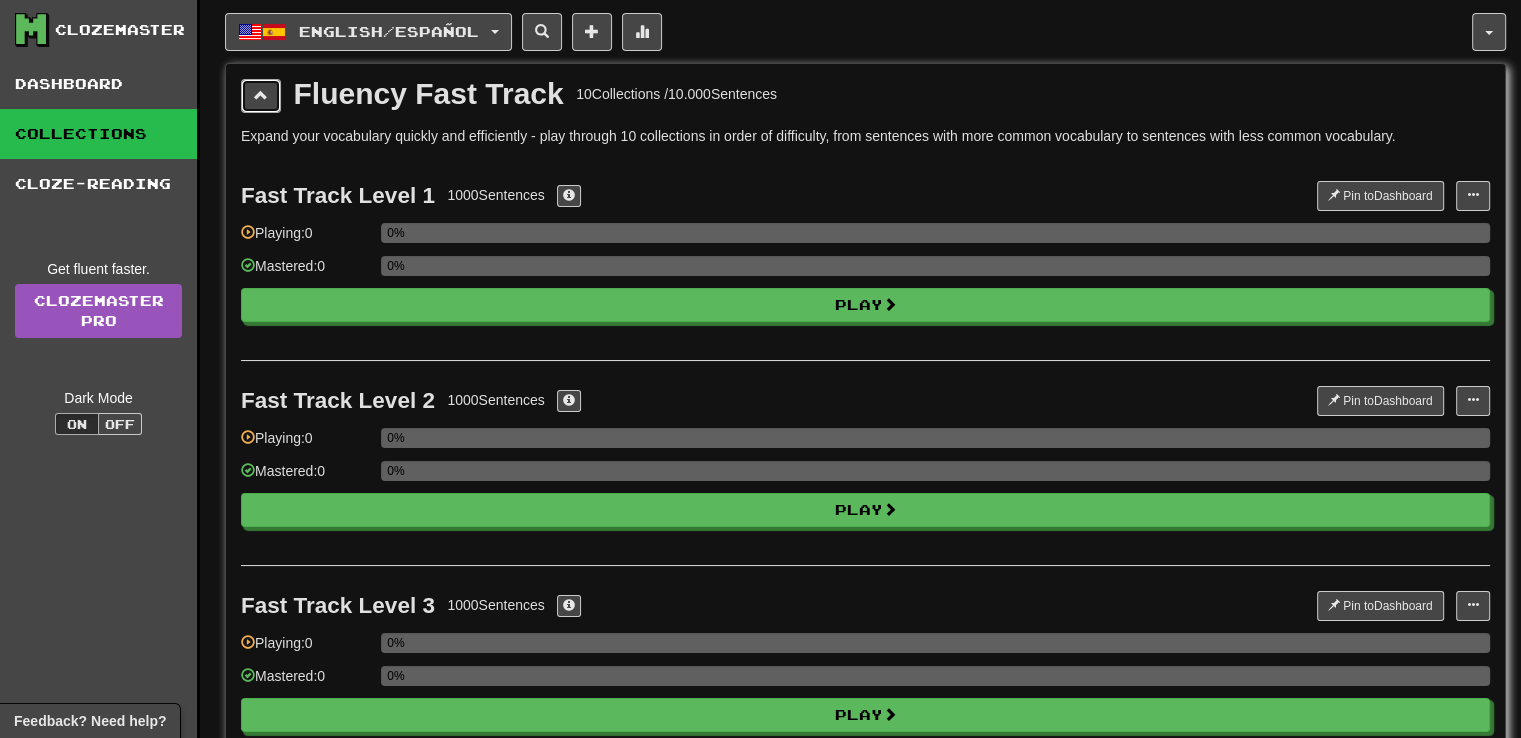 click at bounding box center (261, 95) 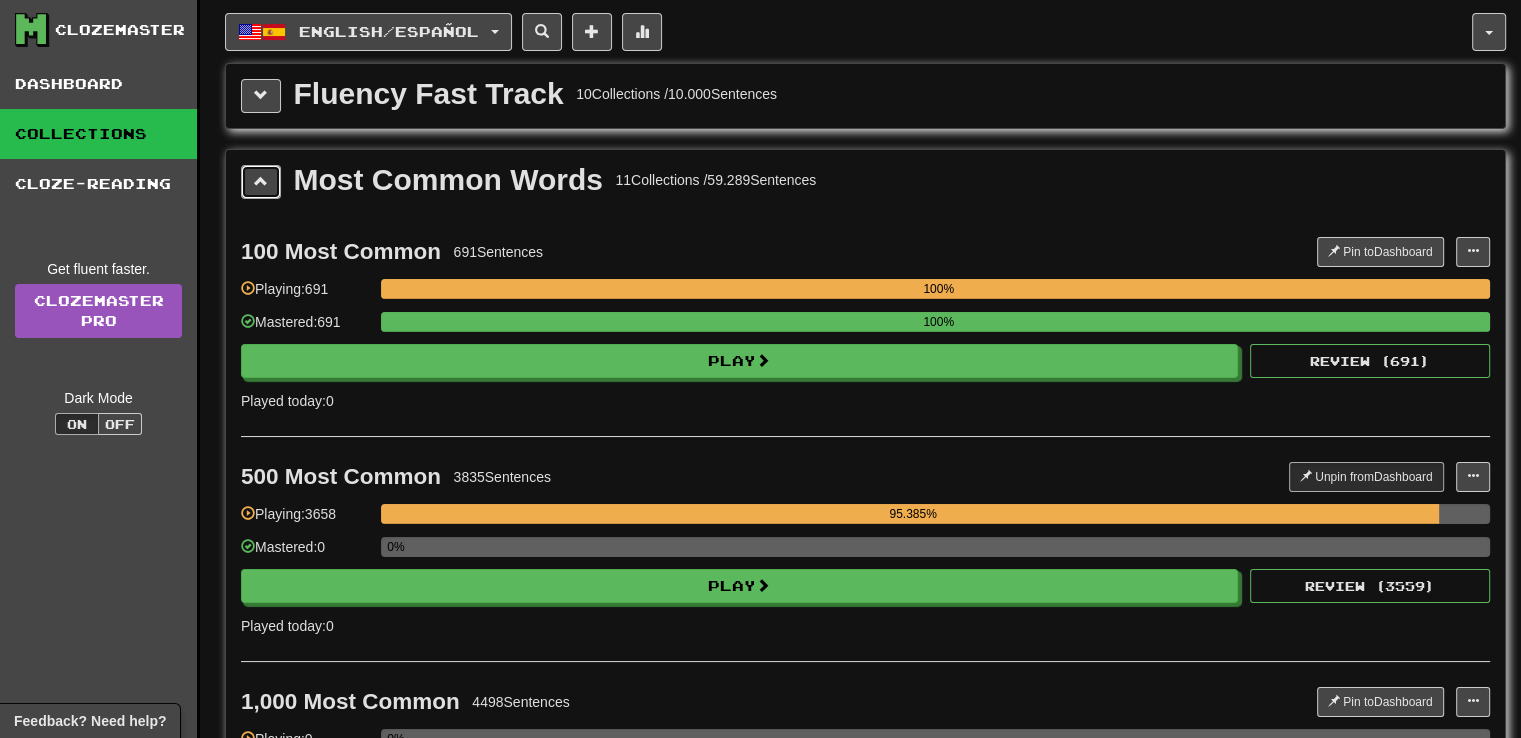 click at bounding box center [261, 182] 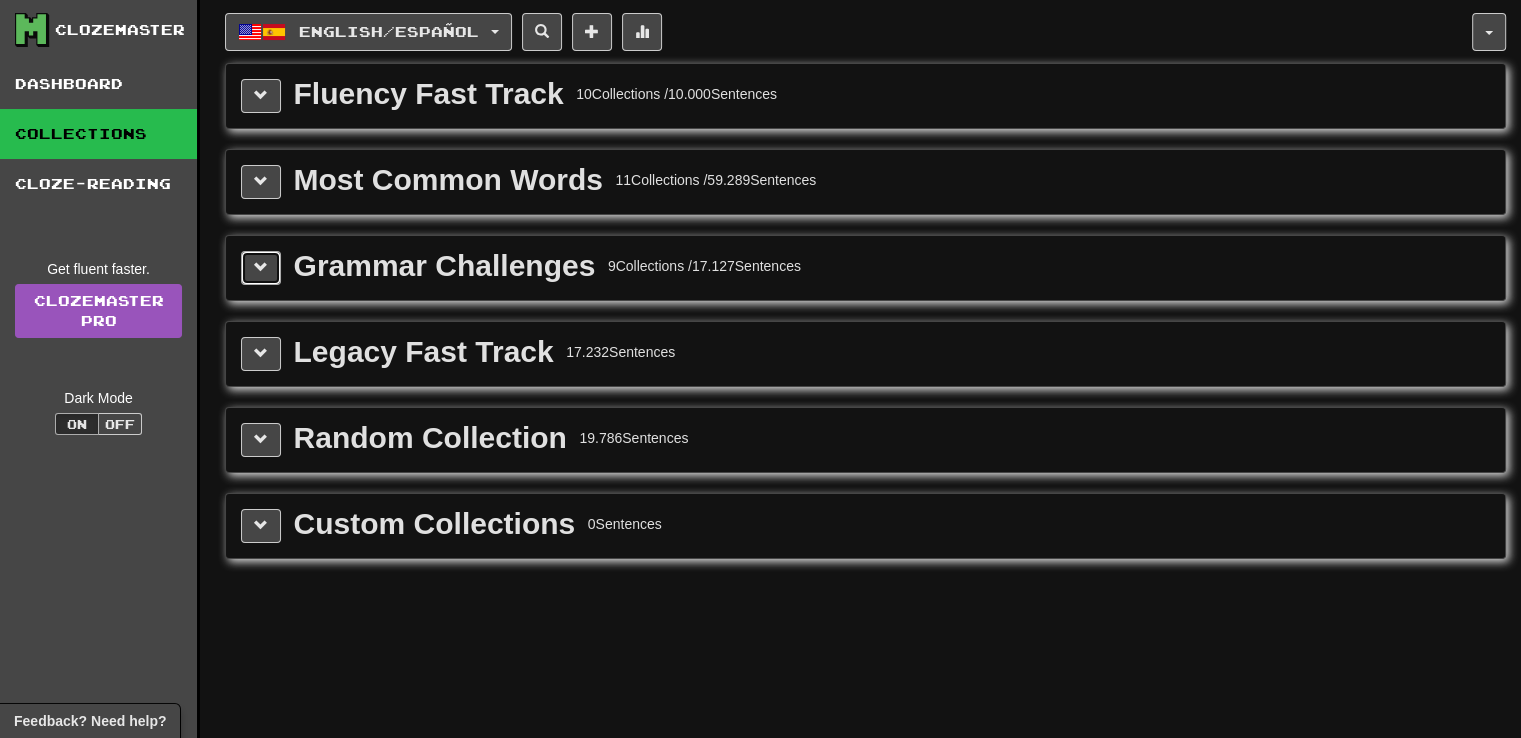 click at bounding box center (261, 268) 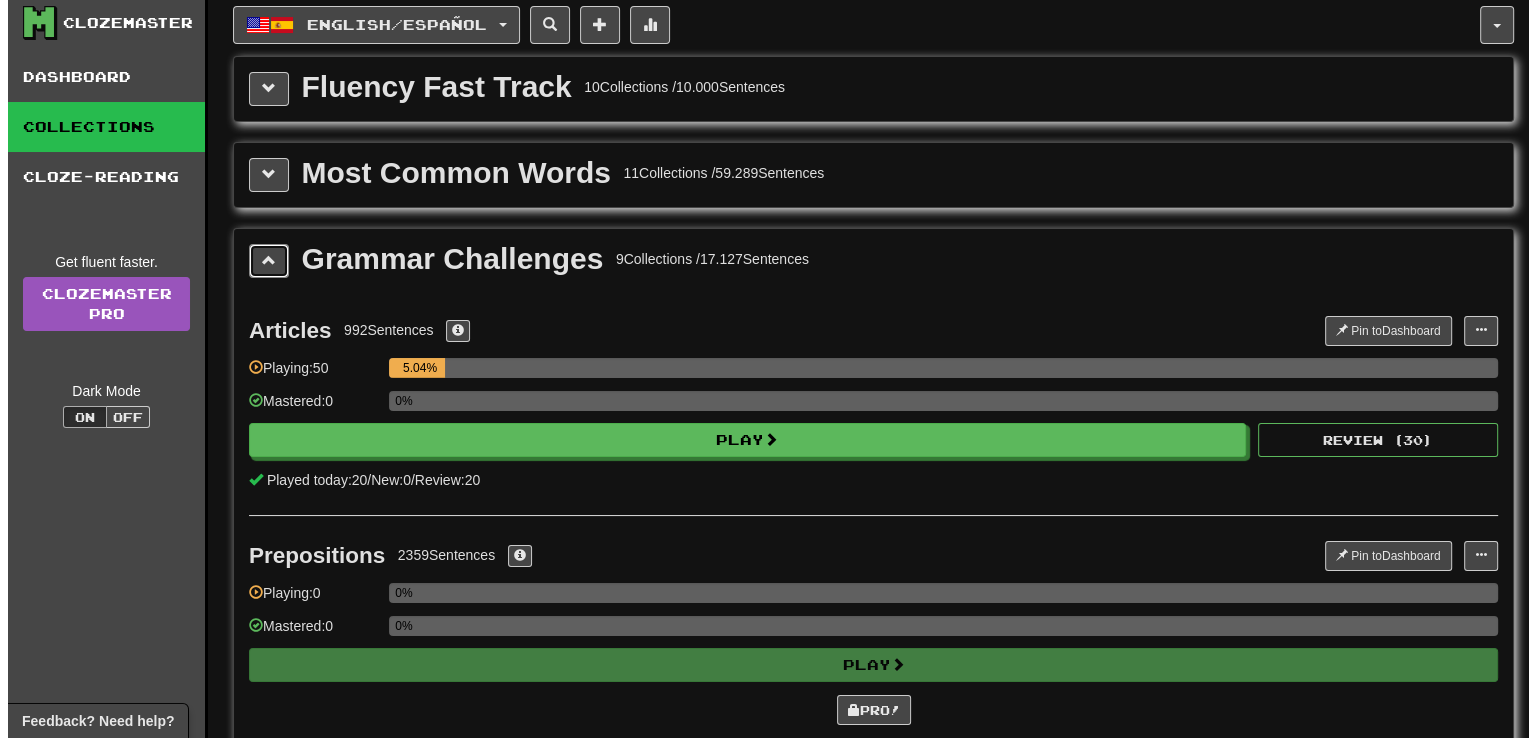 scroll, scrollTop: 0, scrollLeft: 0, axis: both 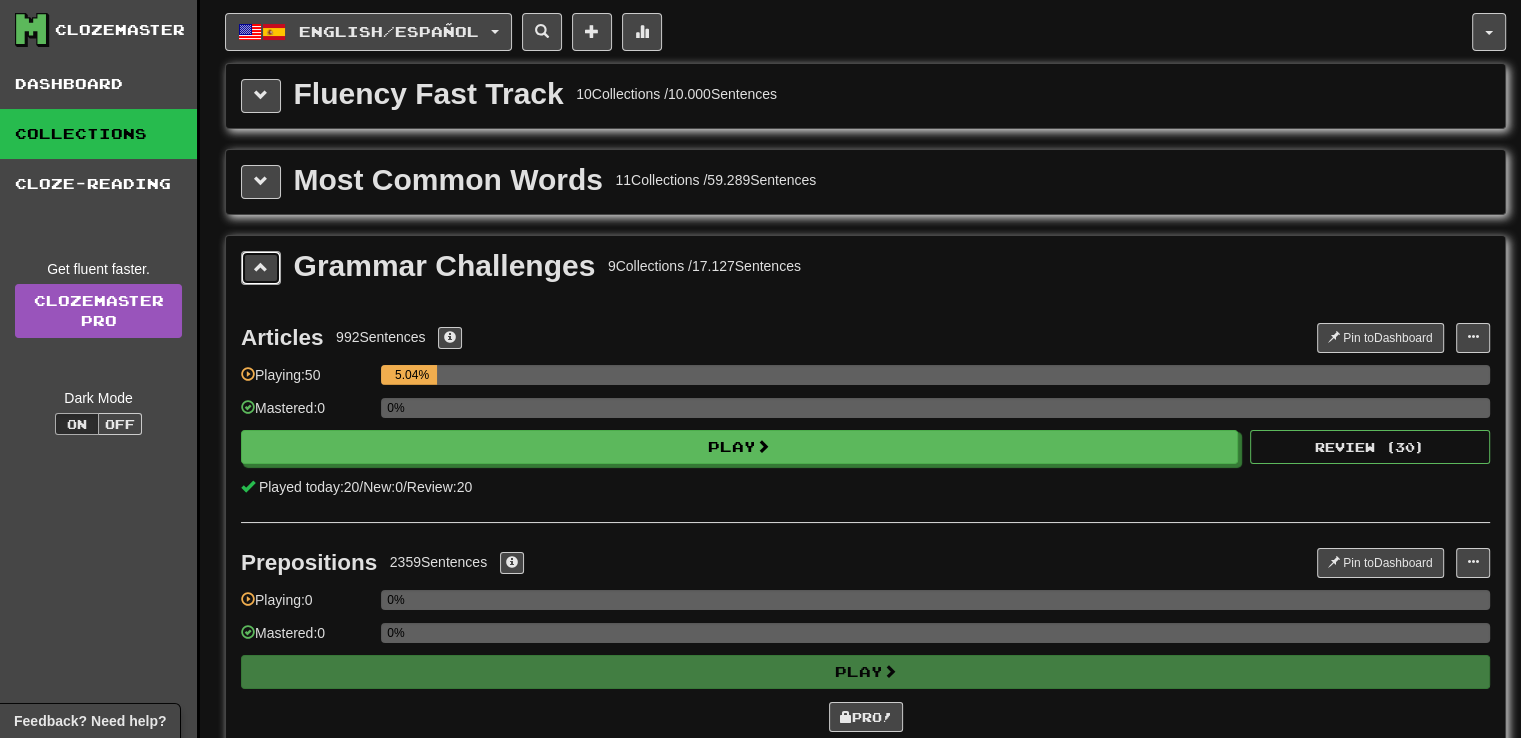 click at bounding box center [261, 268] 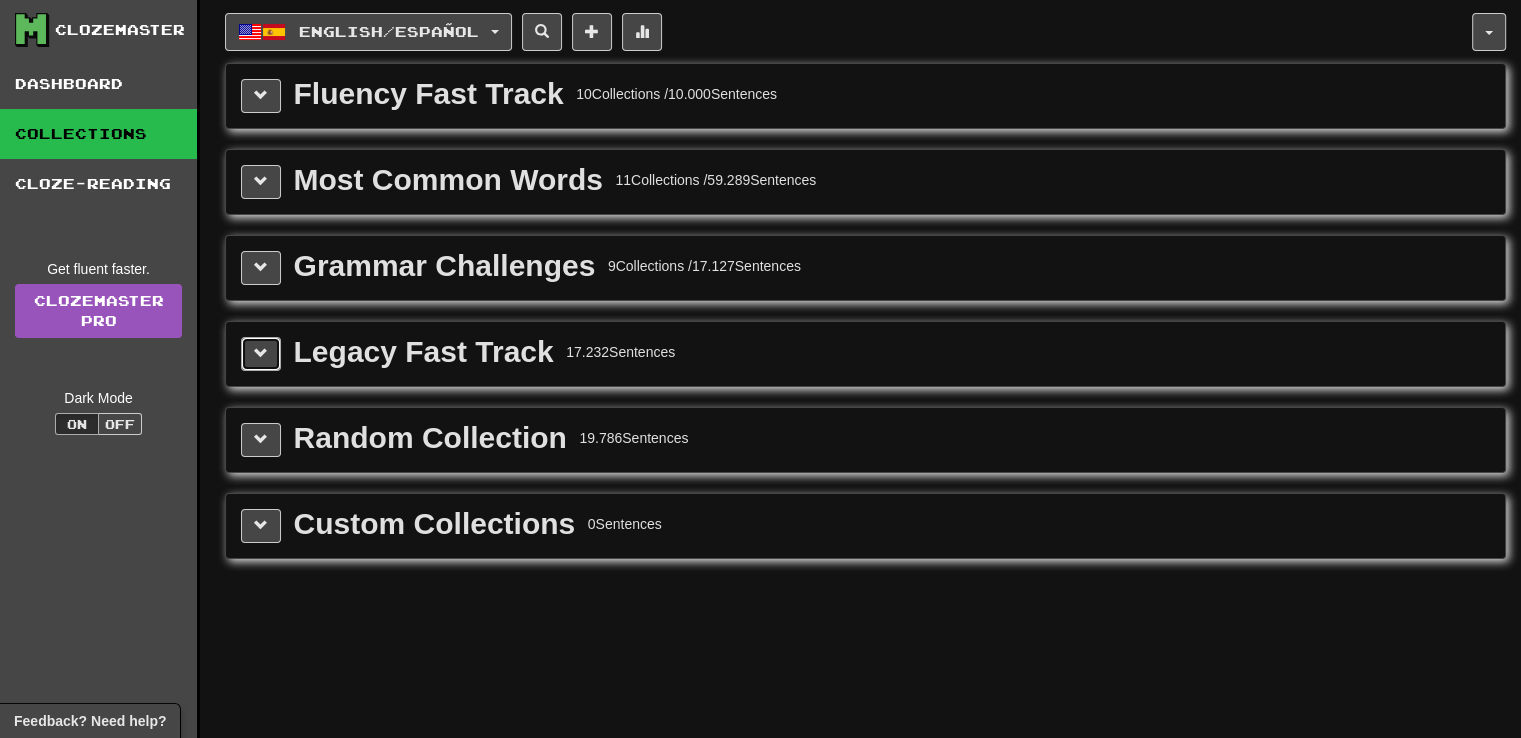 click at bounding box center [261, 354] 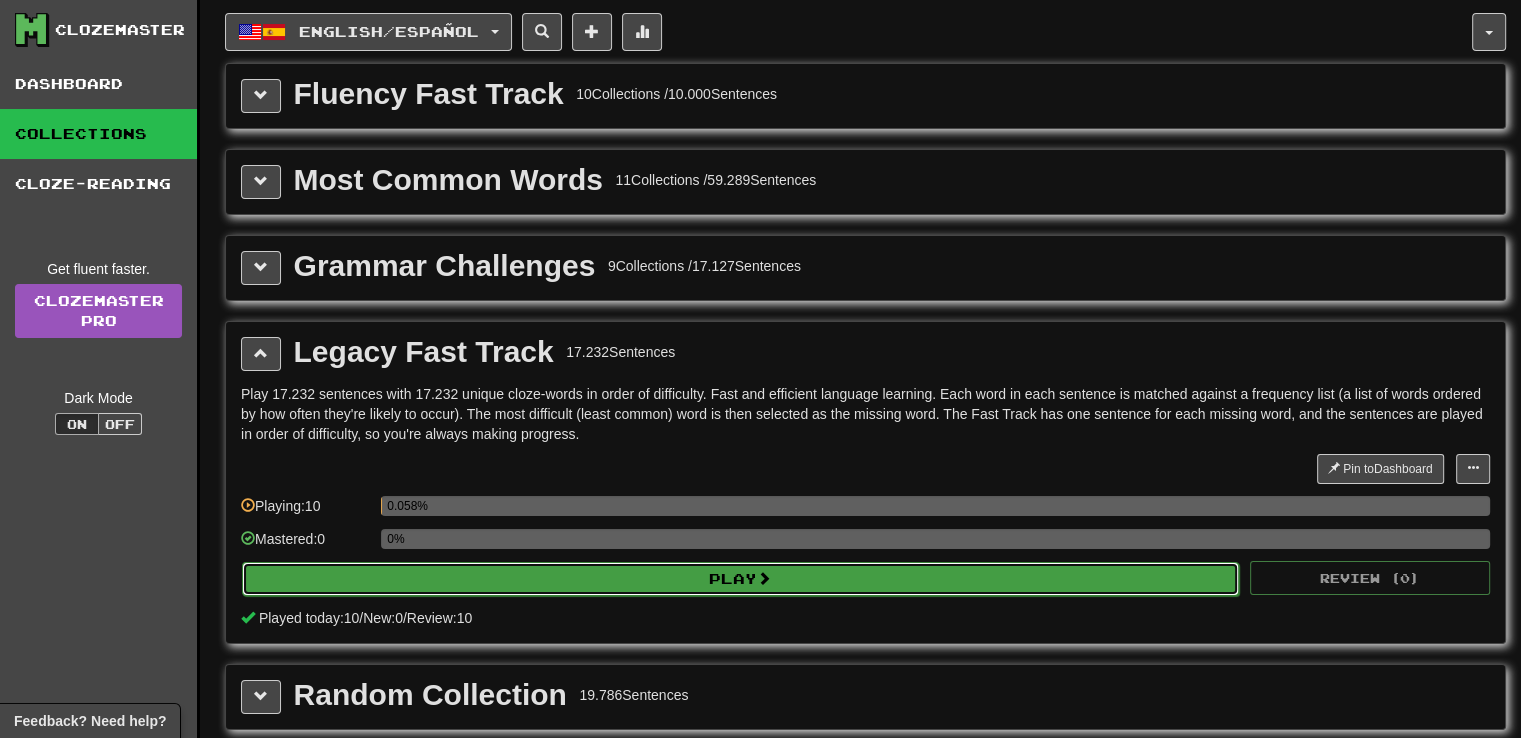 click on "Play" at bounding box center [740, 579] 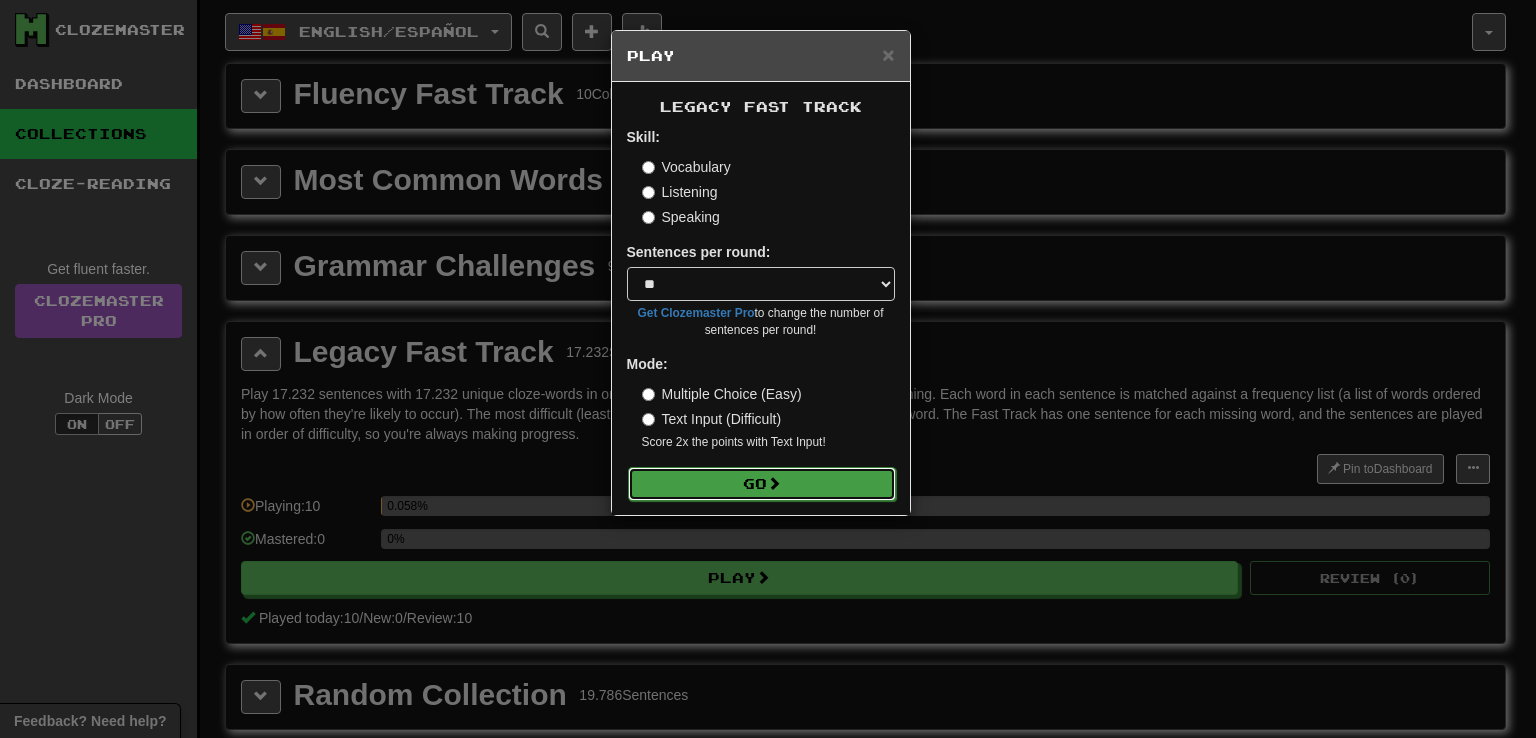 click on "Go" at bounding box center (762, 484) 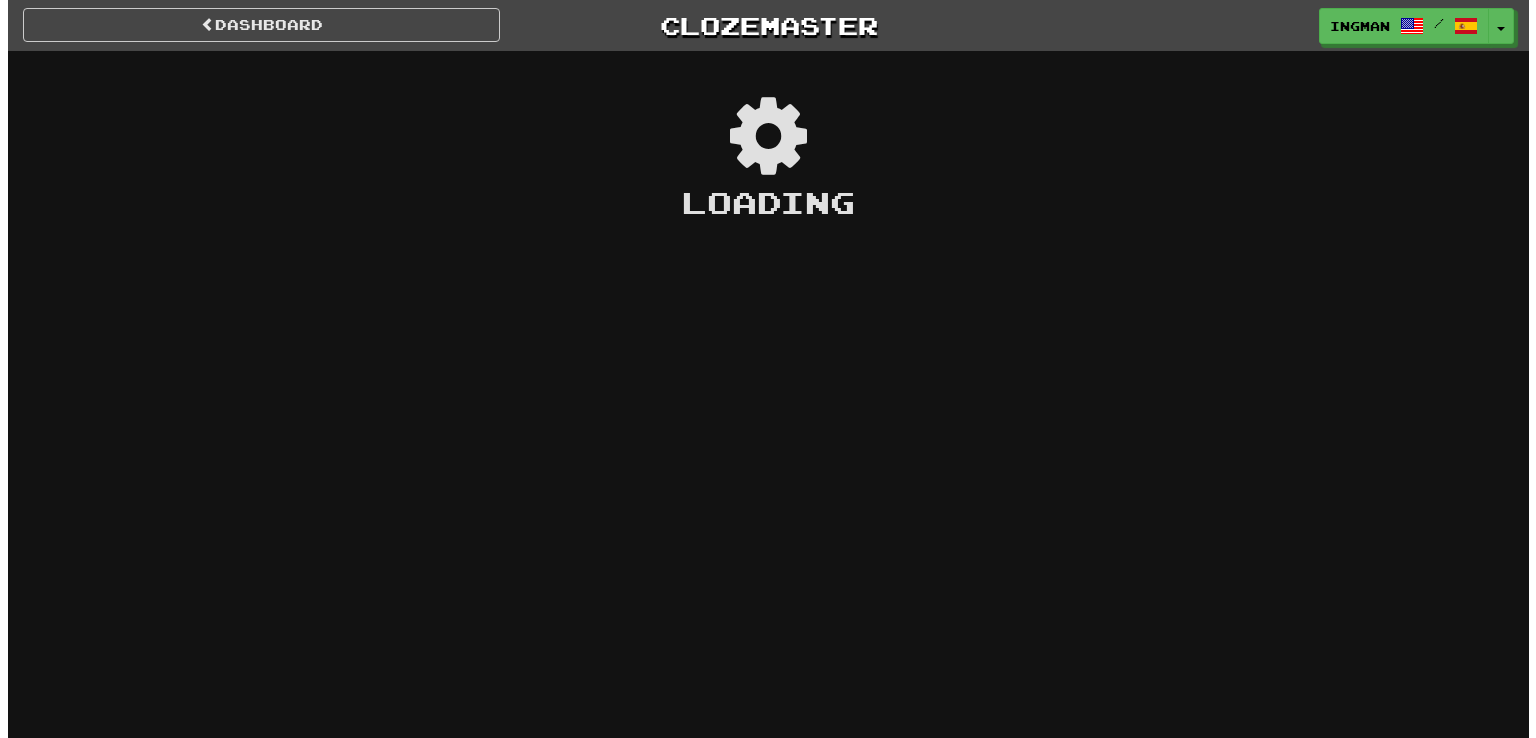 scroll, scrollTop: 0, scrollLeft: 0, axis: both 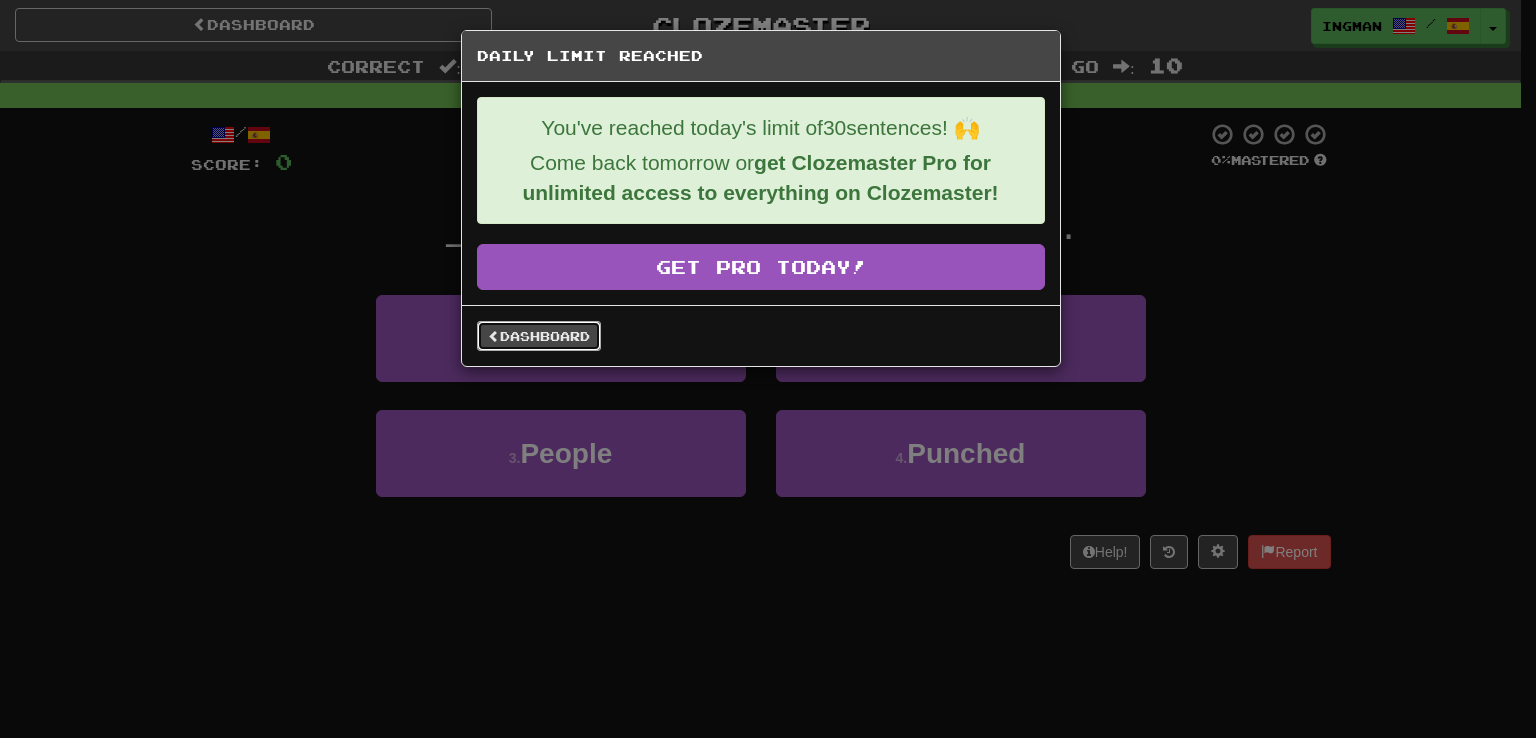 click on "Dashboard" at bounding box center [539, 336] 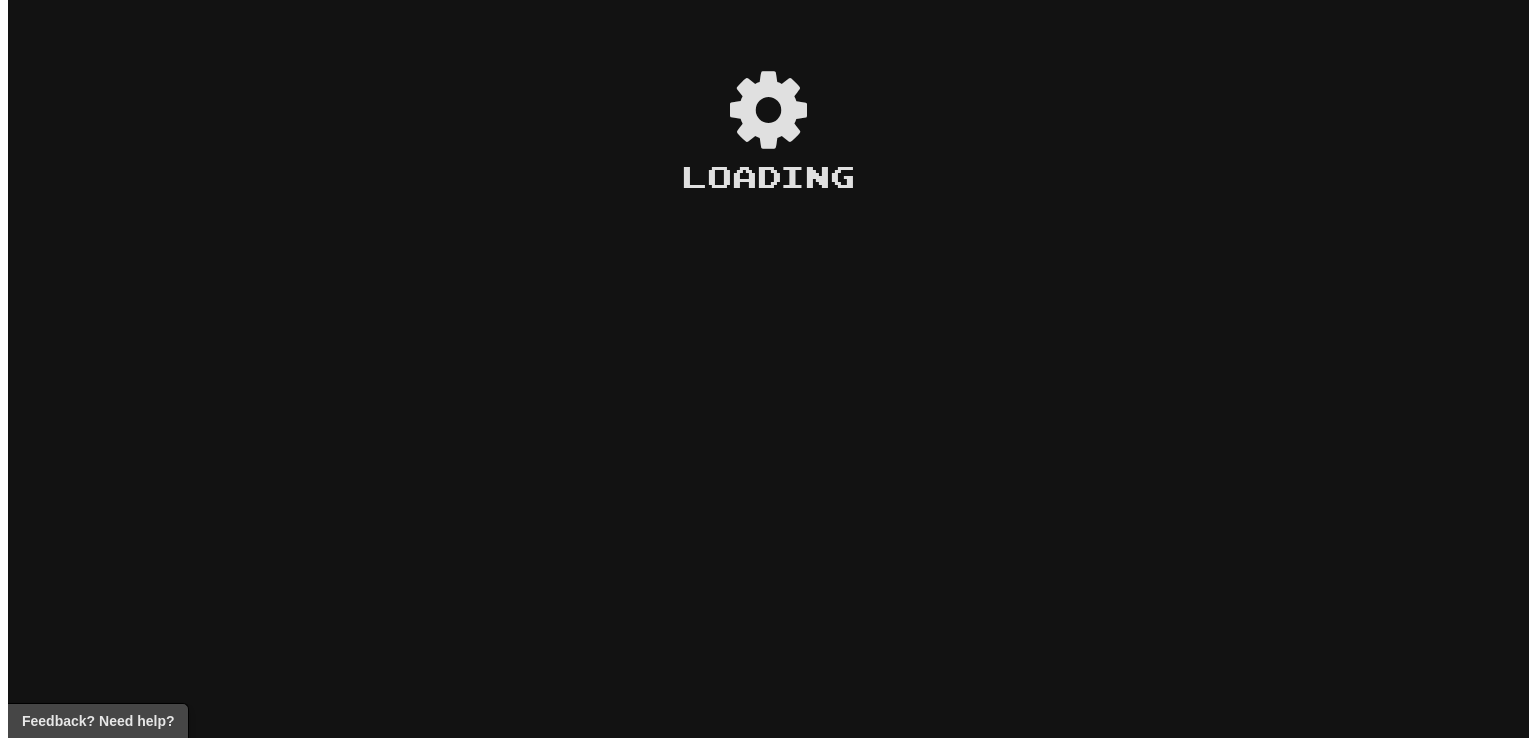 scroll, scrollTop: 0, scrollLeft: 0, axis: both 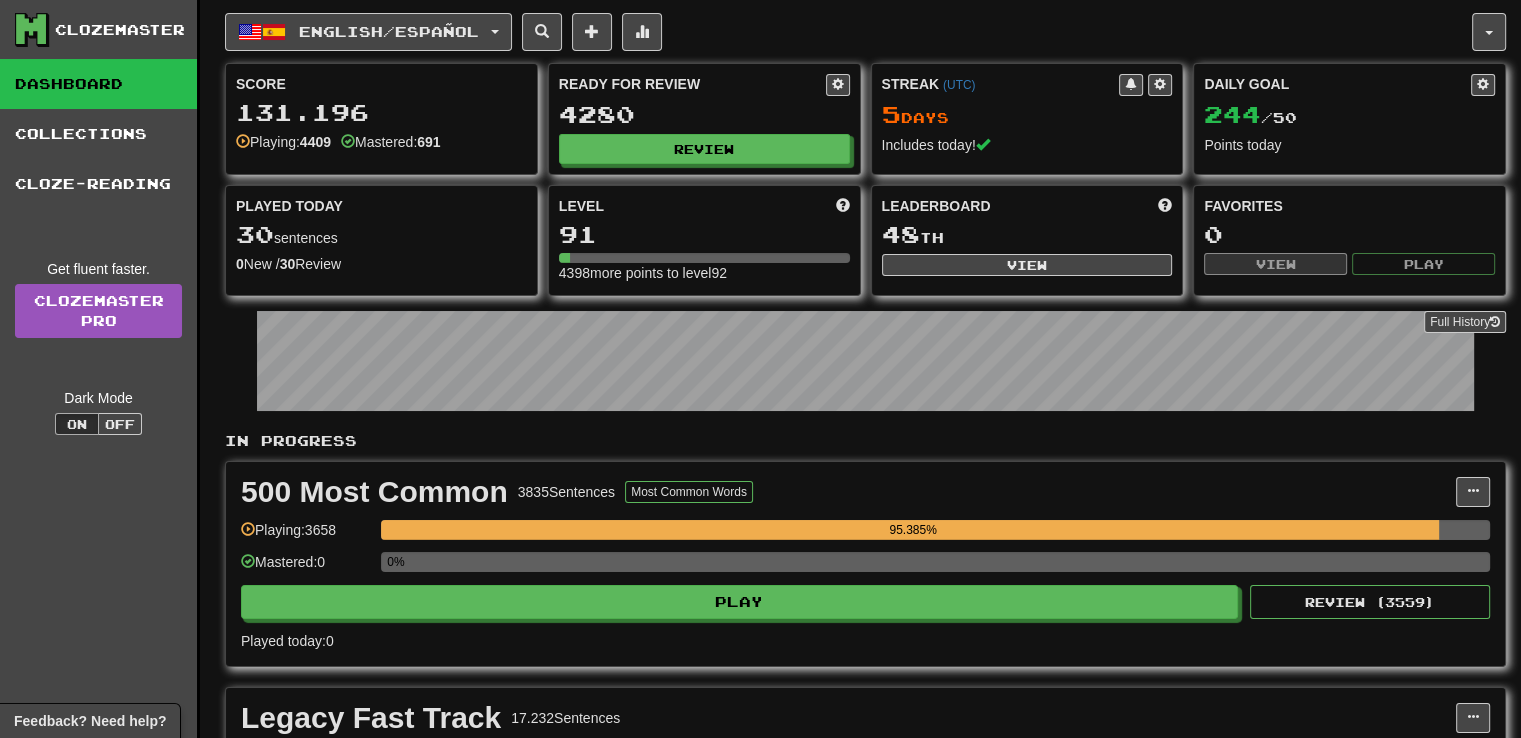 click at bounding box center (348, 141) 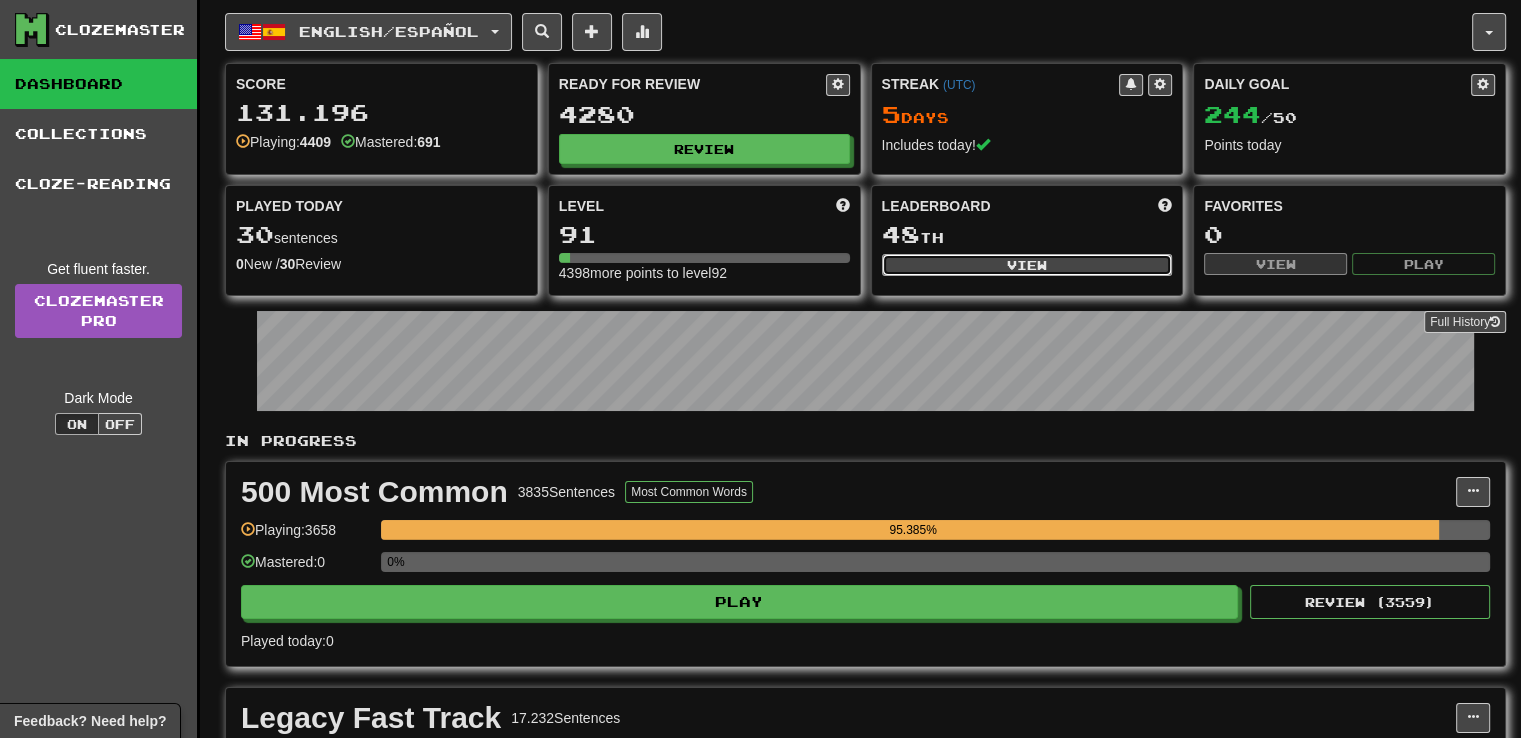 click on "View" at bounding box center [1027, 265] 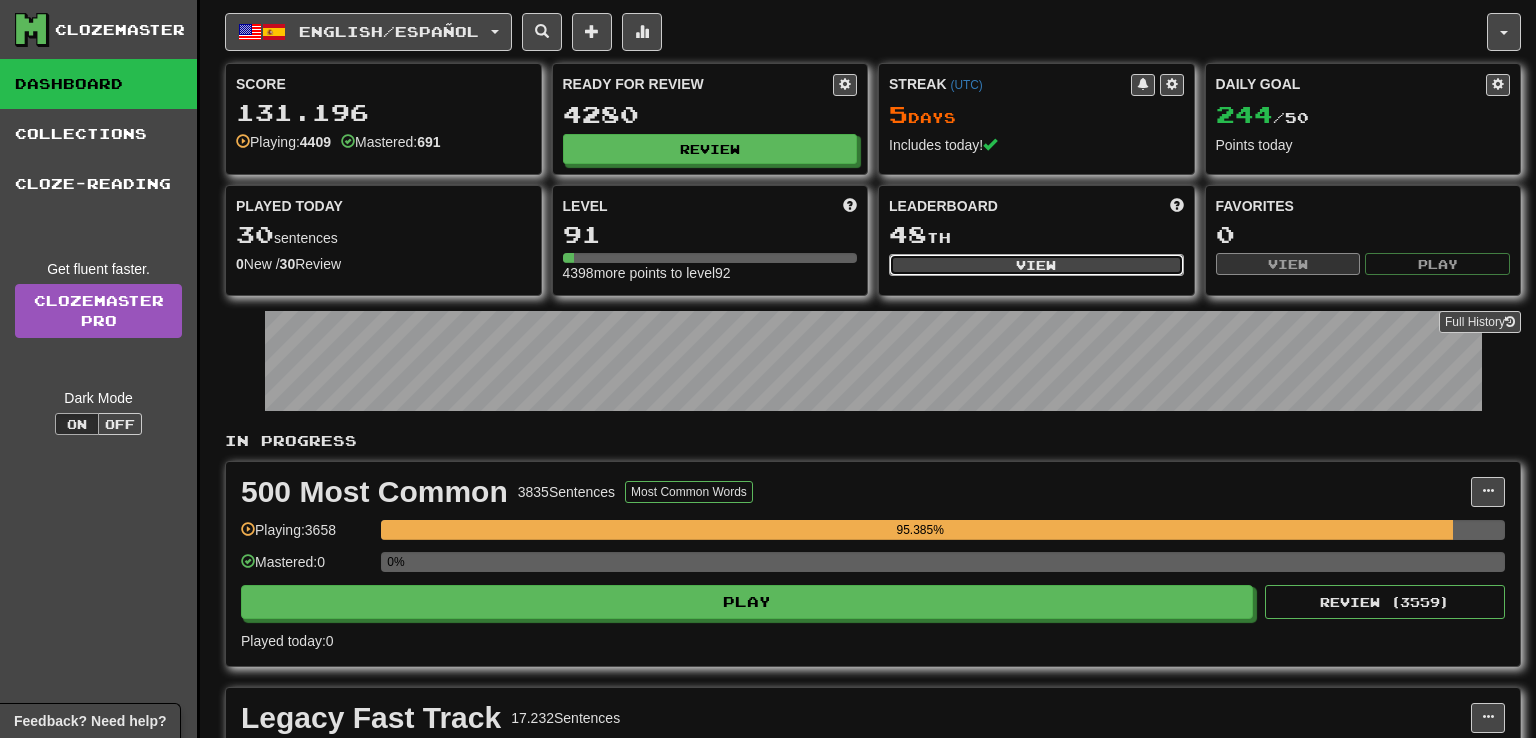 select on "**********" 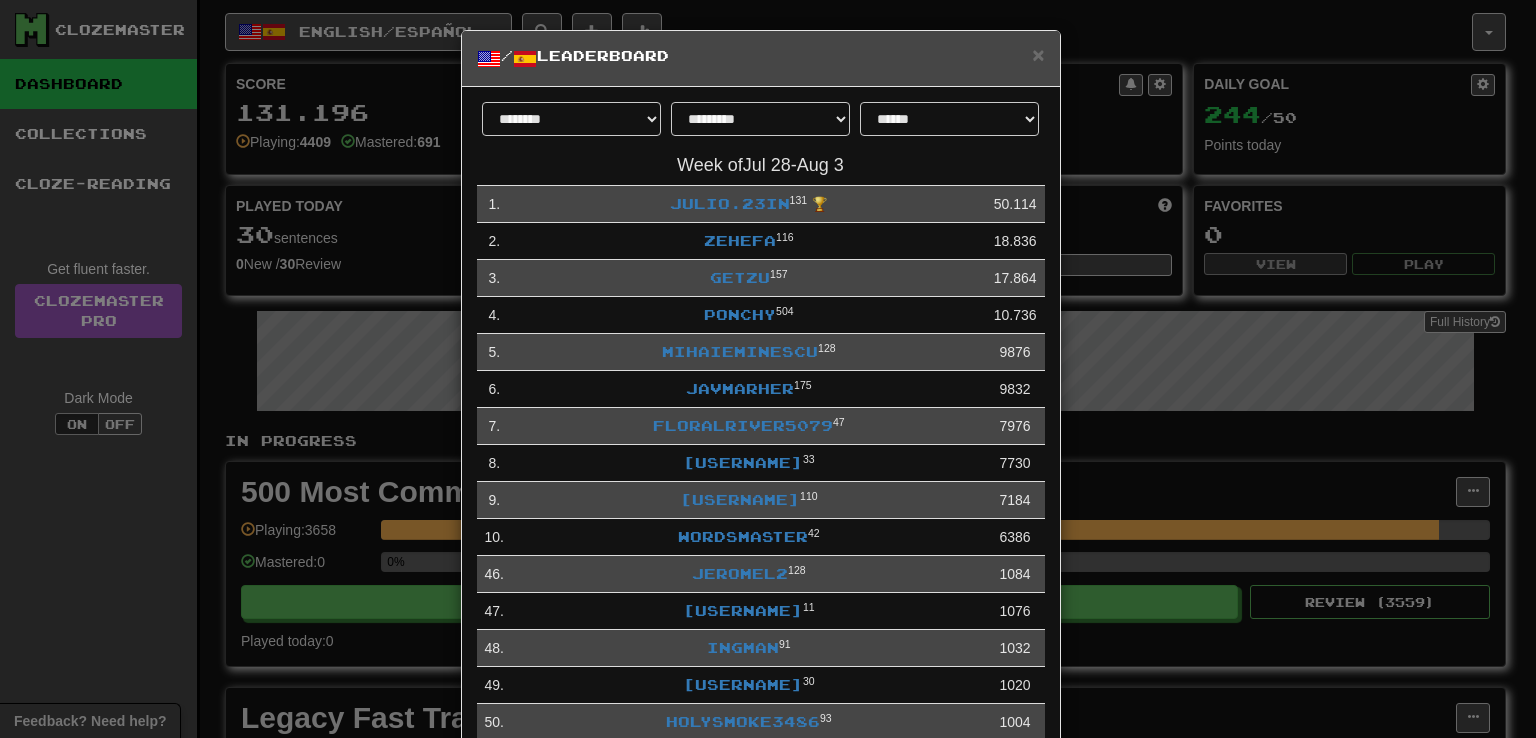 click on "FloralRiver5079 47" at bounding box center (749, 426) 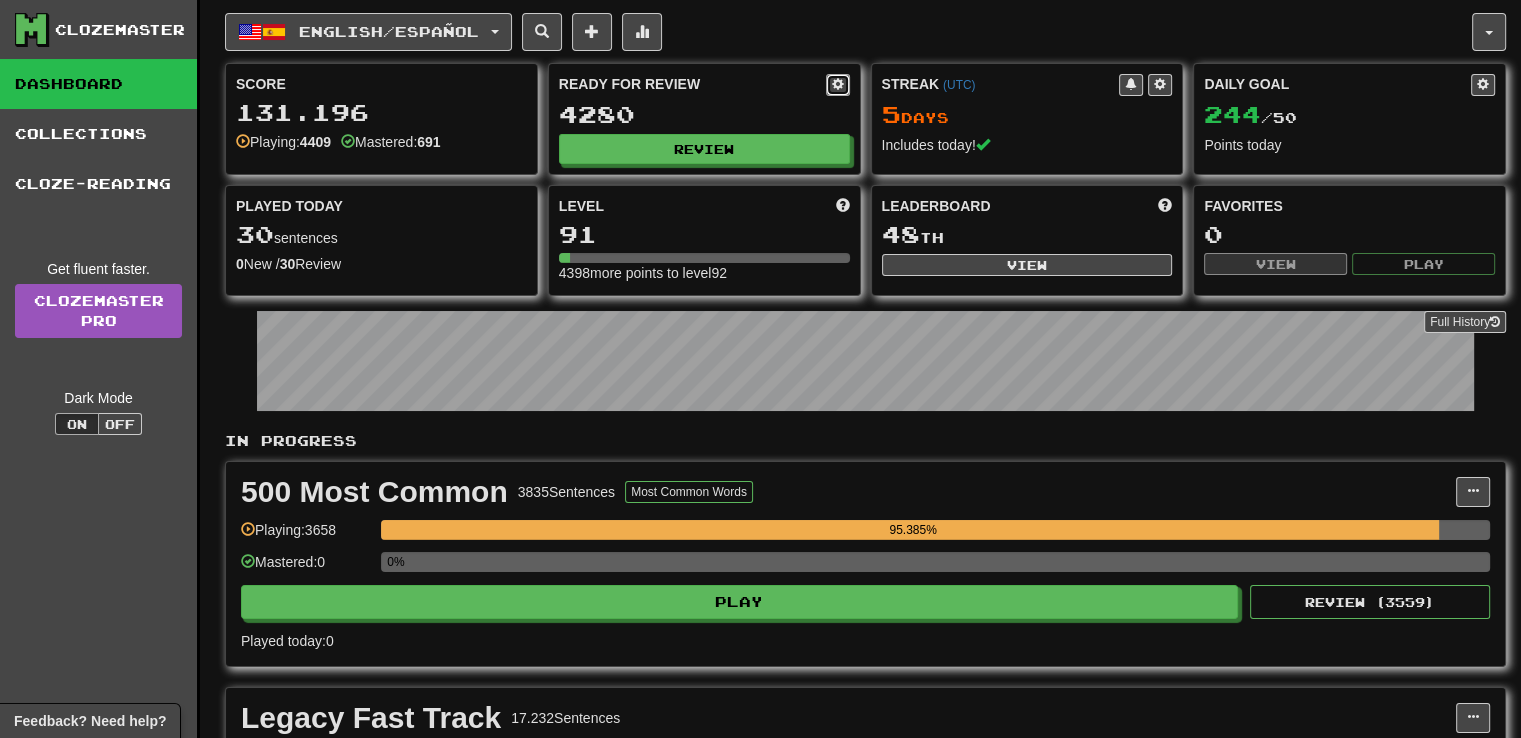click at bounding box center (838, 84) 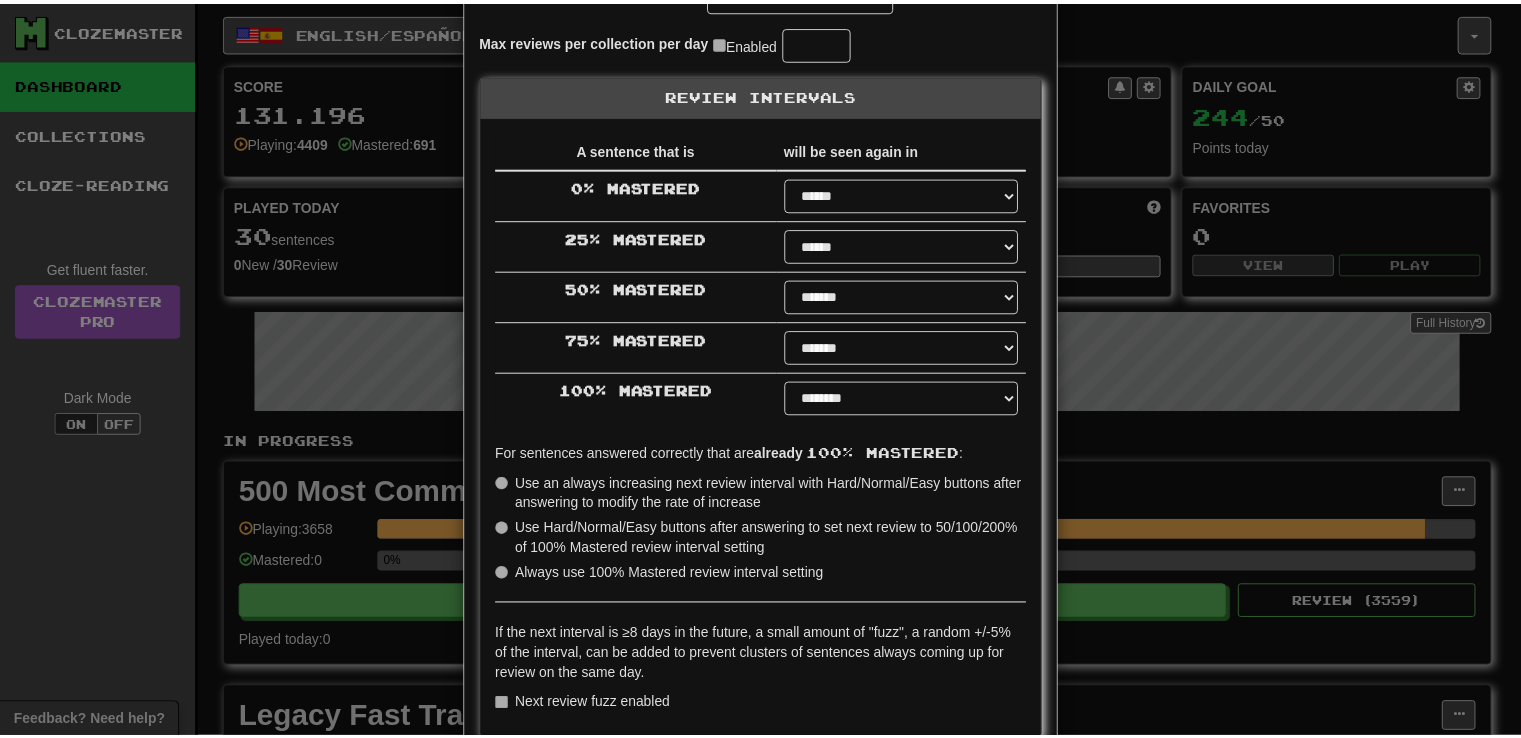 scroll, scrollTop: 539, scrollLeft: 0, axis: vertical 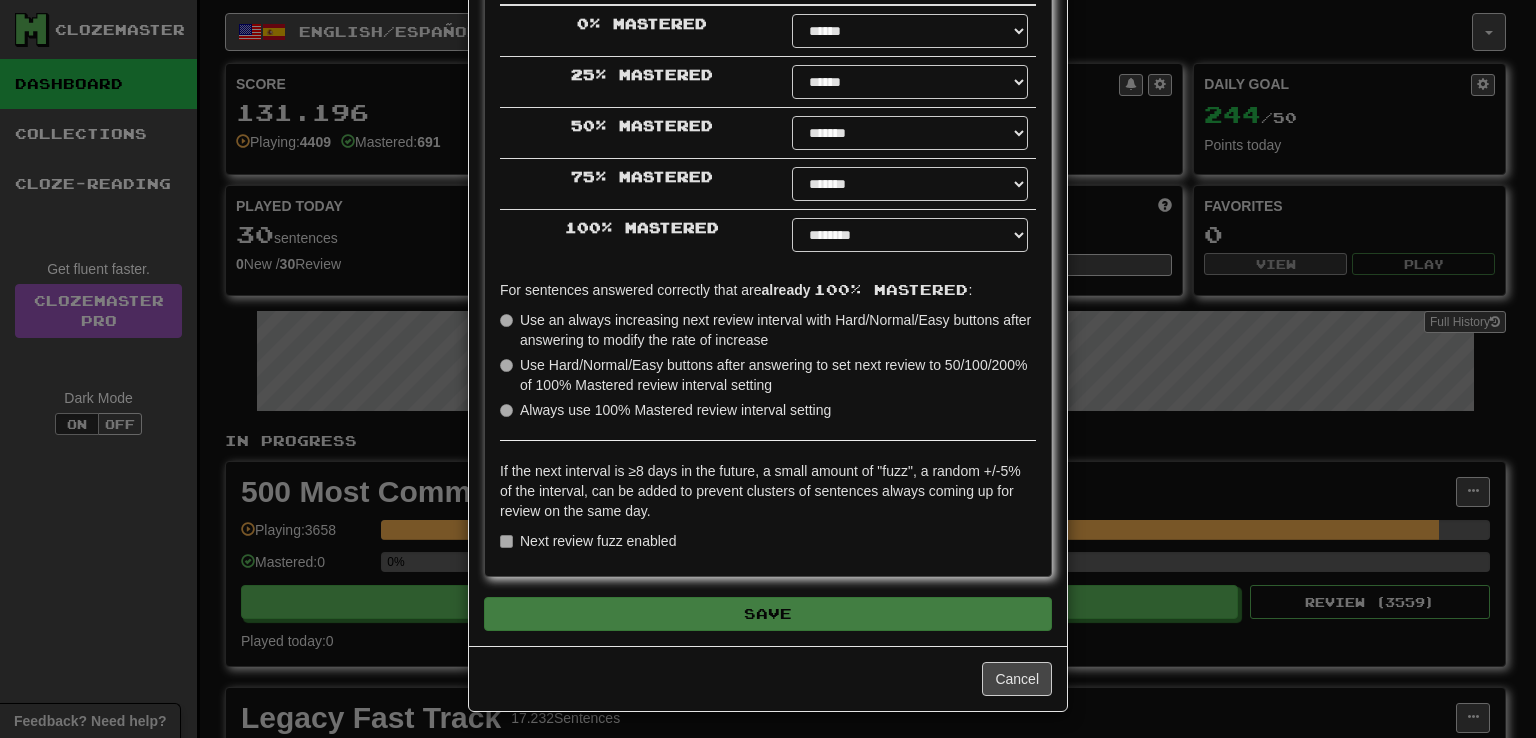click on "**********" at bounding box center [768, 369] 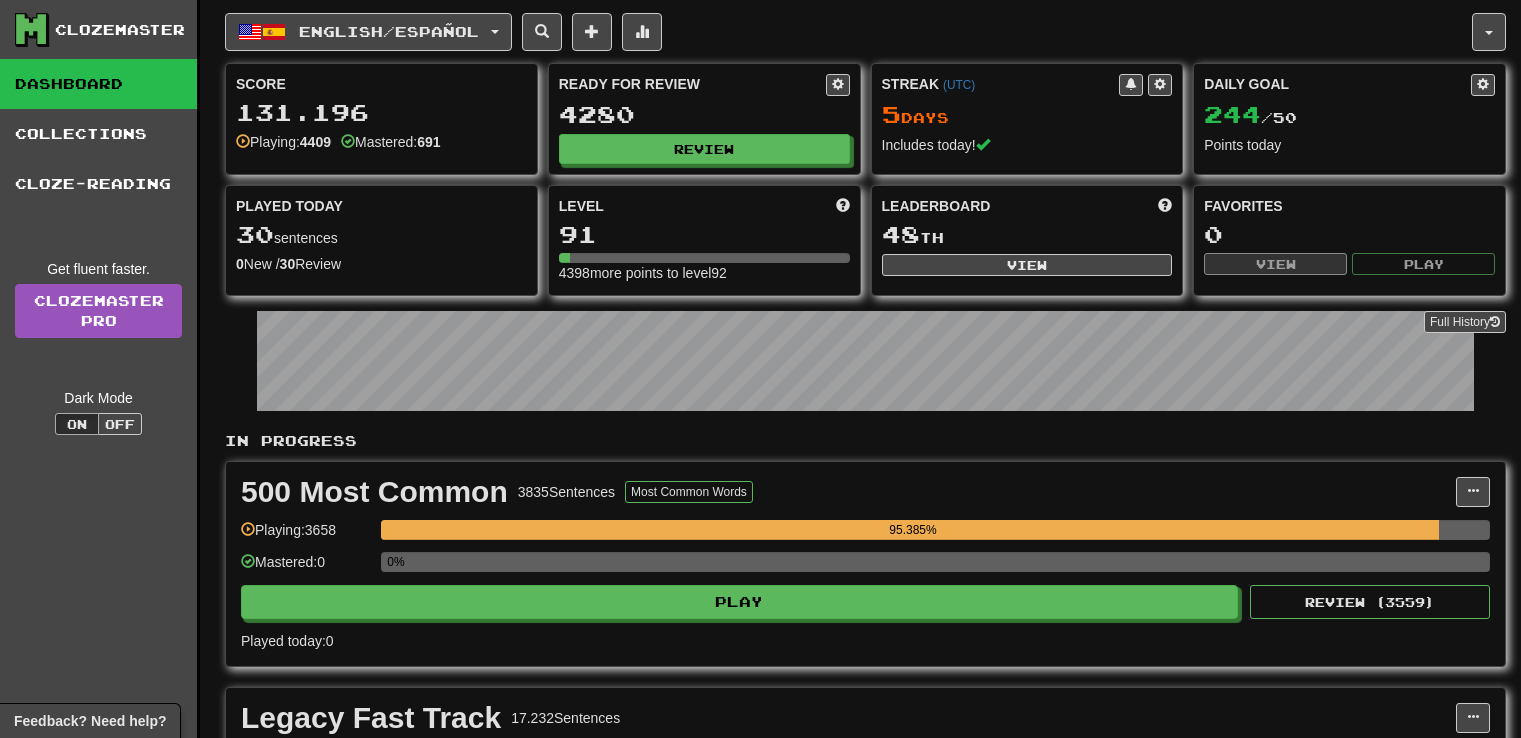 scroll, scrollTop: 0, scrollLeft: 0, axis: both 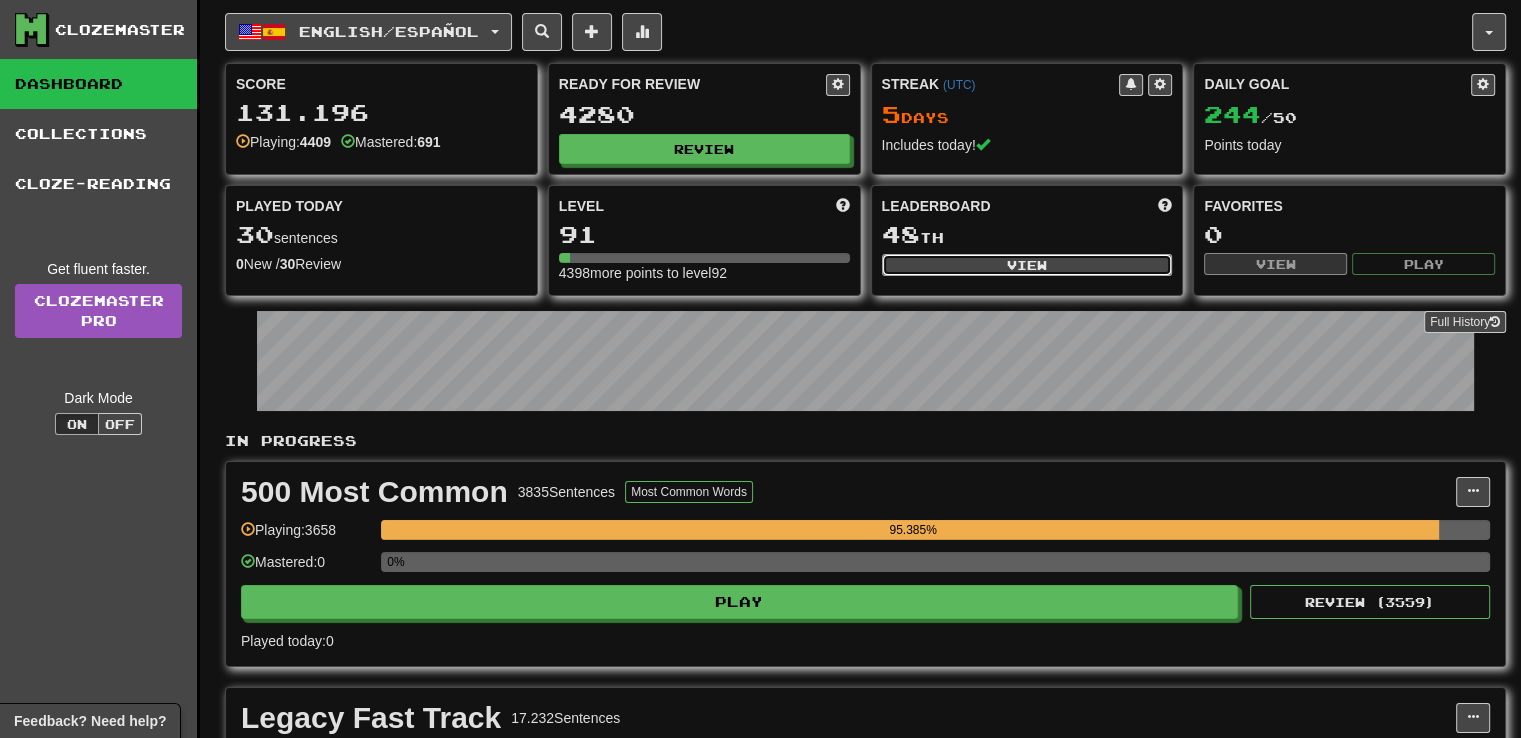 click on "View" at bounding box center [1027, 265] 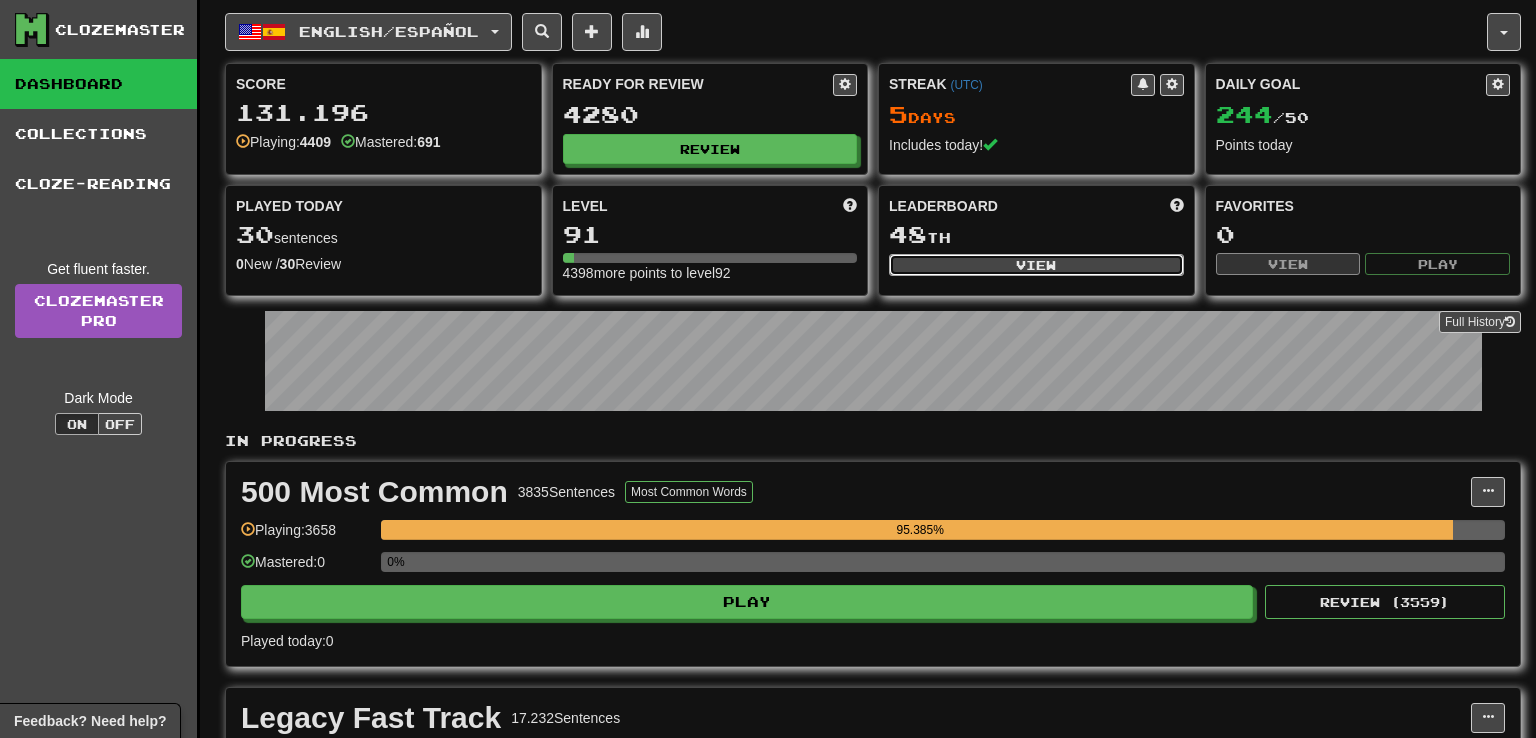 select on "**********" 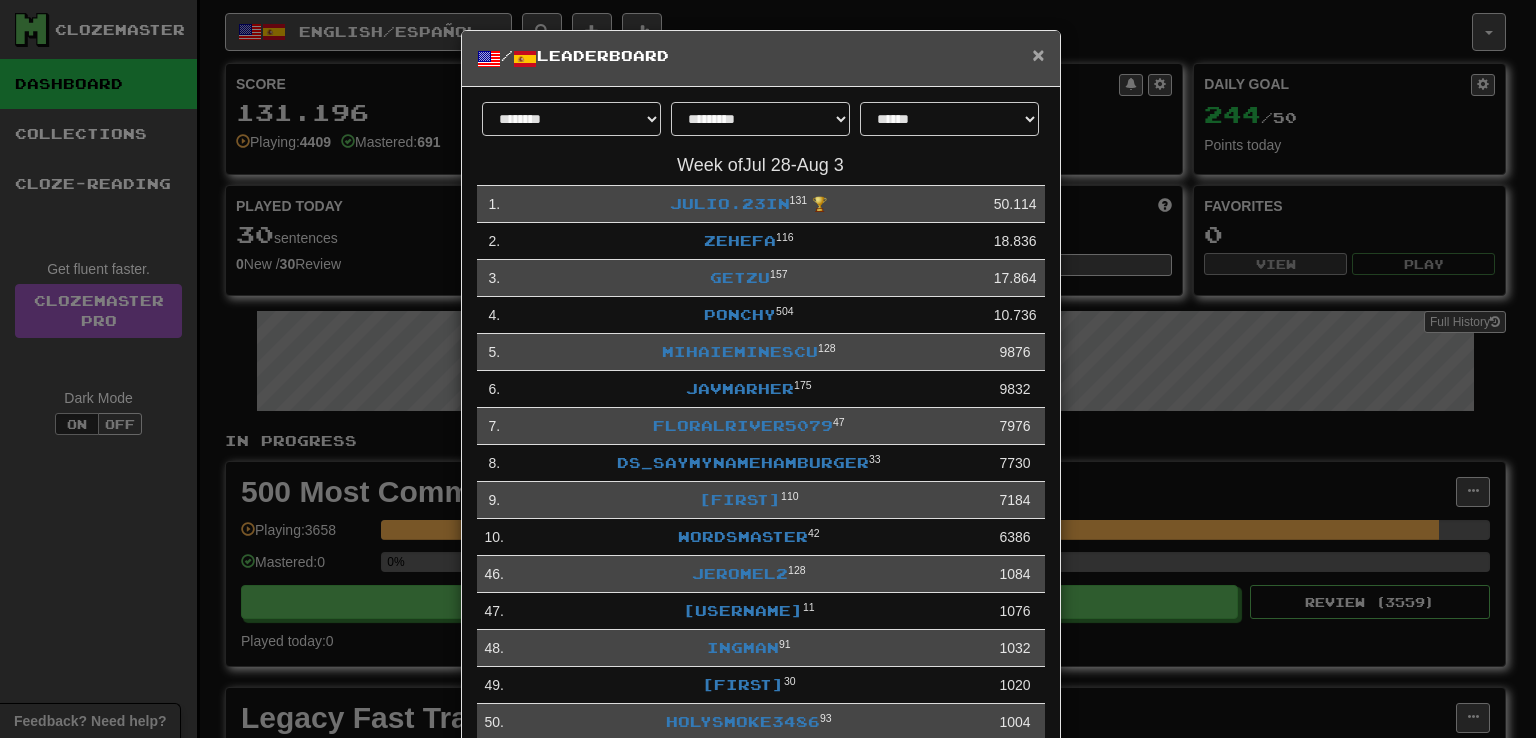 click on "×" at bounding box center [1038, 54] 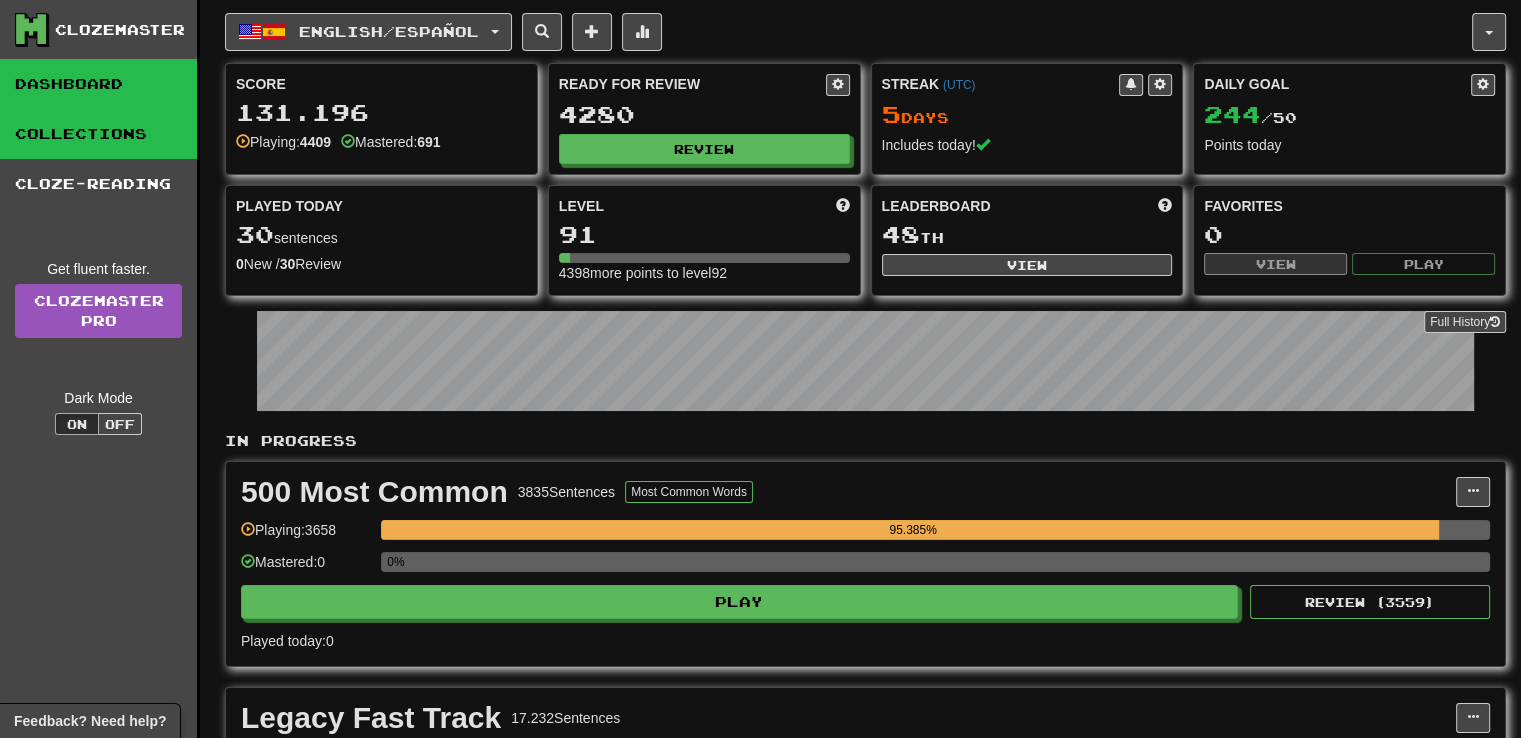 click on "Collections" at bounding box center [98, 134] 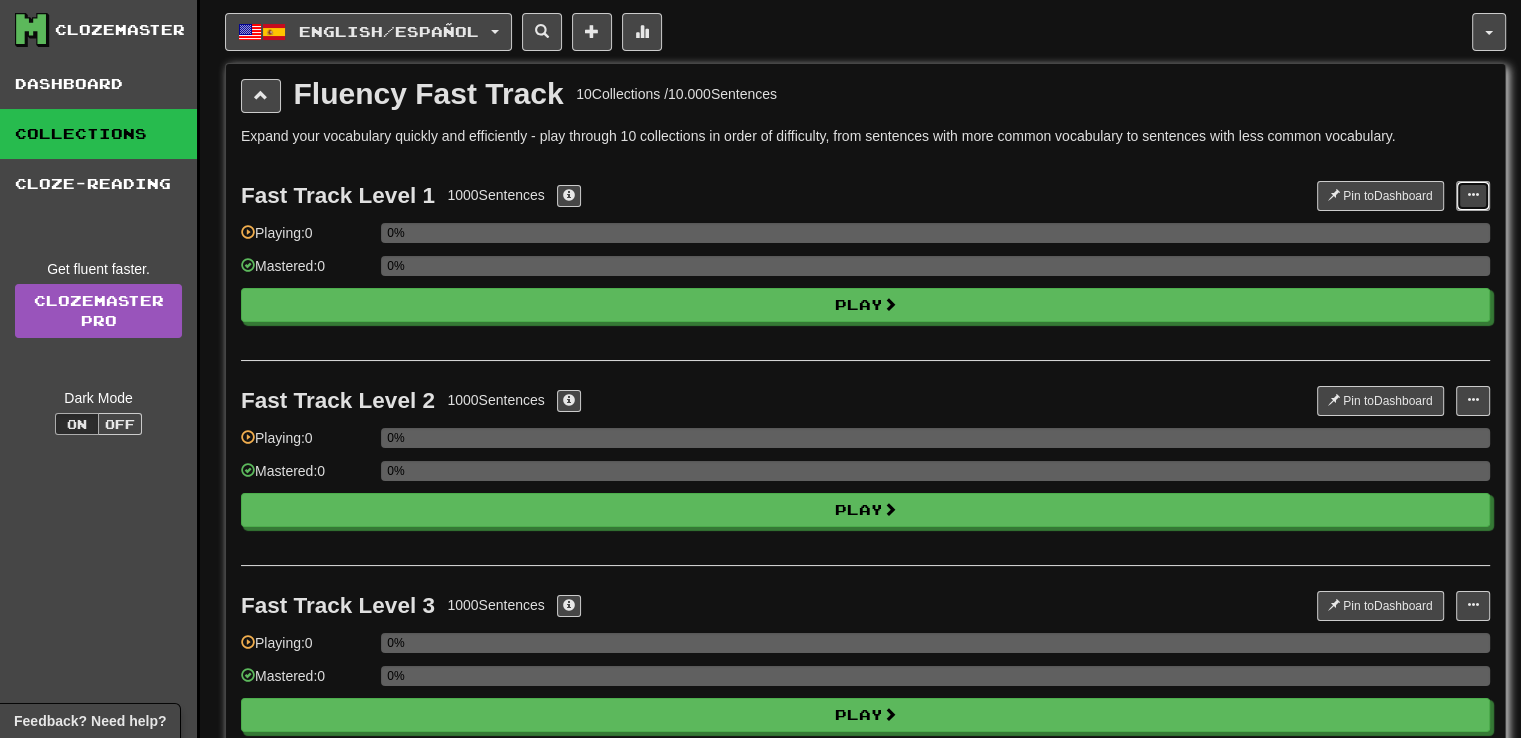 click at bounding box center [1473, 196] 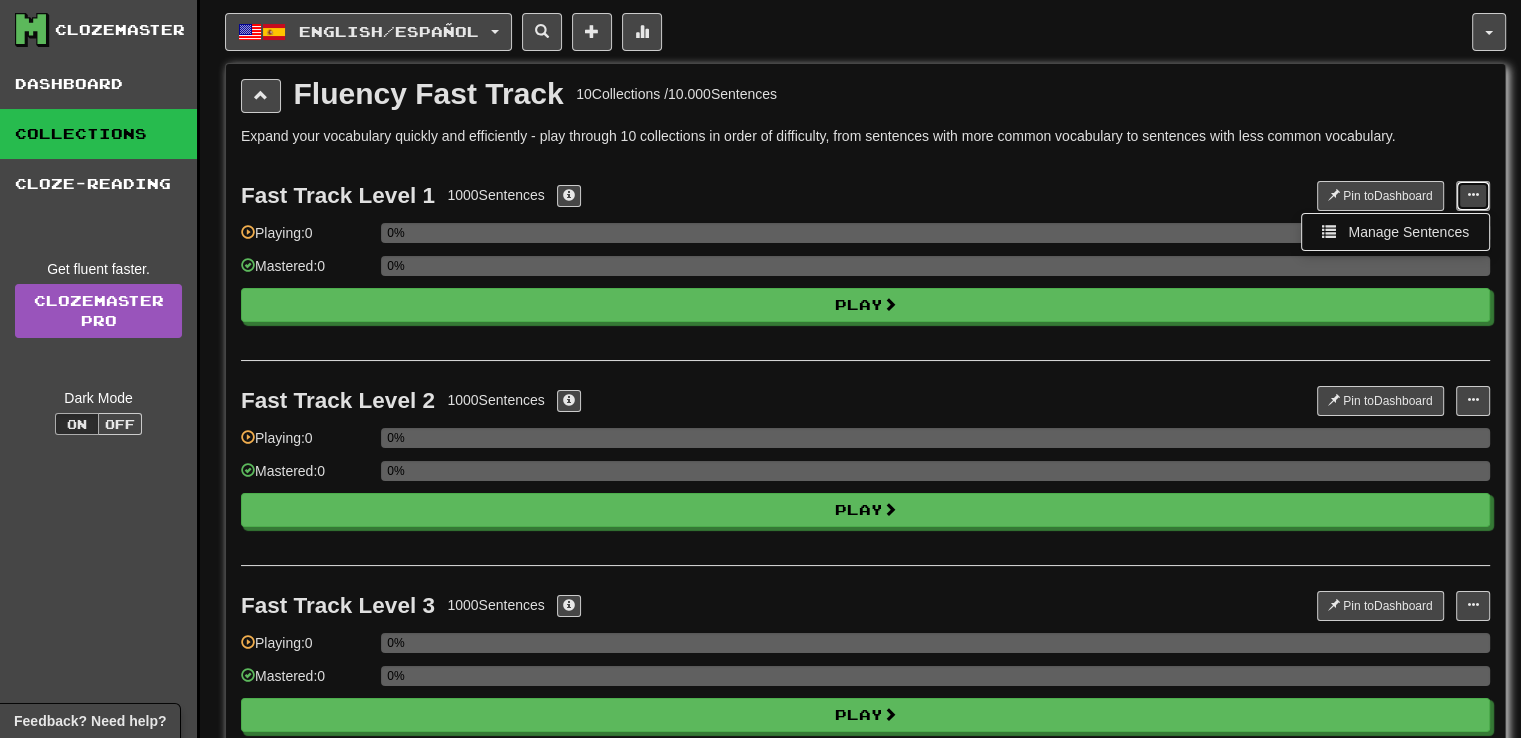 click at bounding box center (1473, 196) 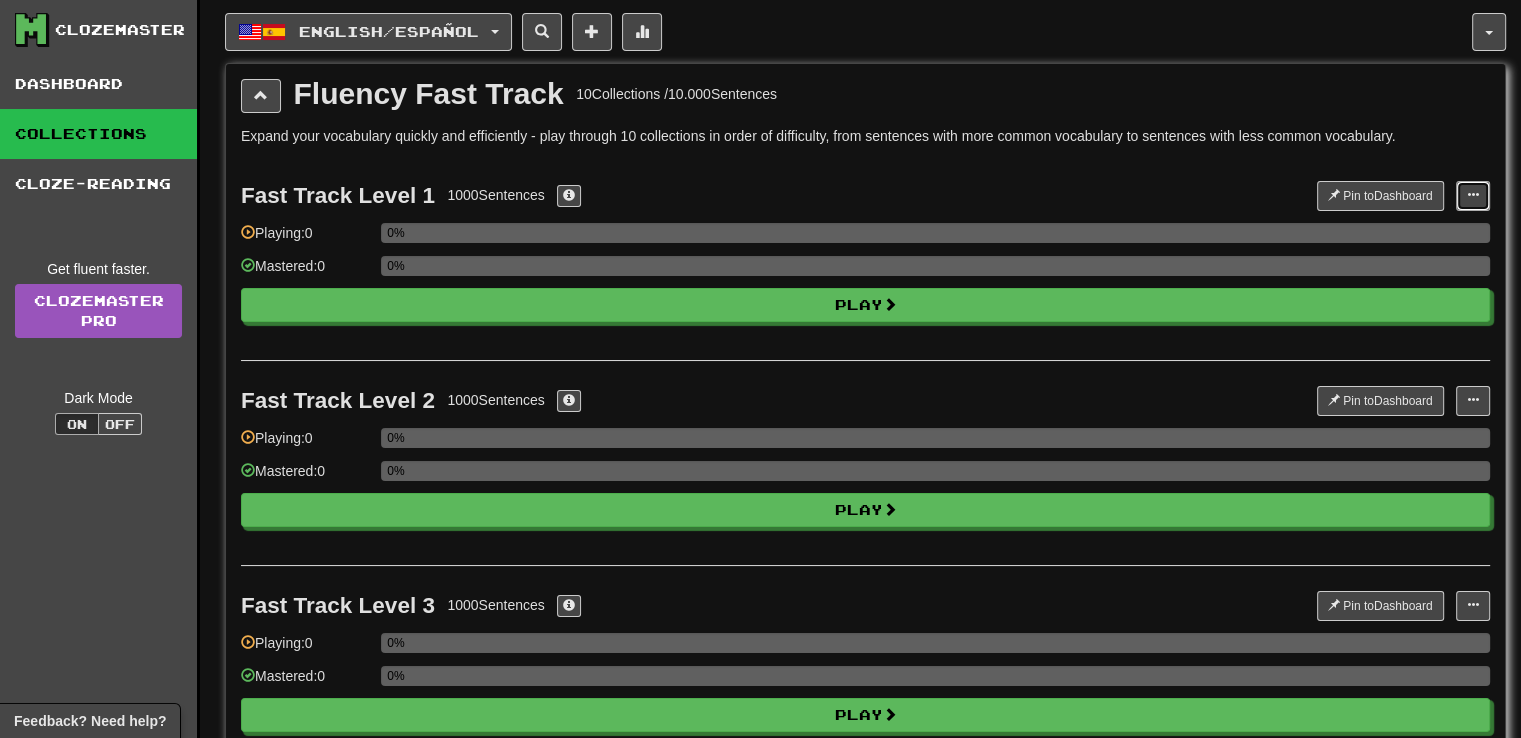 click at bounding box center [1473, 196] 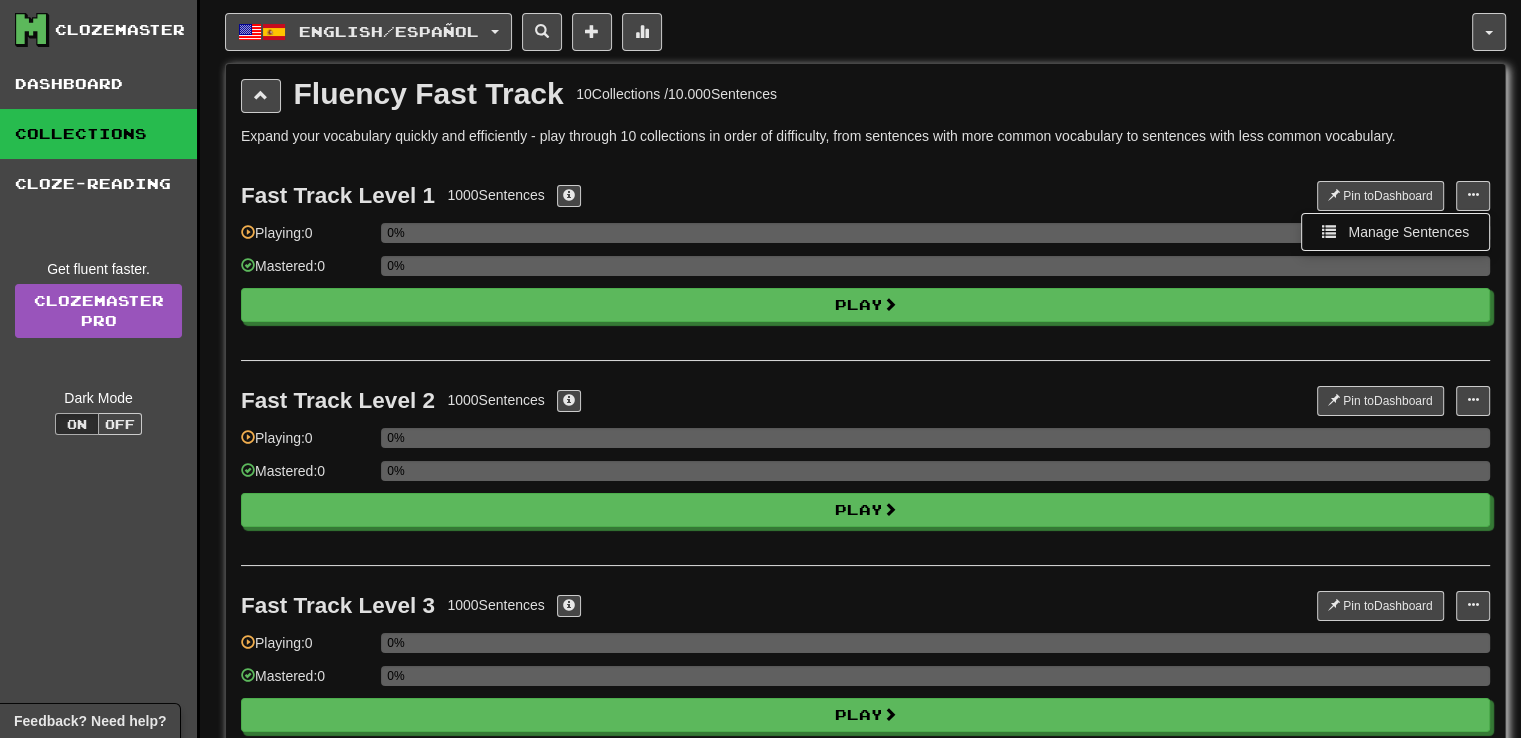 click on "Pin to  Dashboard Manage Sentences" at bounding box center (1395, 232) 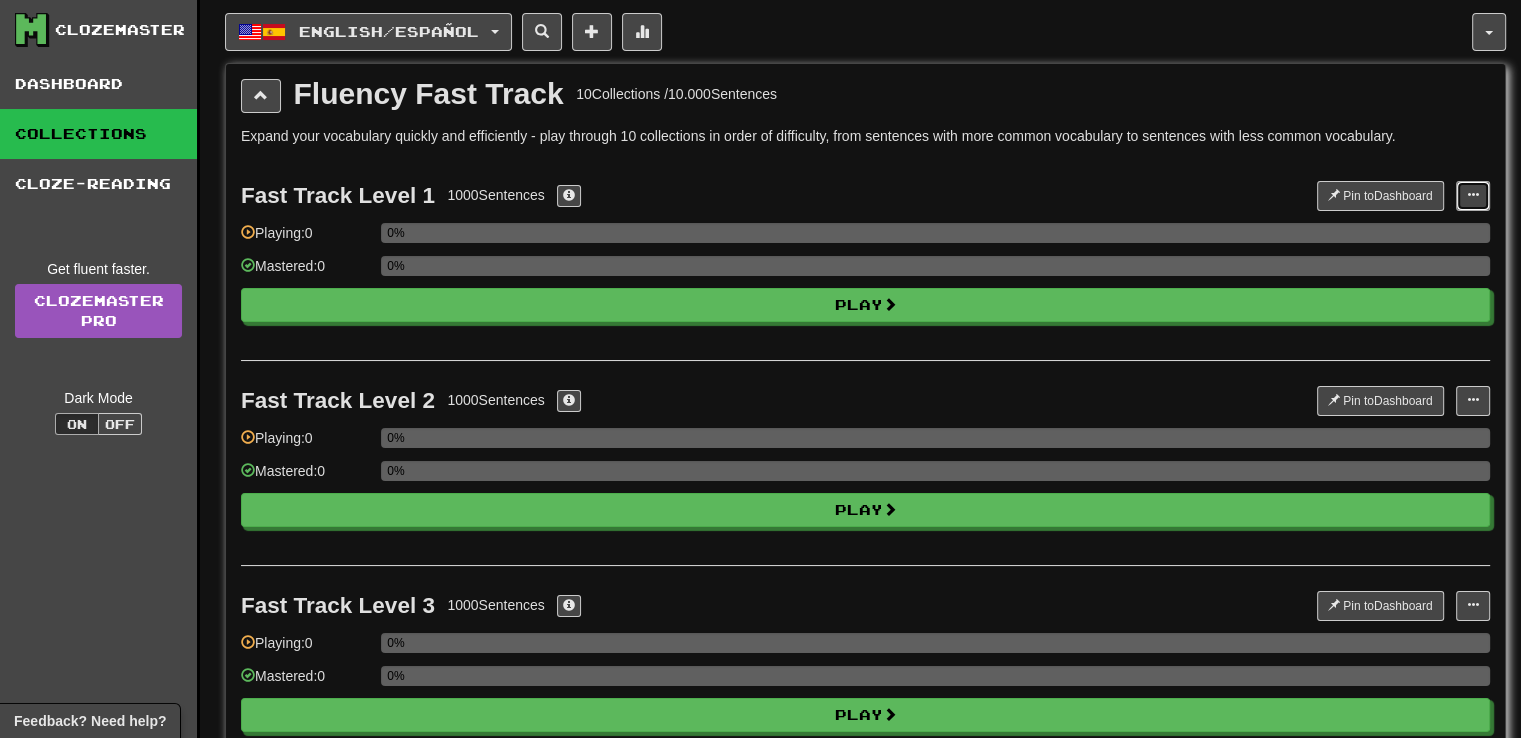 click at bounding box center (1473, 196) 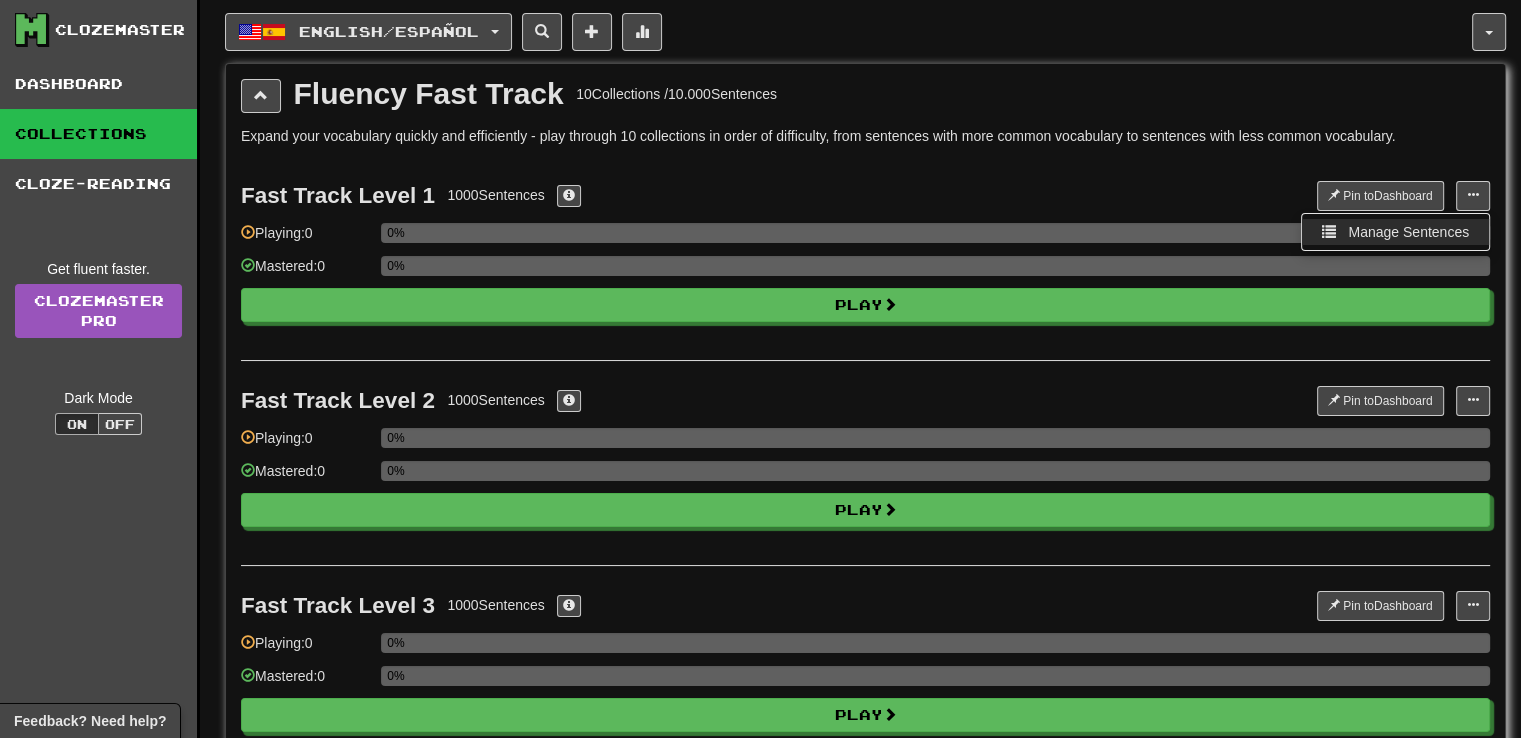 click on "Manage Sentences" at bounding box center [1408, 232] 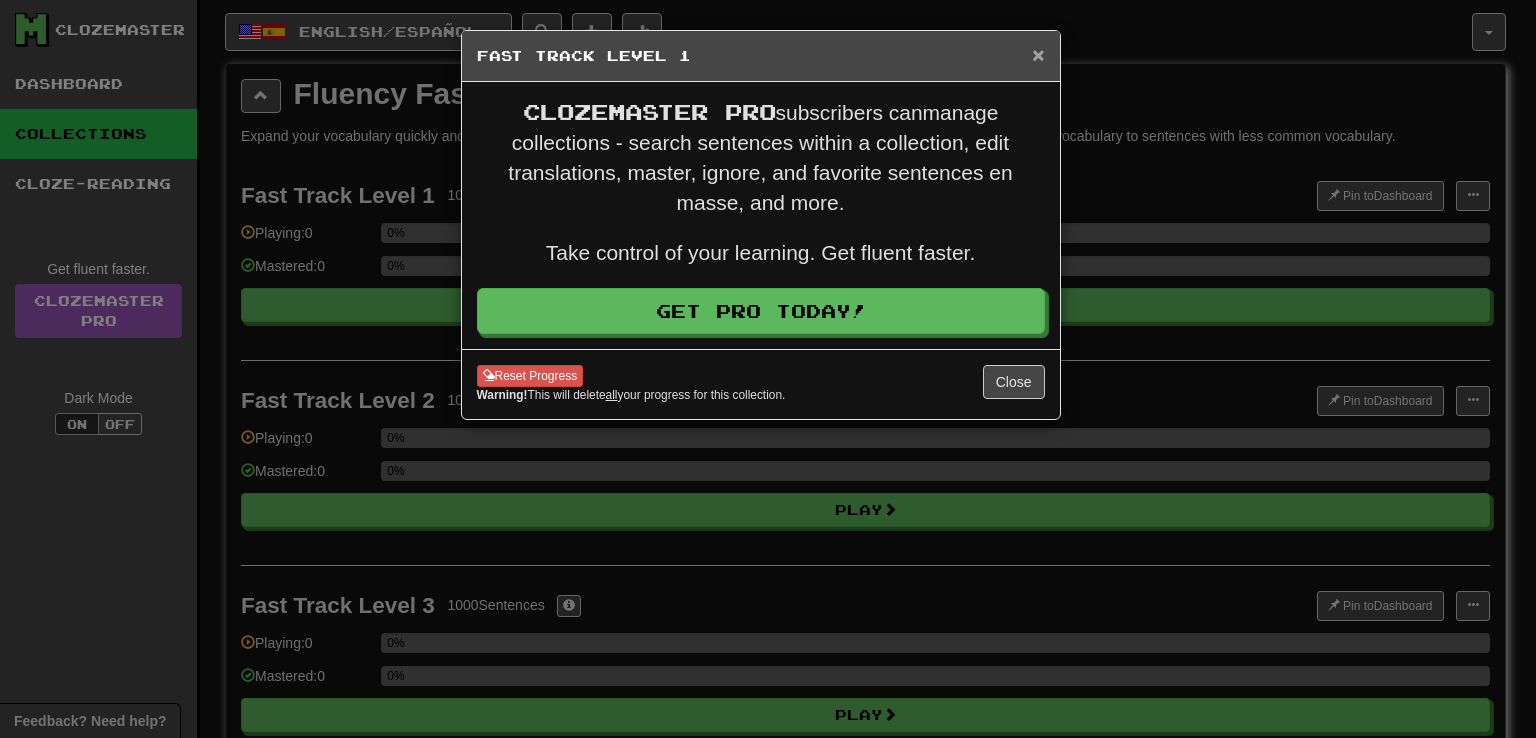 click on "×" at bounding box center (1038, 54) 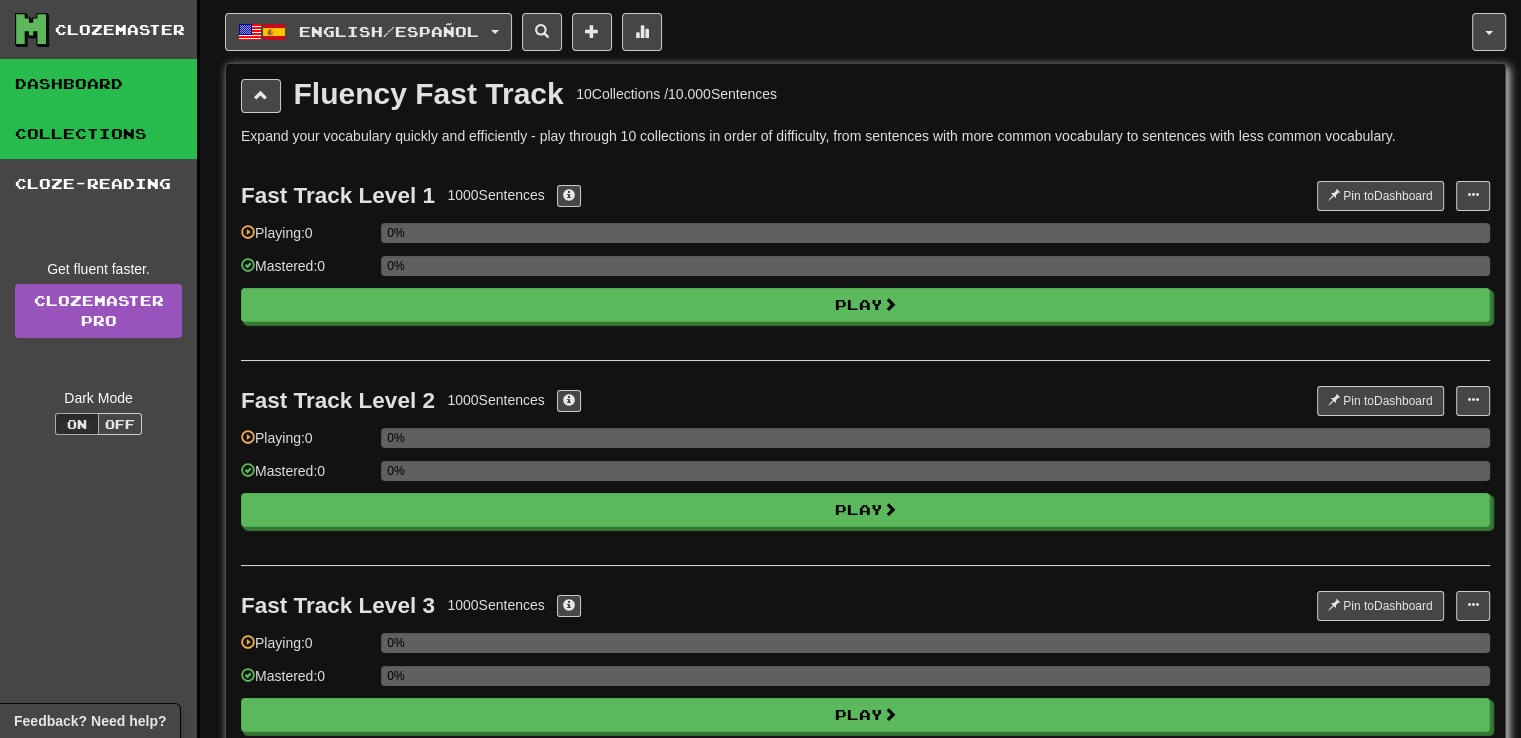 click on "Dashboard" at bounding box center (98, 84) 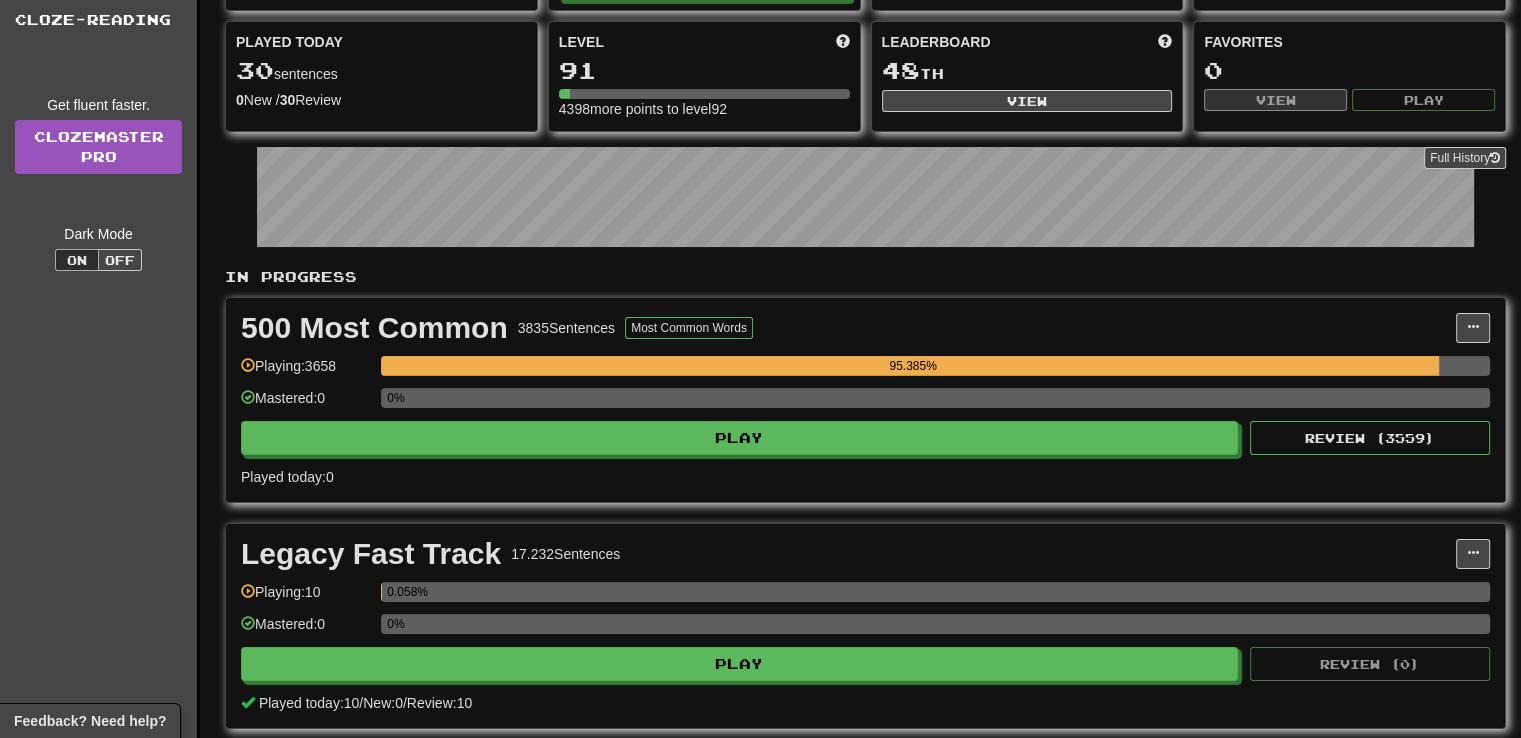 scroll, scrollTop: 199, scrollLeft: 0, axis: vertical 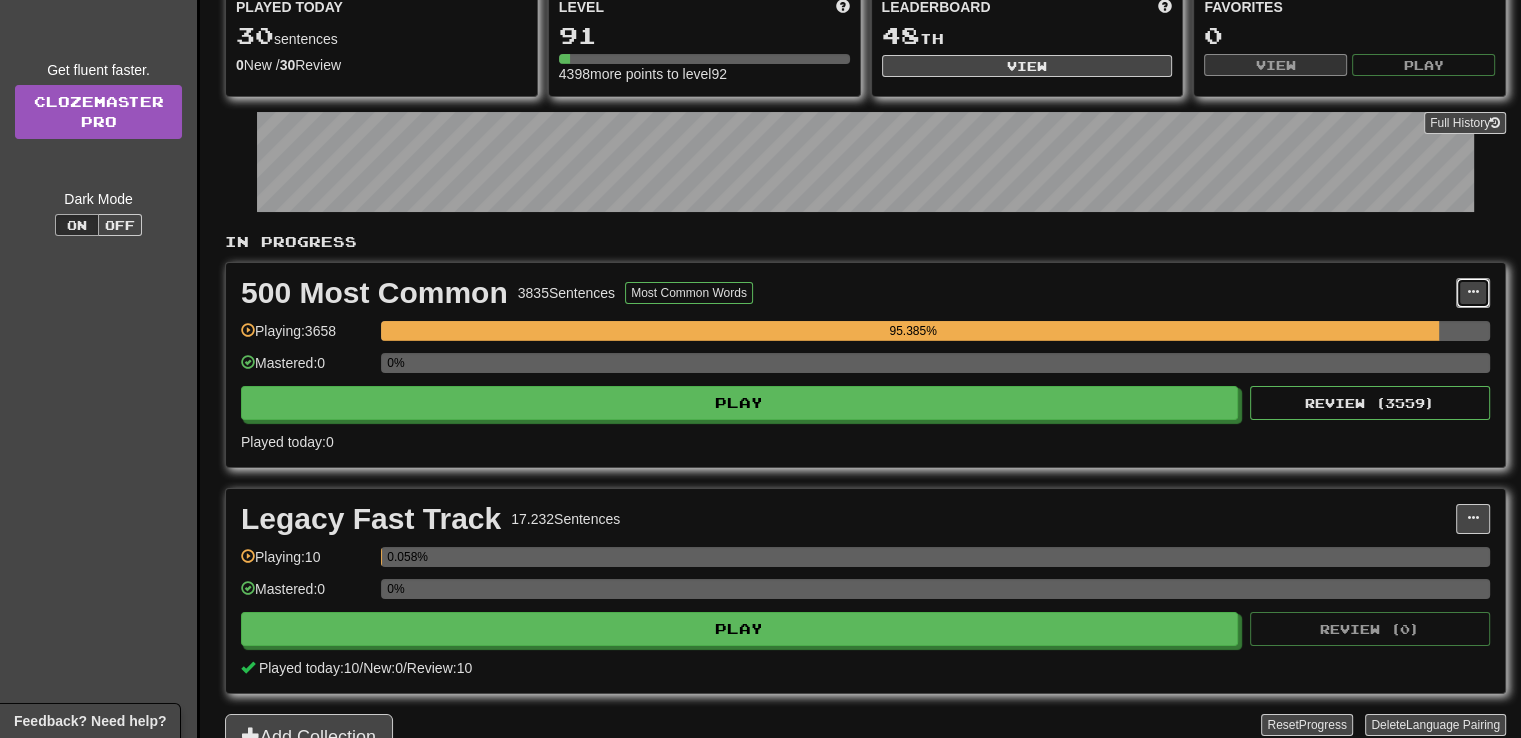 click at bounding box center (1473, 293) 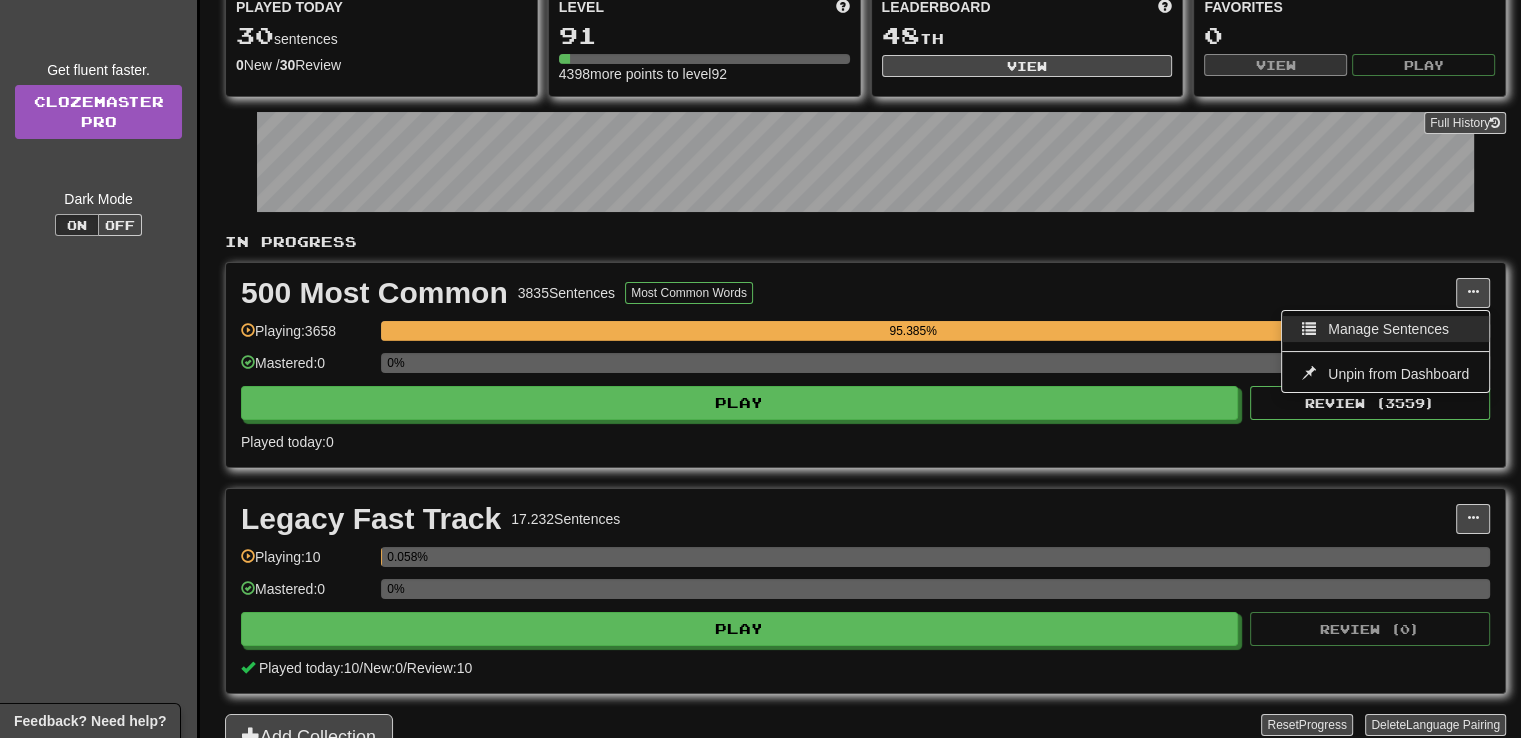 click on "Manage Sentences" at bounding box center (1388, 329) 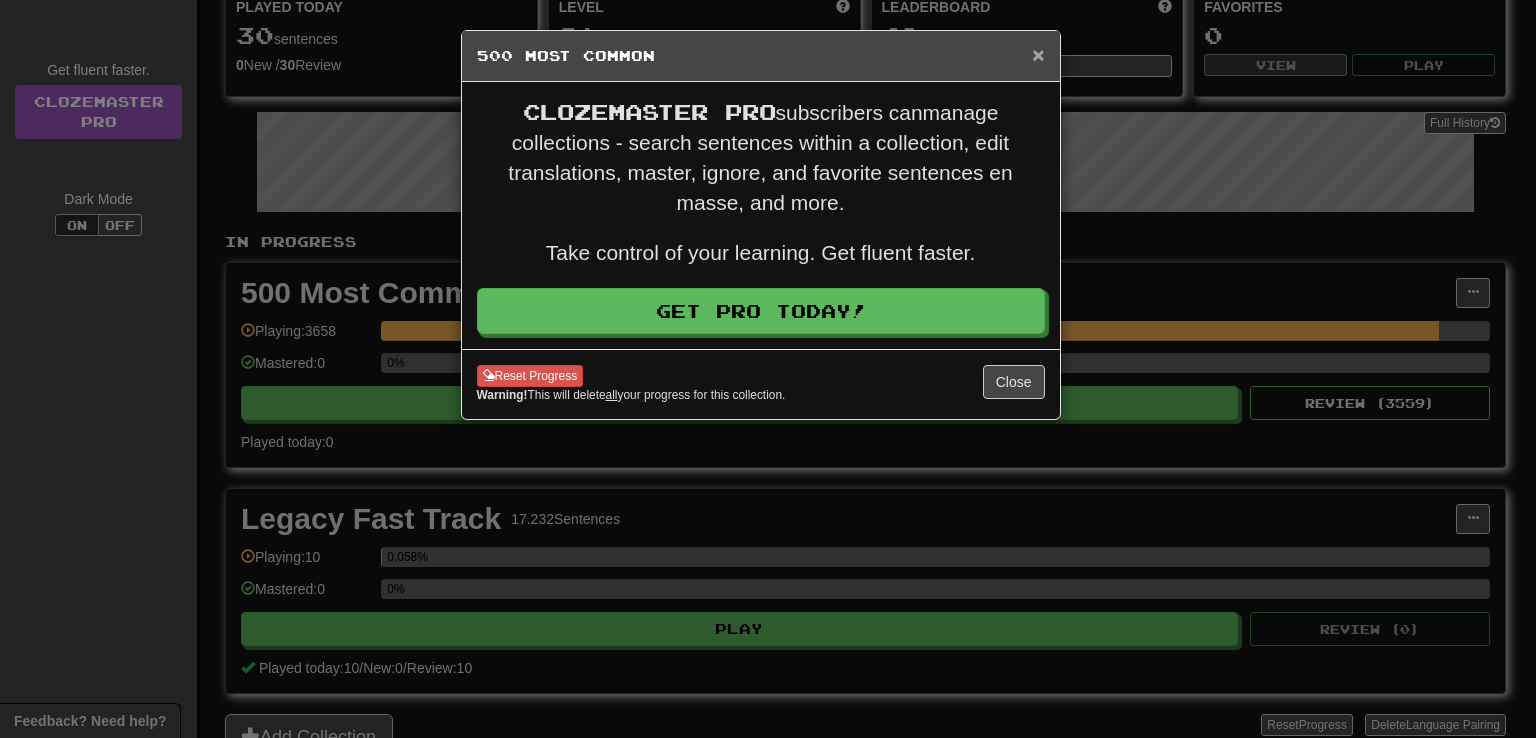 click on "×" at bounding box center [1038, 54] 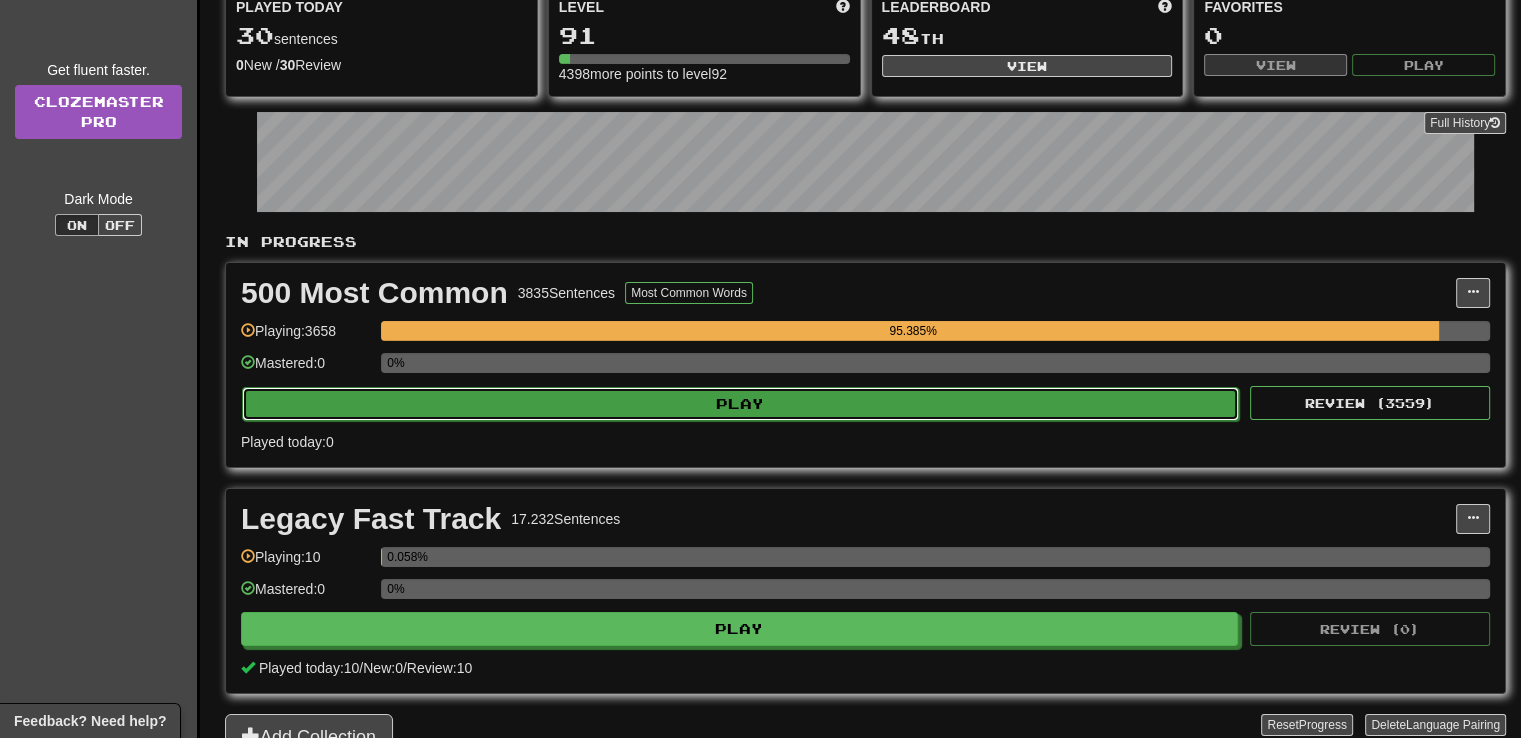 click on "Play" at bounding box center (740, 404) 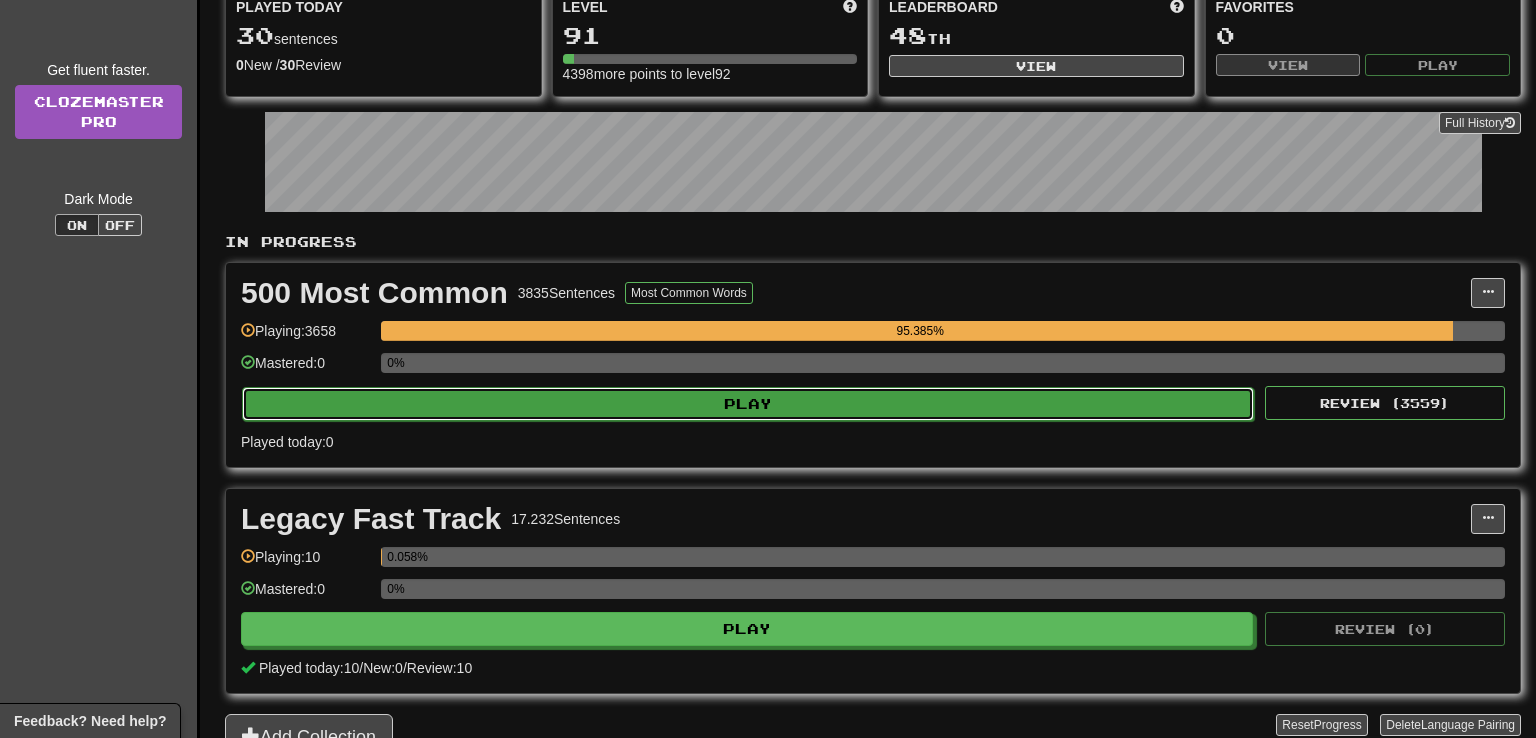 select on "**" 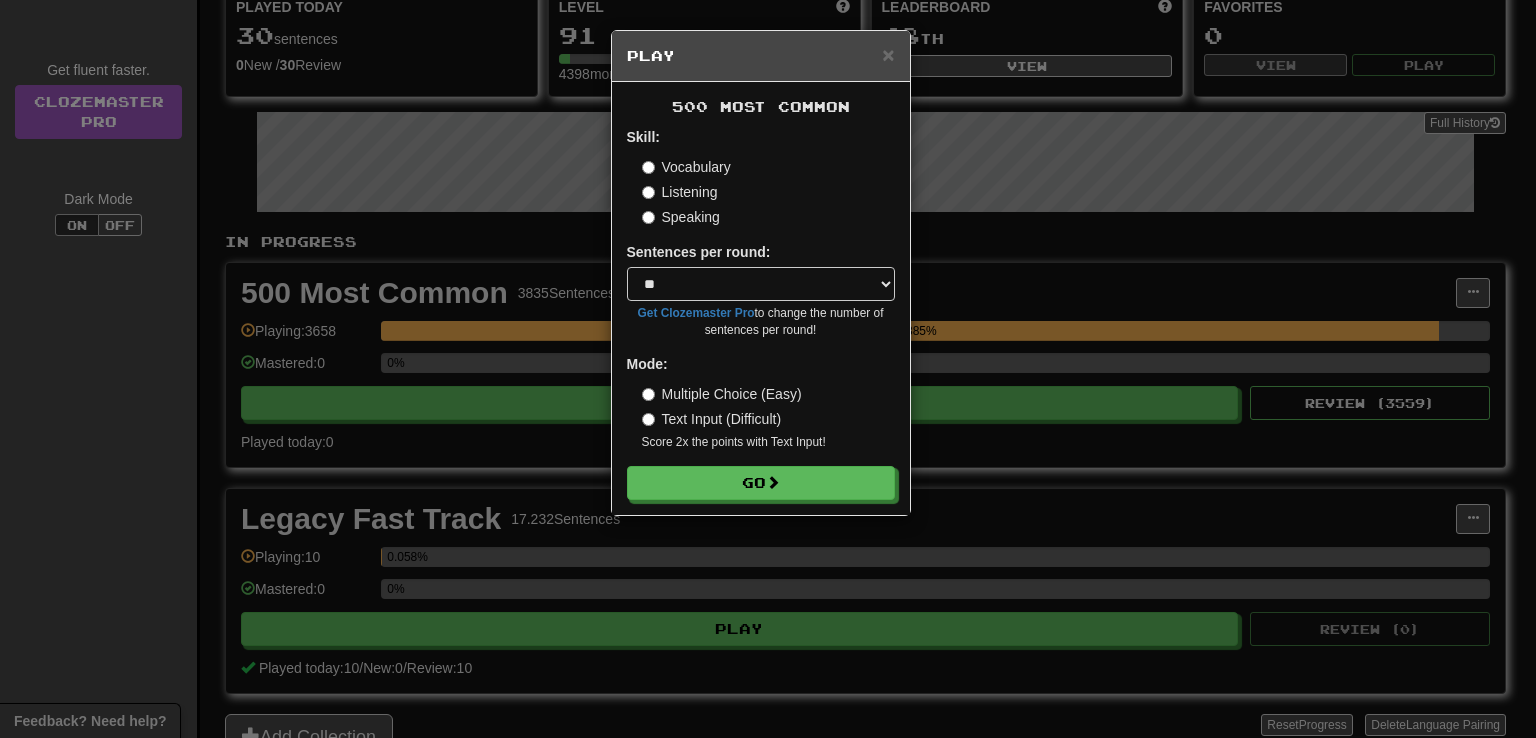 click on "× Play" at bounding box center (761, 56) 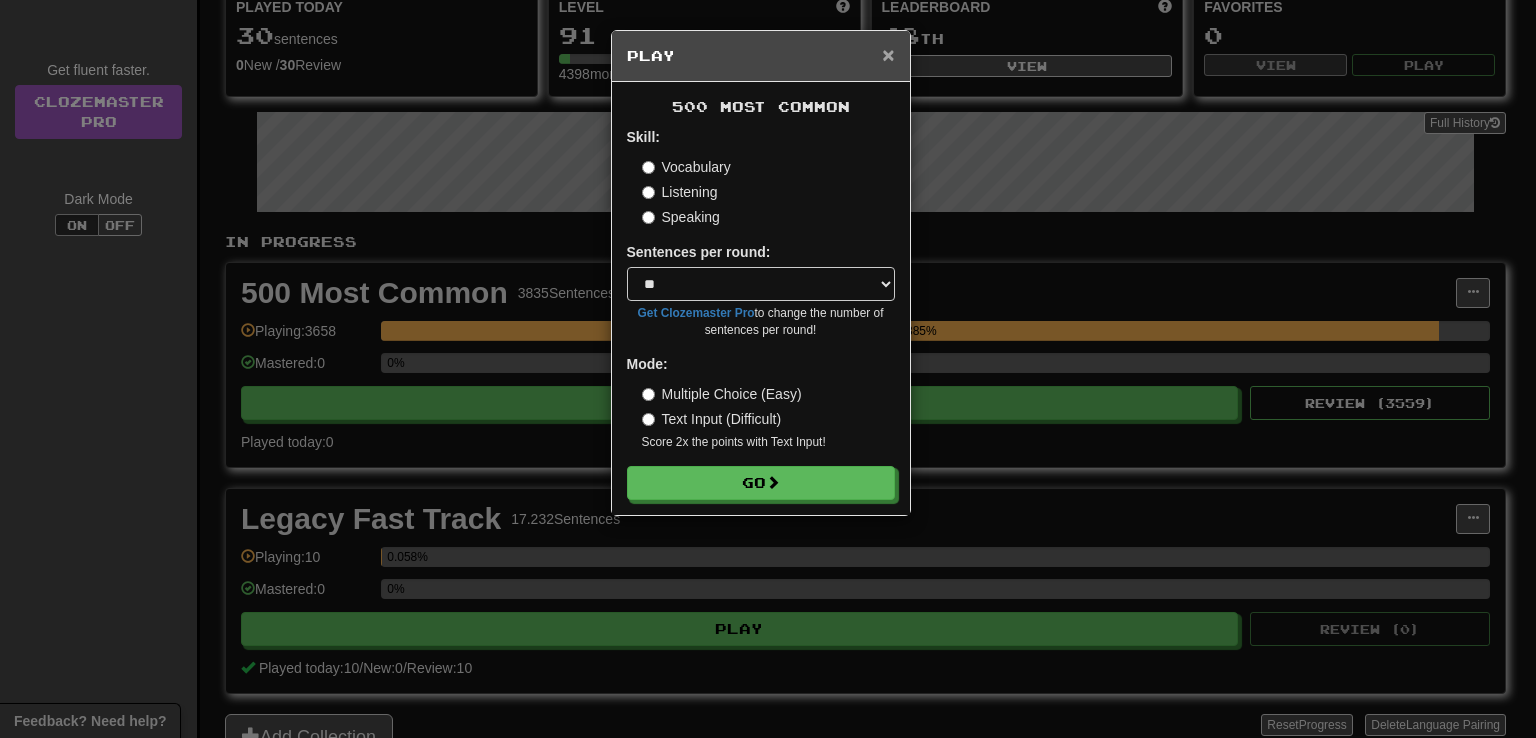 click on "×" at bounding box center (888, 54) 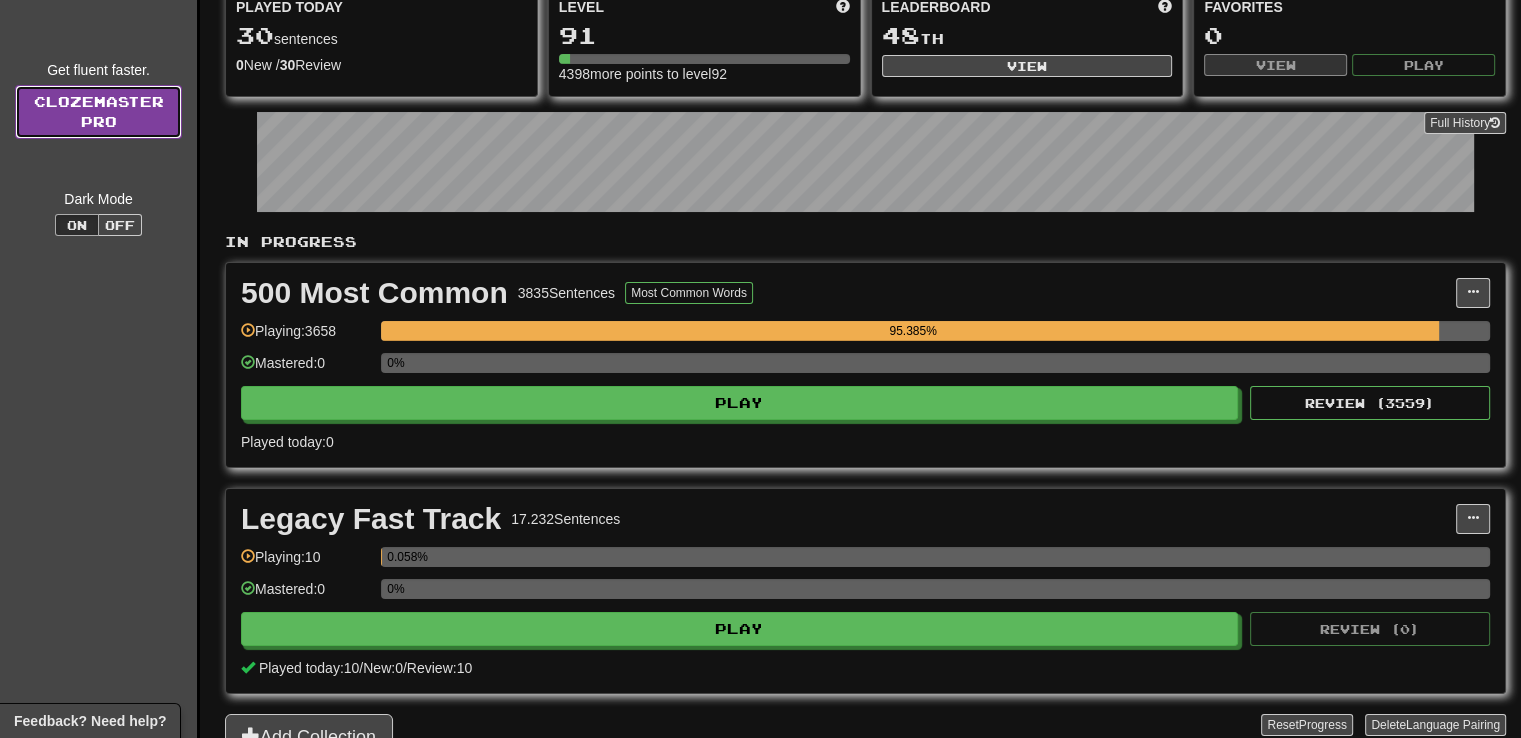 click on "Clozemaster Pro" at bounding box center [98, 112] 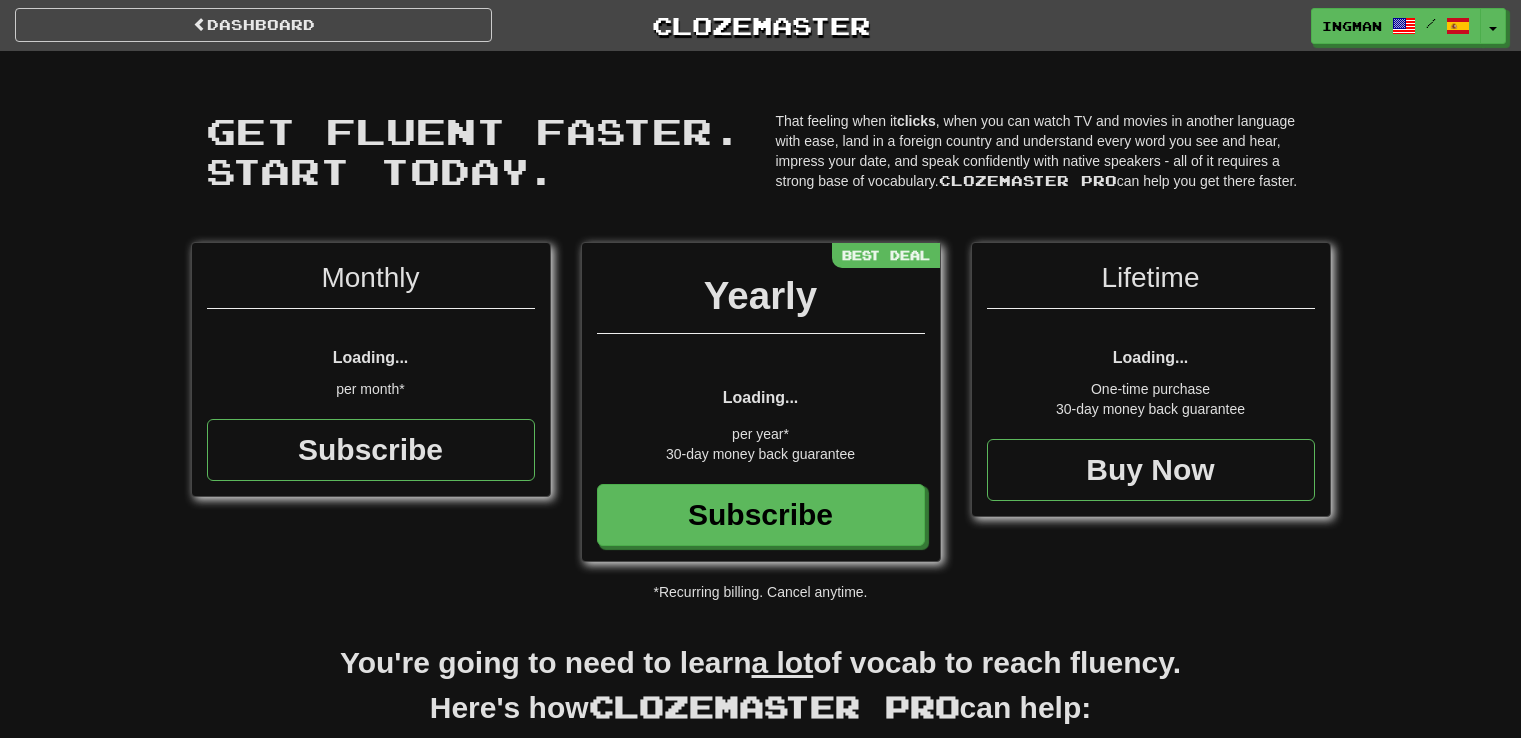scroll, scrollTop: 0, scrollLeft: 0, axis: both 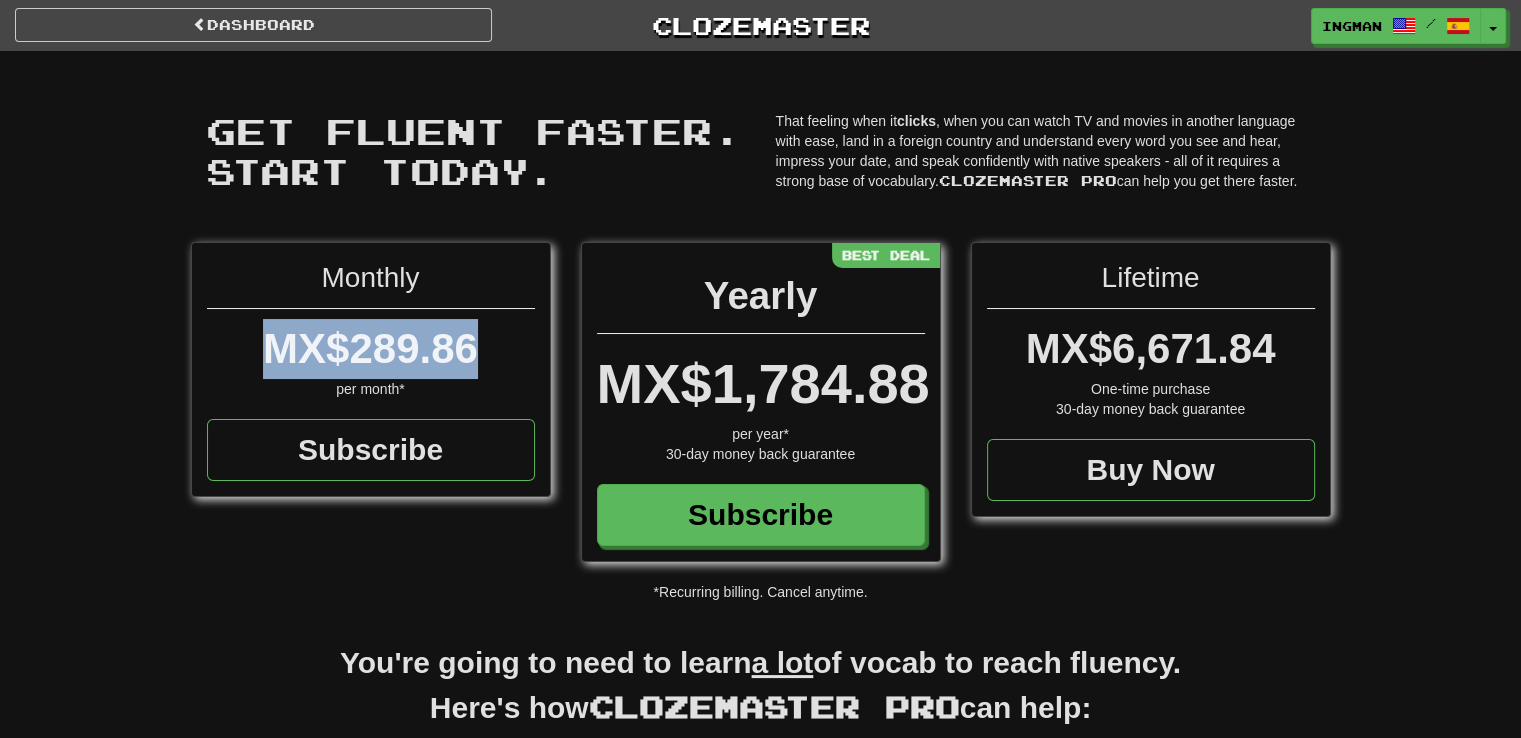 drag, startPoint x: 260, startPoint y: 339, endPoint x: 496, endPoint y: 357, distance: 236.68544 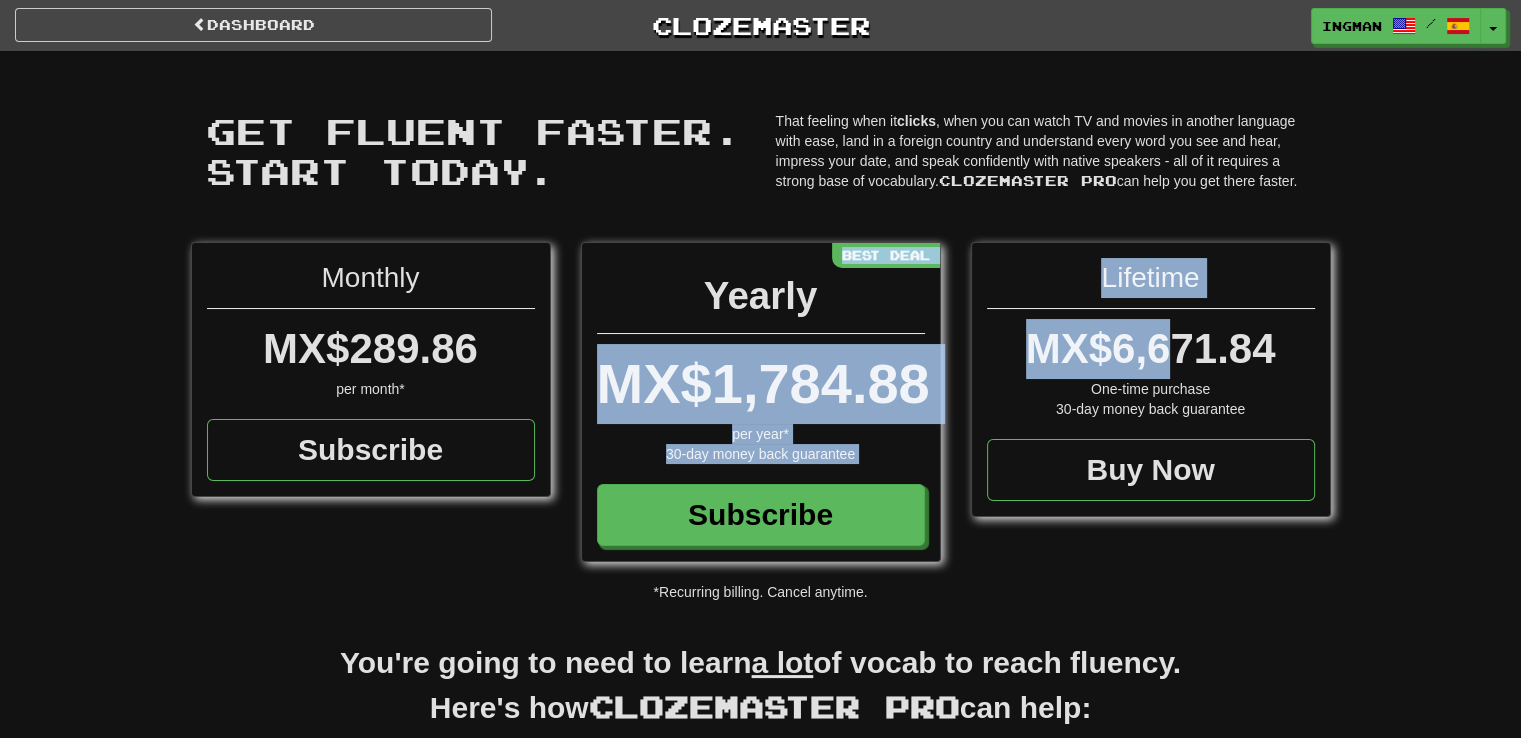 drag, startPoint x: 606, startPoint y: 377, endPoint x: 1164, endPoint y: 335, distance: 559.5784 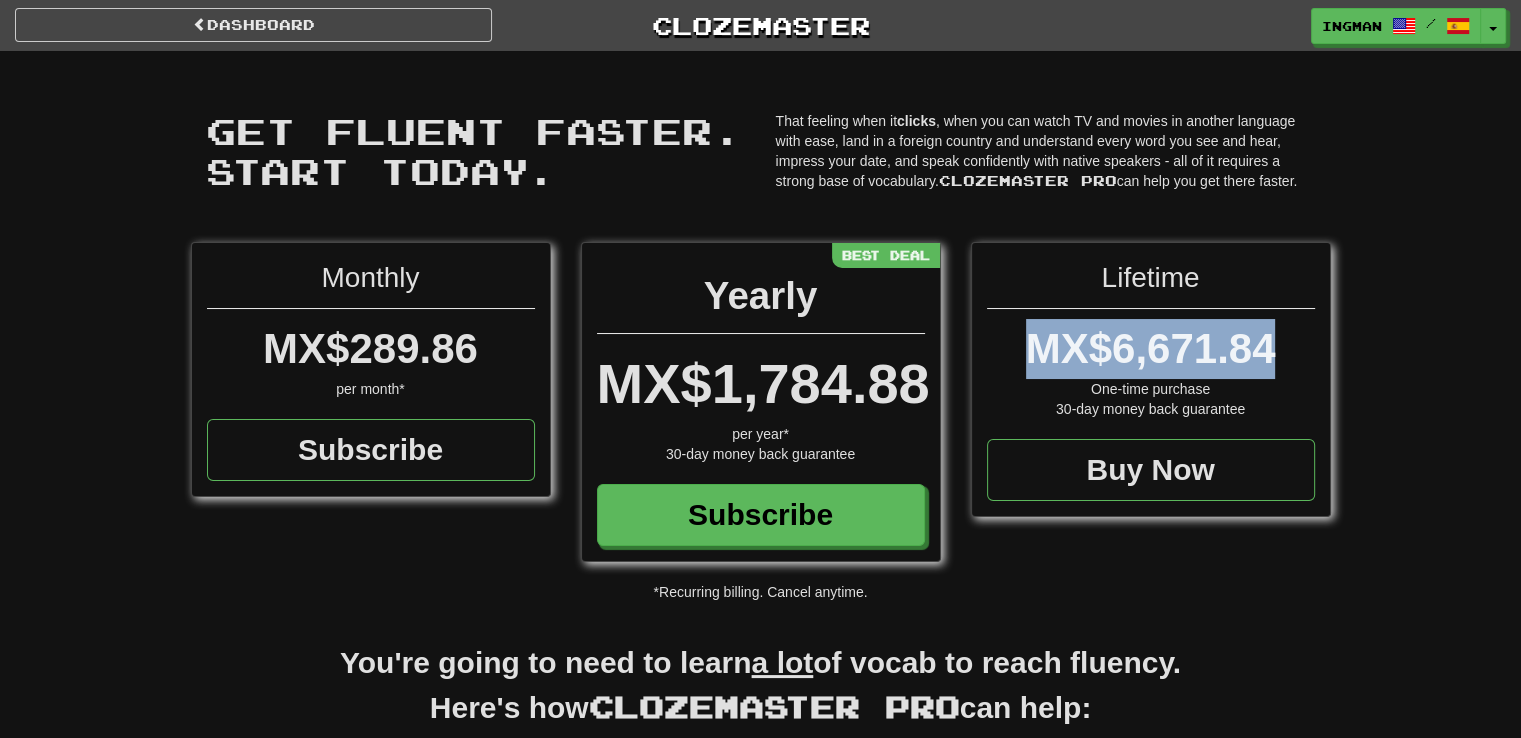 drag, startPoint x: 1312, startPoint y: 353, endPoint x: 1028, endPoint y: 344, distance: 284.14258 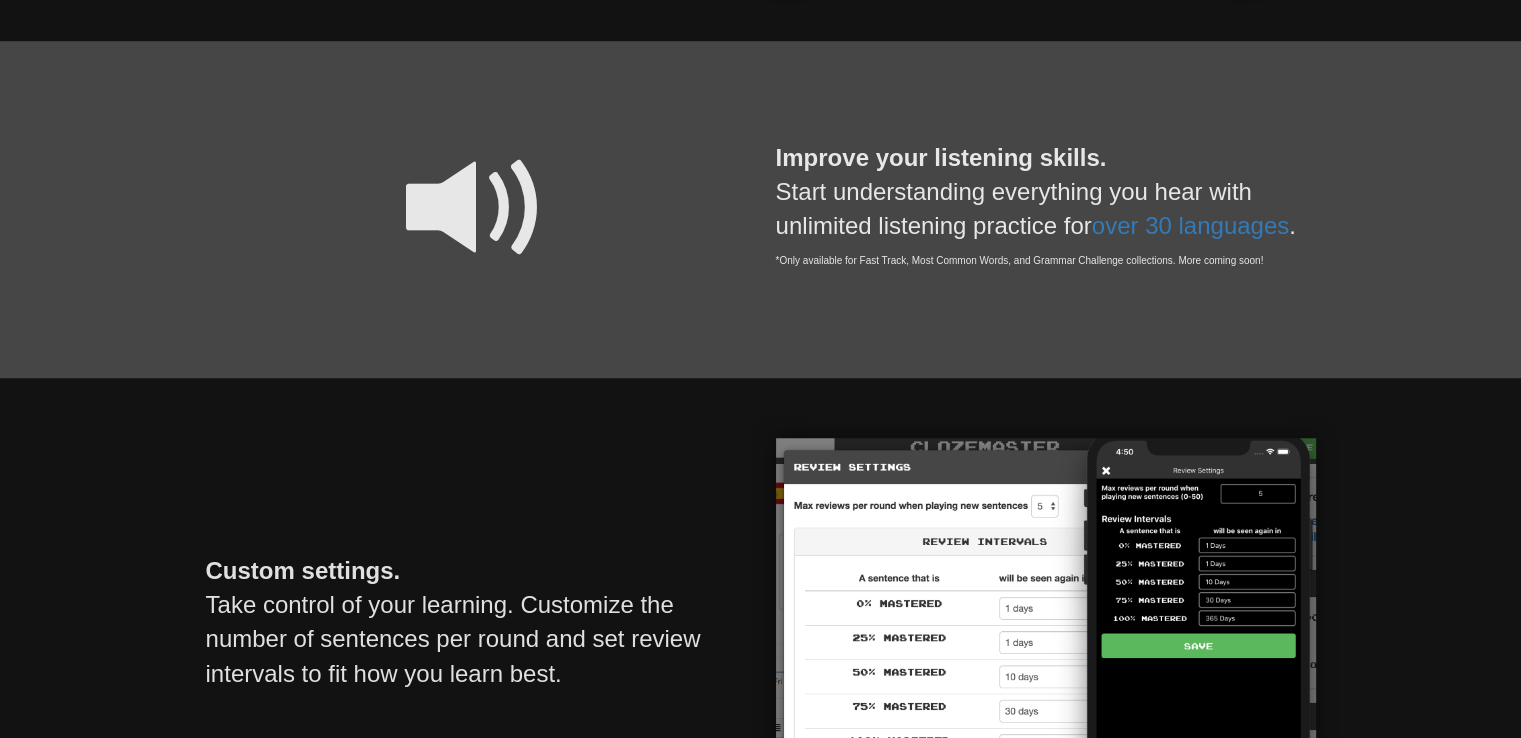 scroll, scrollTop: 0, scrollLeft: 0, axis: both 